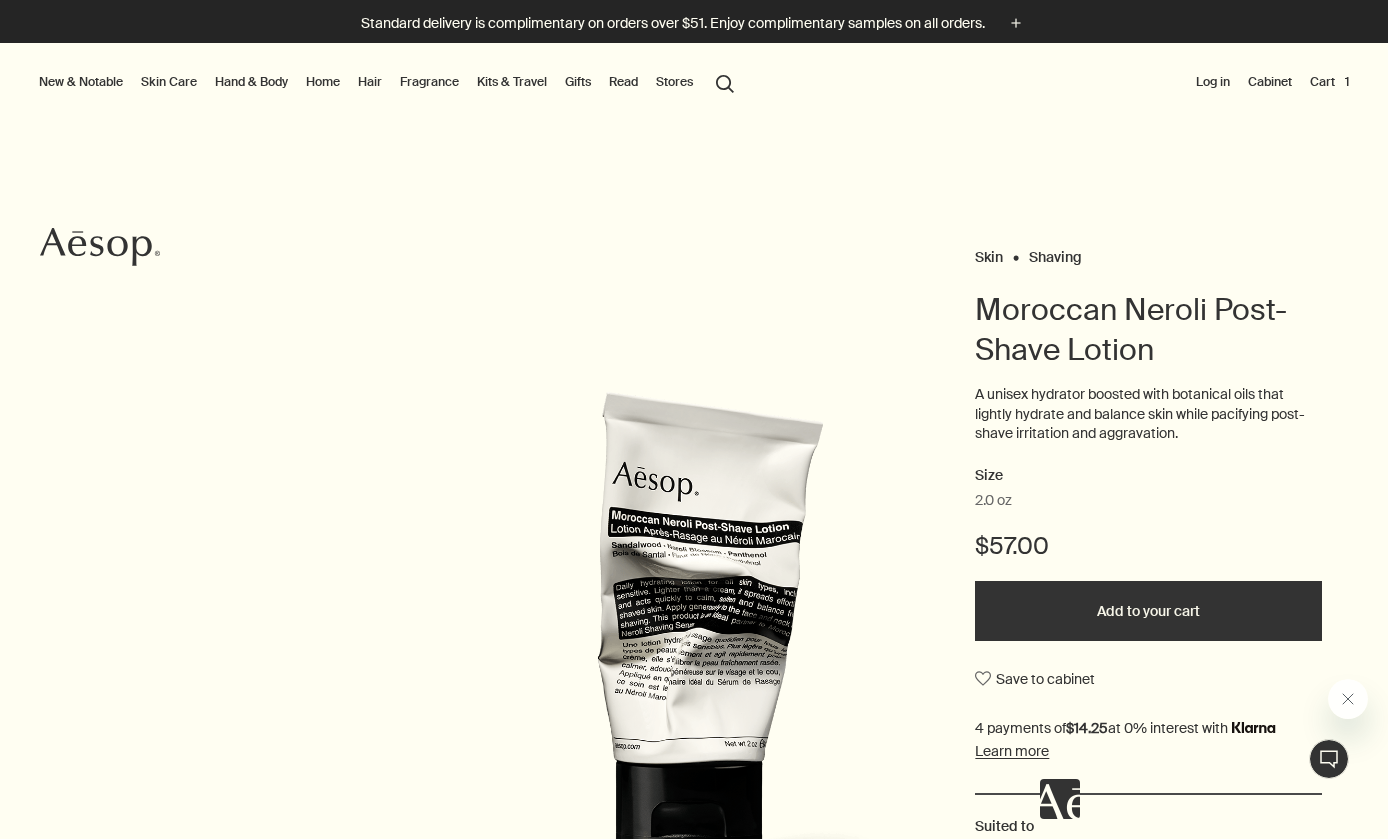 scroll, scrollTop: 0, scrollLeft: 0, axis: both 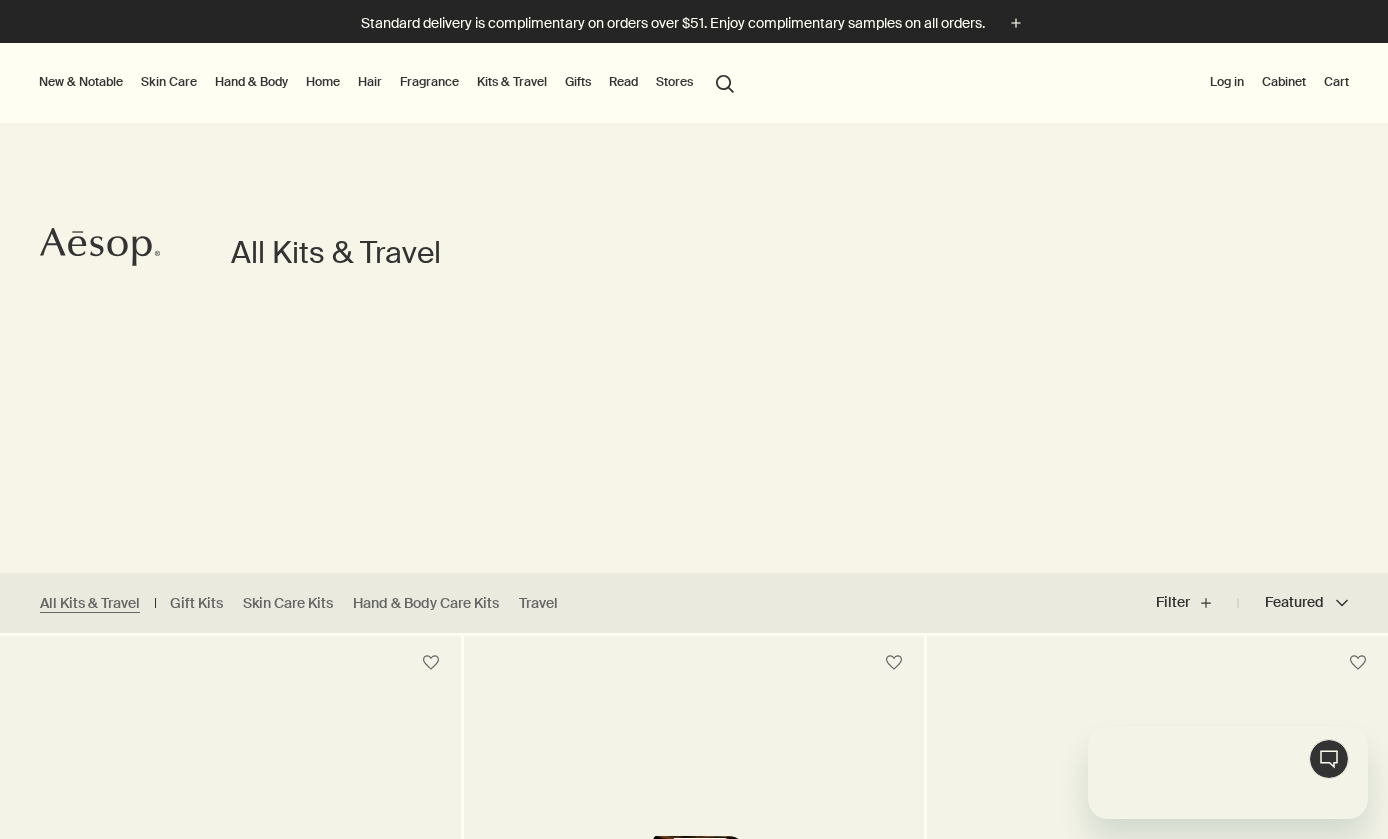 click on "Log in" at bounding box center (1227, 82) 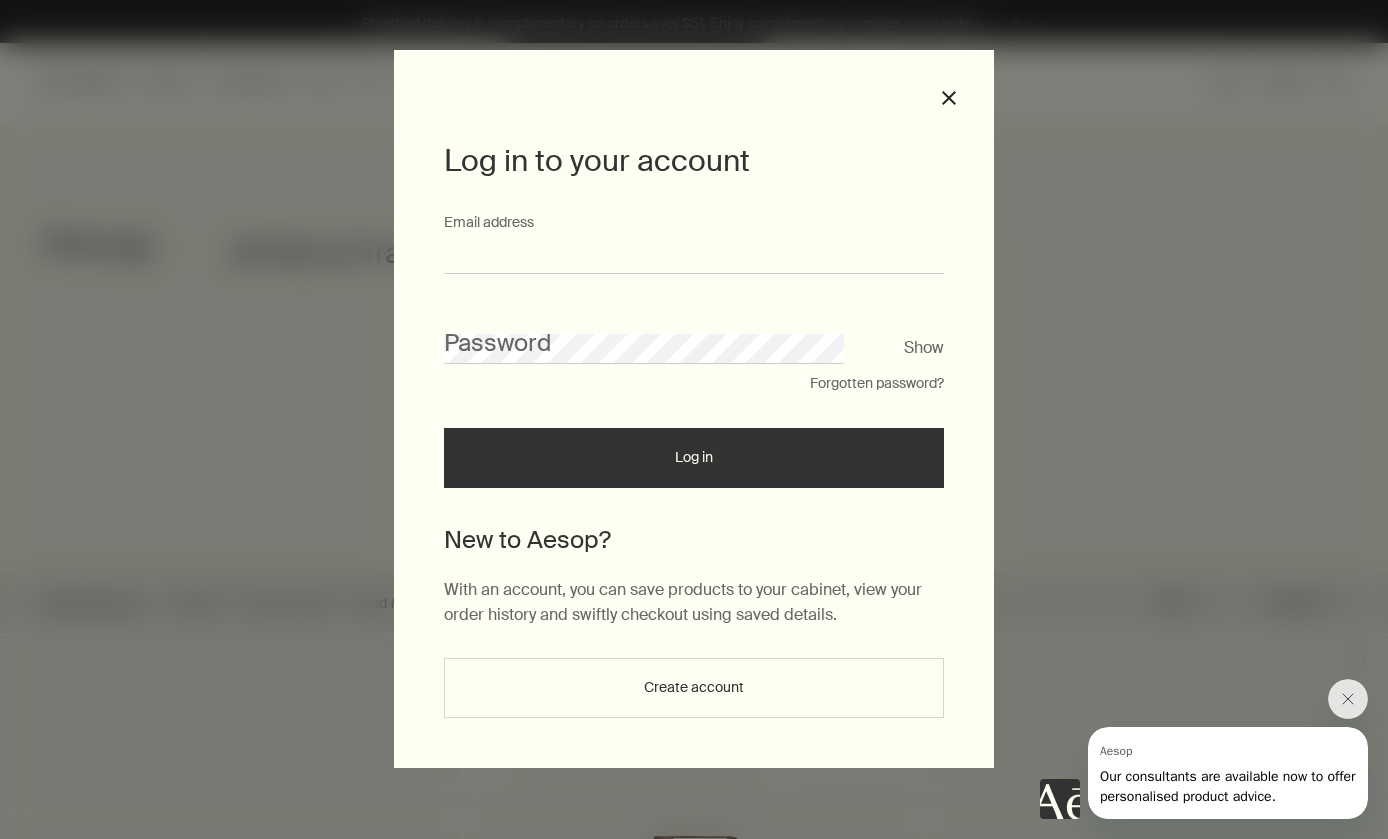 click on "Email address" at bounding box center (694, 255) 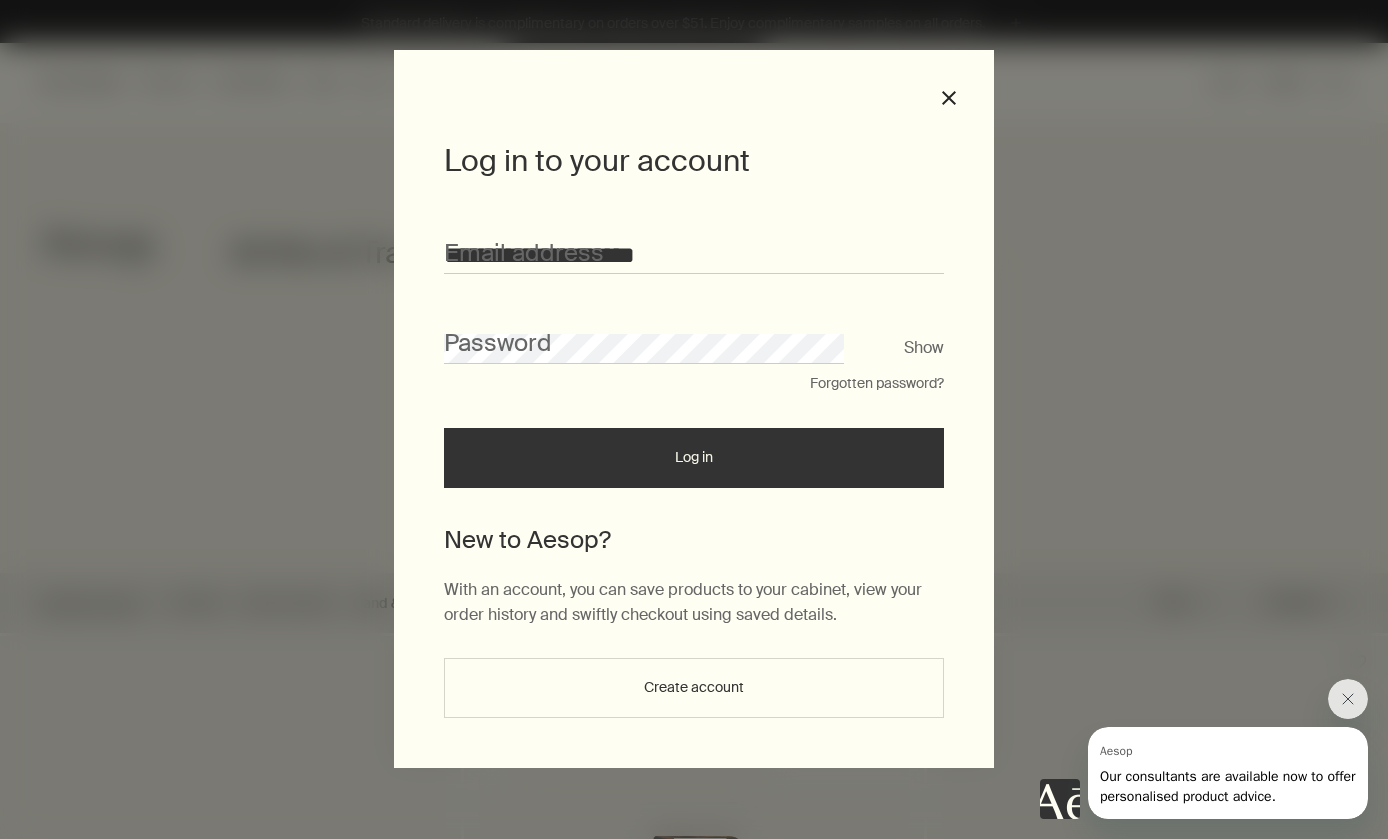 click on "Log in" at bounding box center (694, 458) 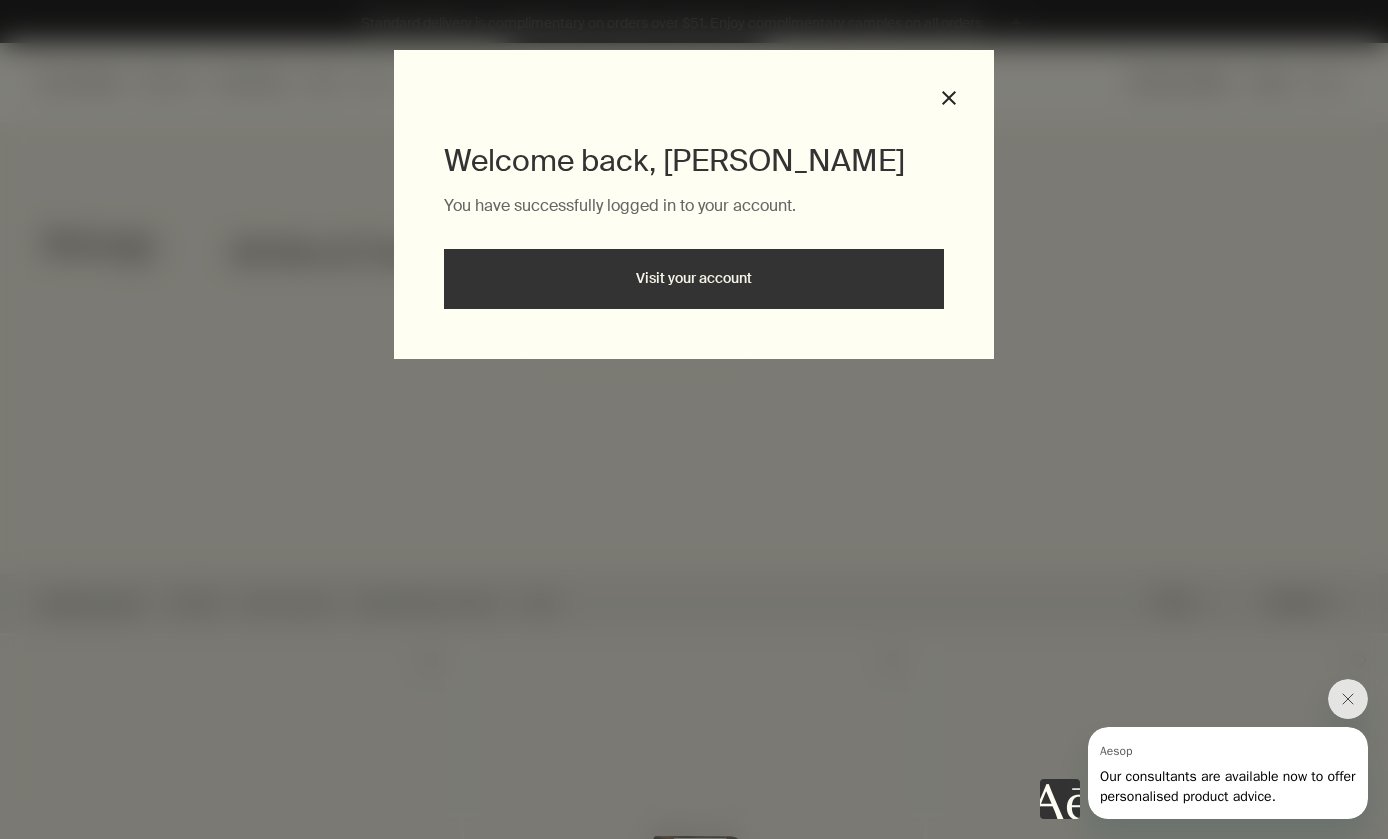 click on "Visit your account" at bounding box center (694, 279) 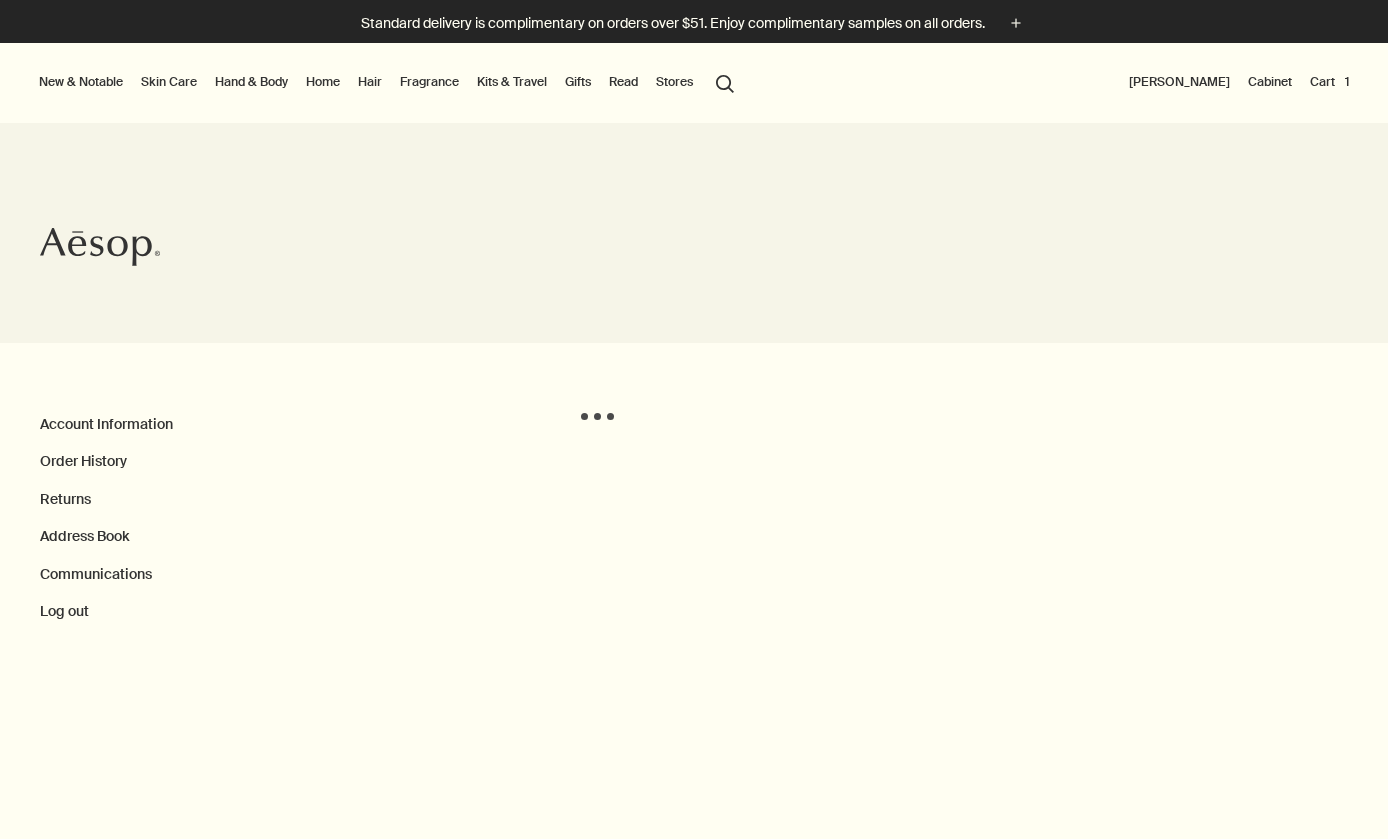 scroll, scrollTop: 0, scrollLeft: 0, axis: both 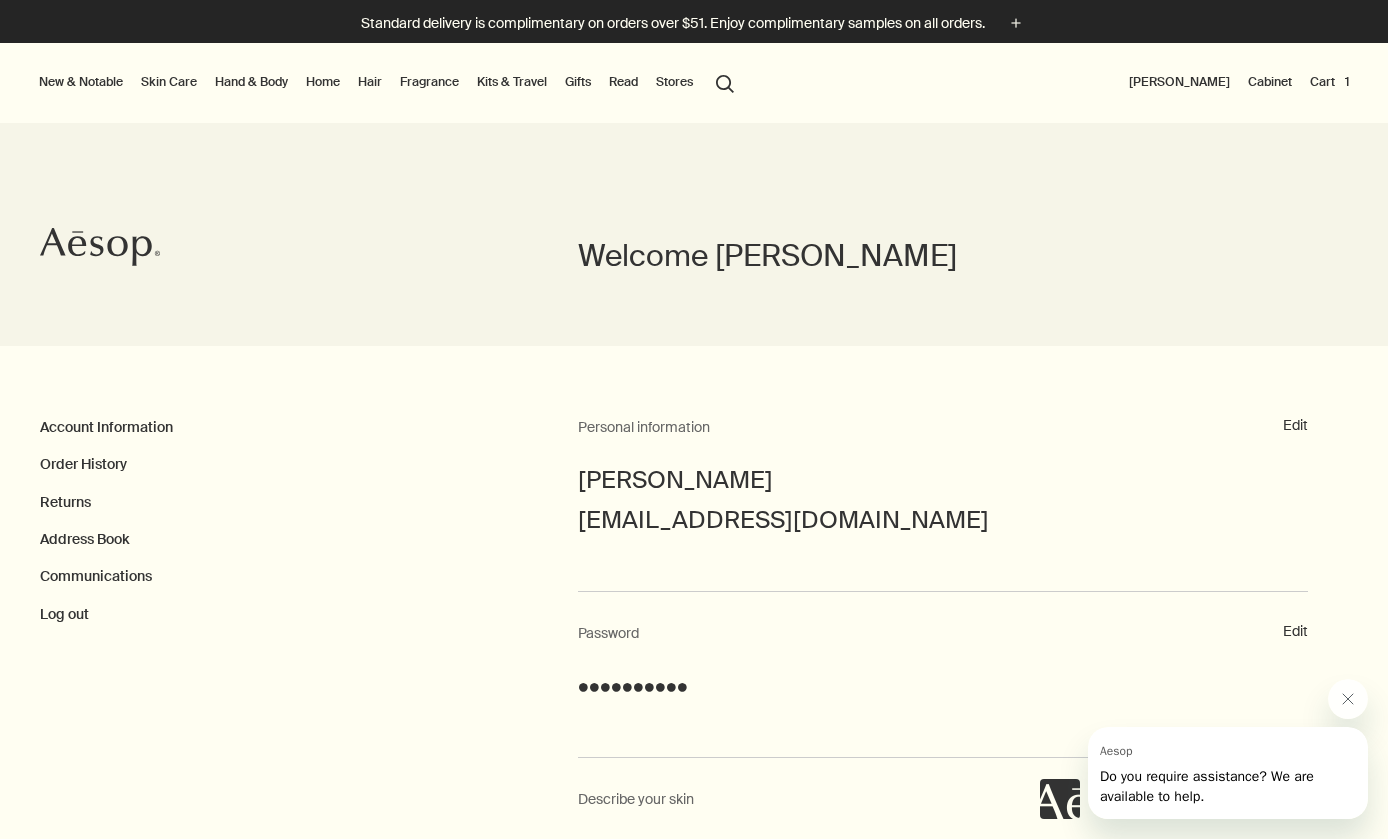 click on "Cart 1" at bounding box center [1329, 82] 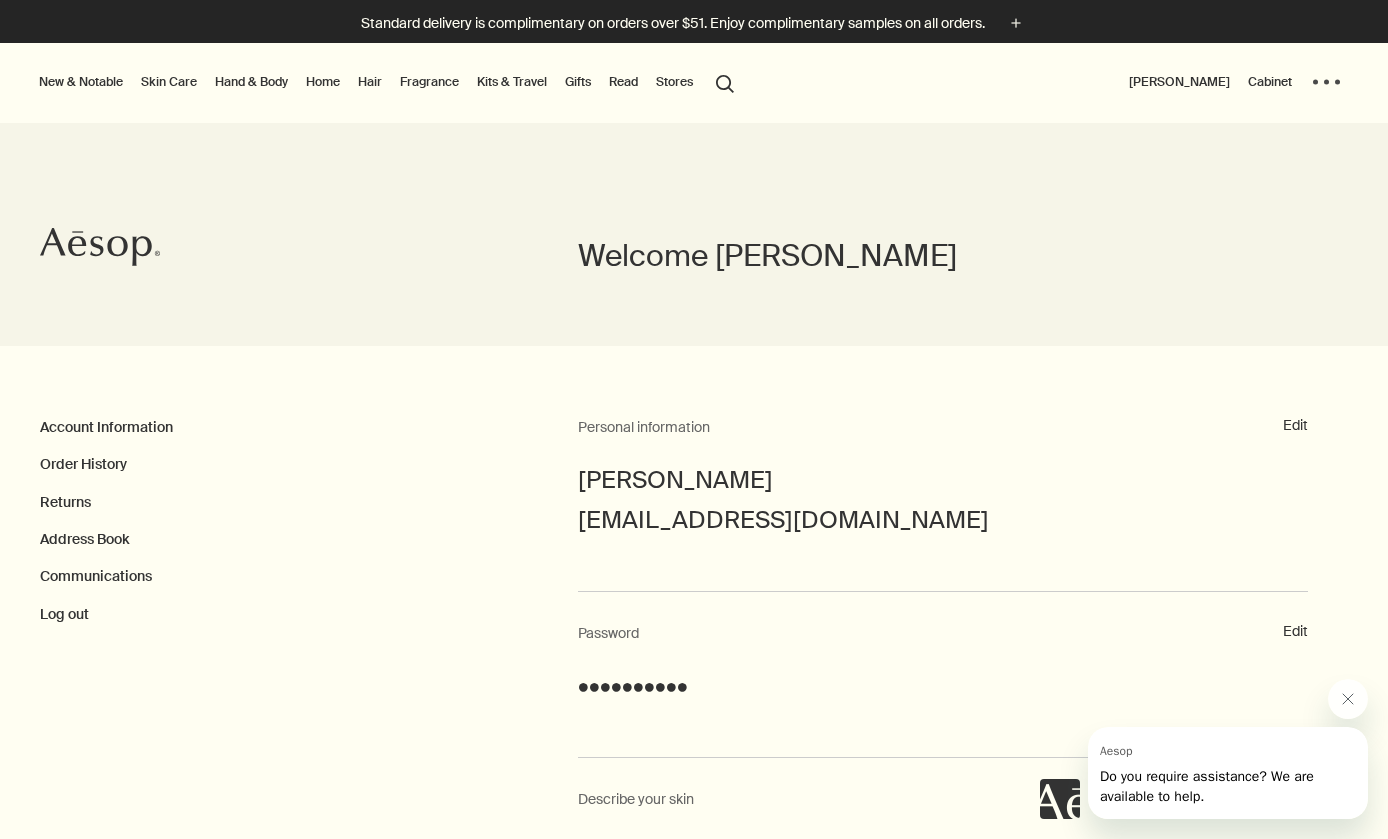 click at bounding box center (1348, 699) 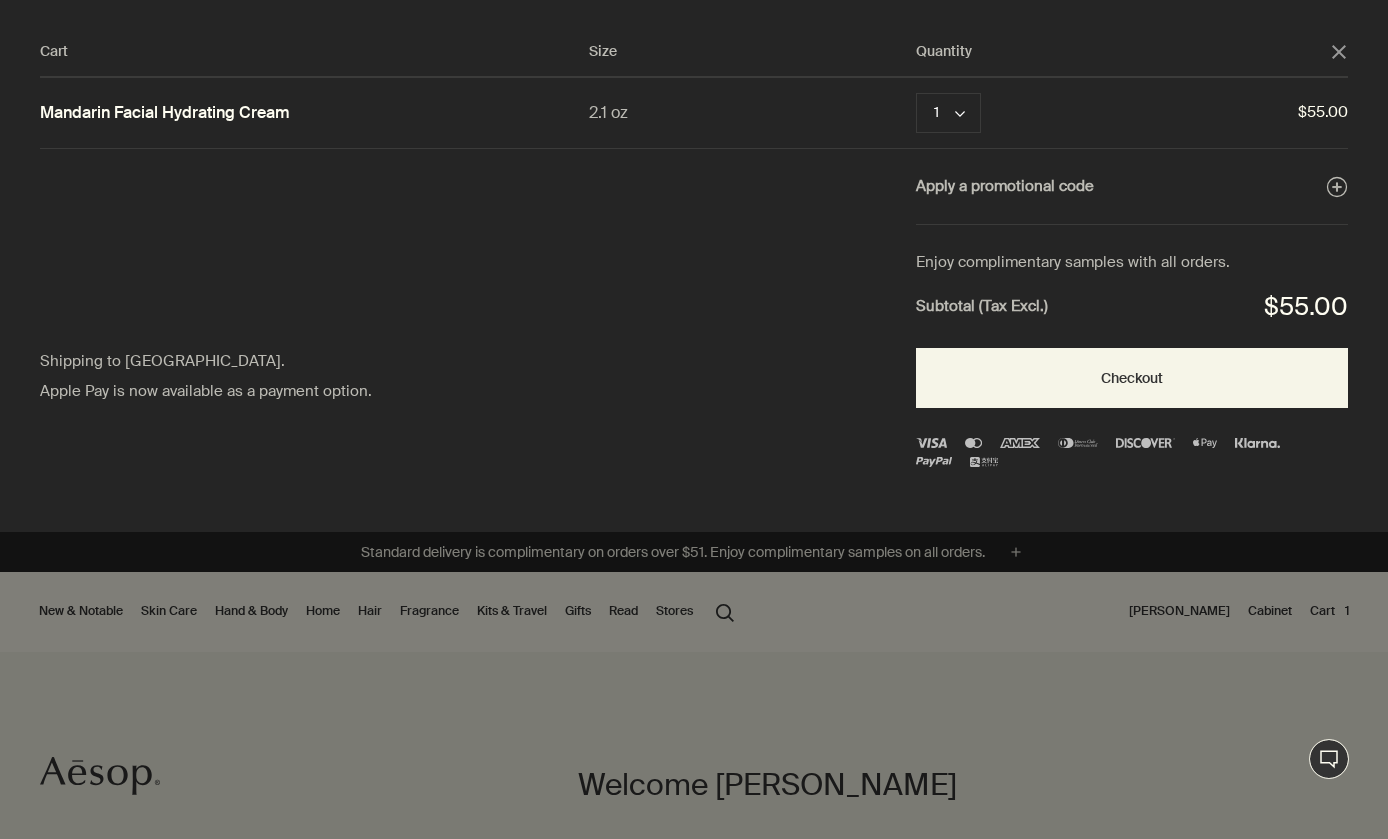 click 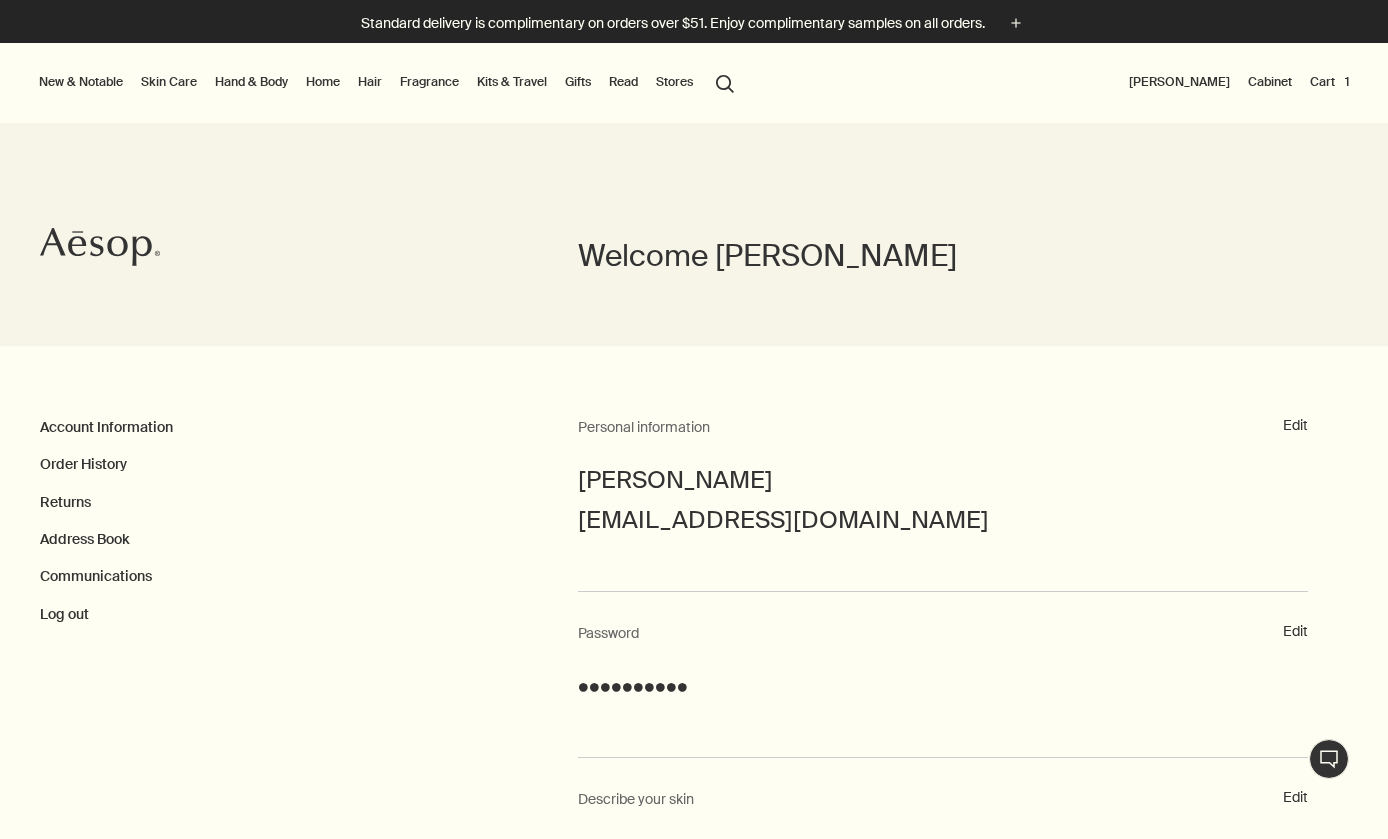 click on "Skin Care" at bounding box center [169, 82] 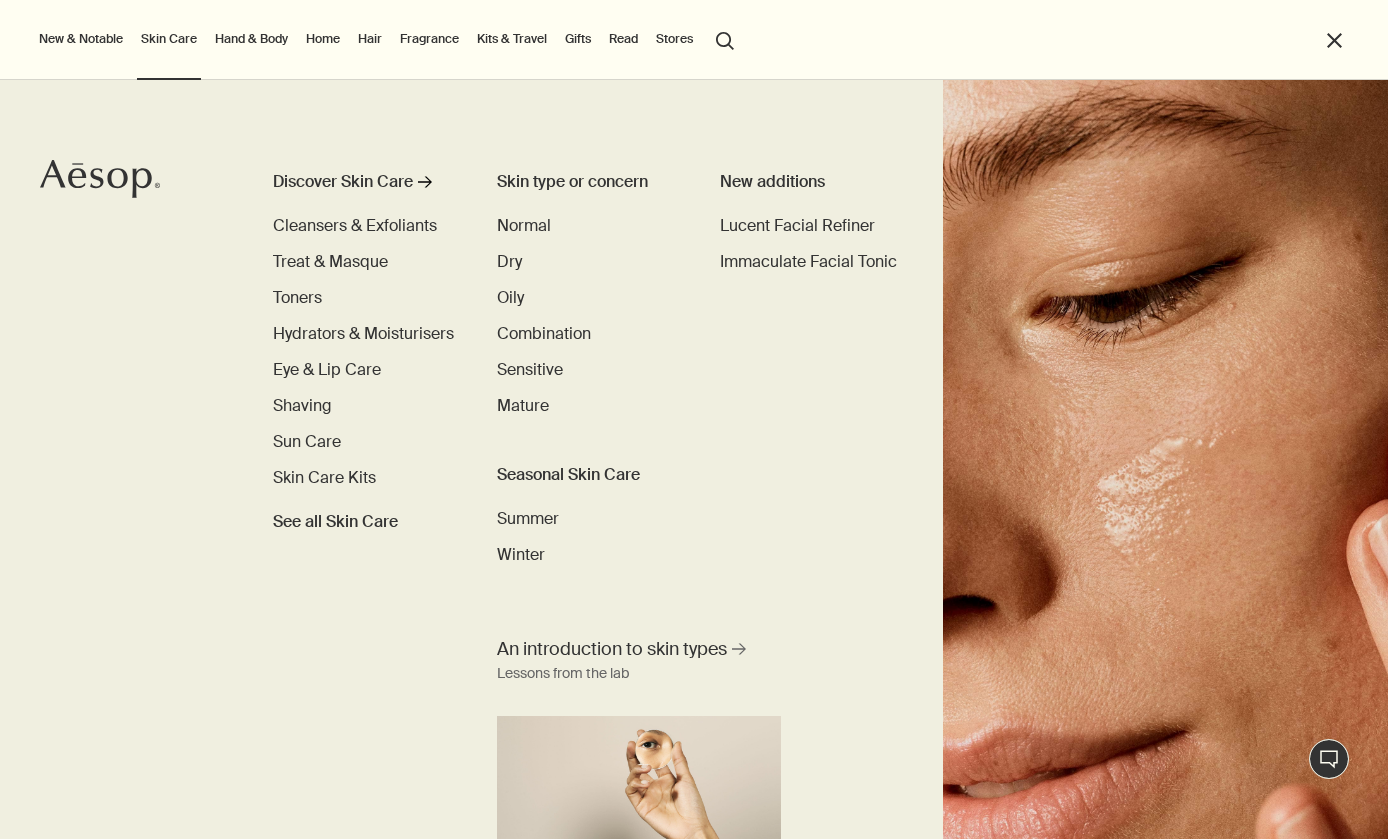 click on "Oily" at bounding box center (510, 297) 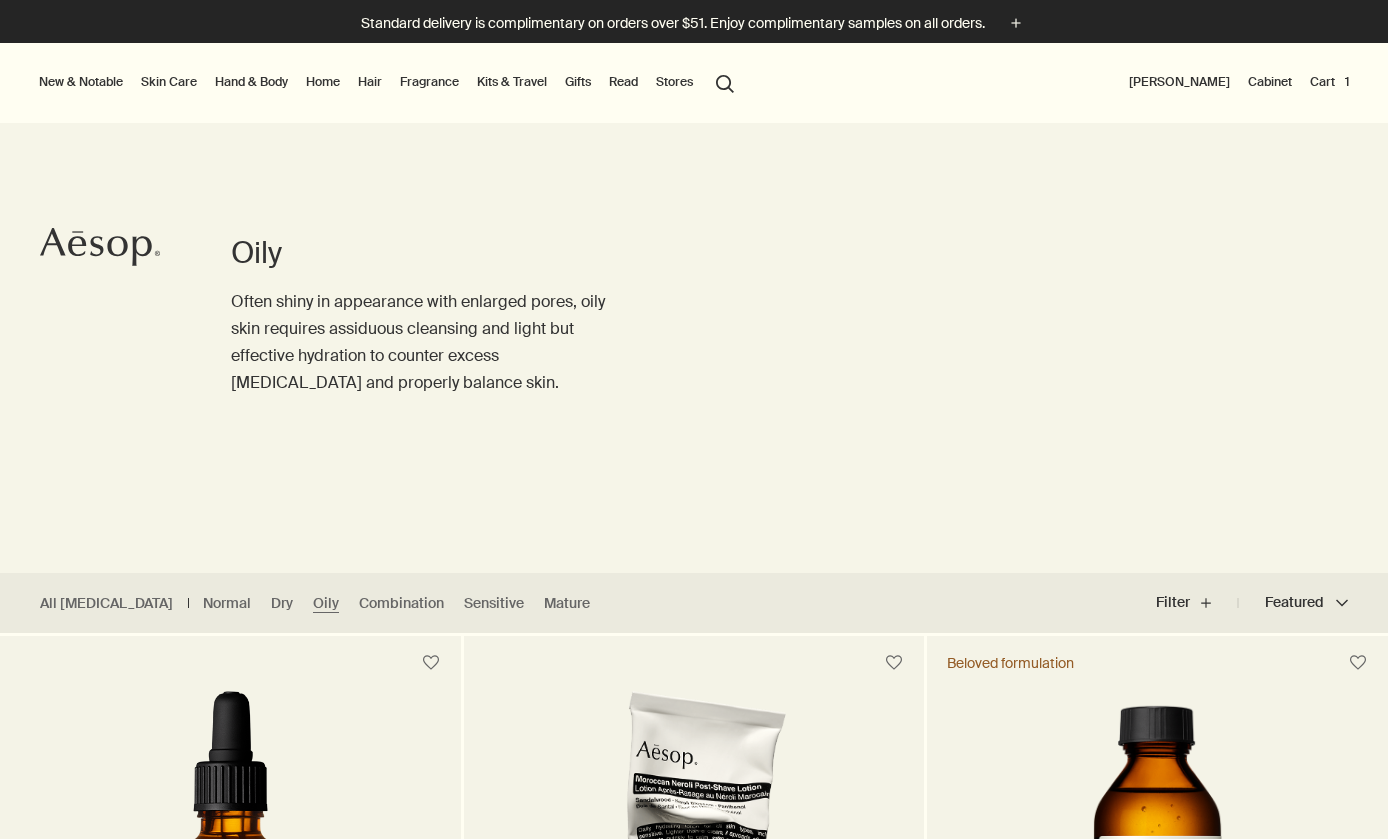 scroll, scrollTop: 0, scrollLeft: 0, axis: both 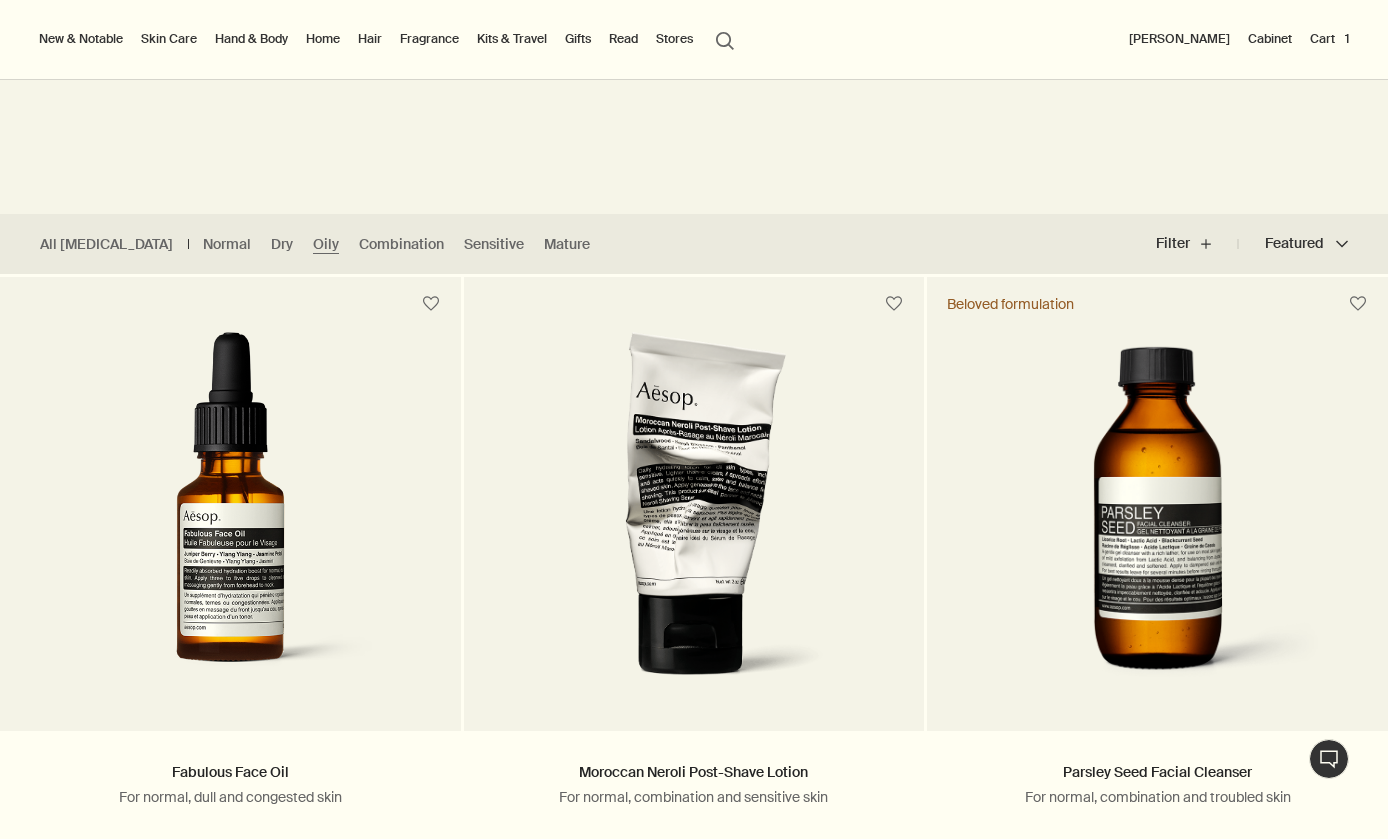 click on "Featured Featured chevron" at bounding box center (1293, 244) 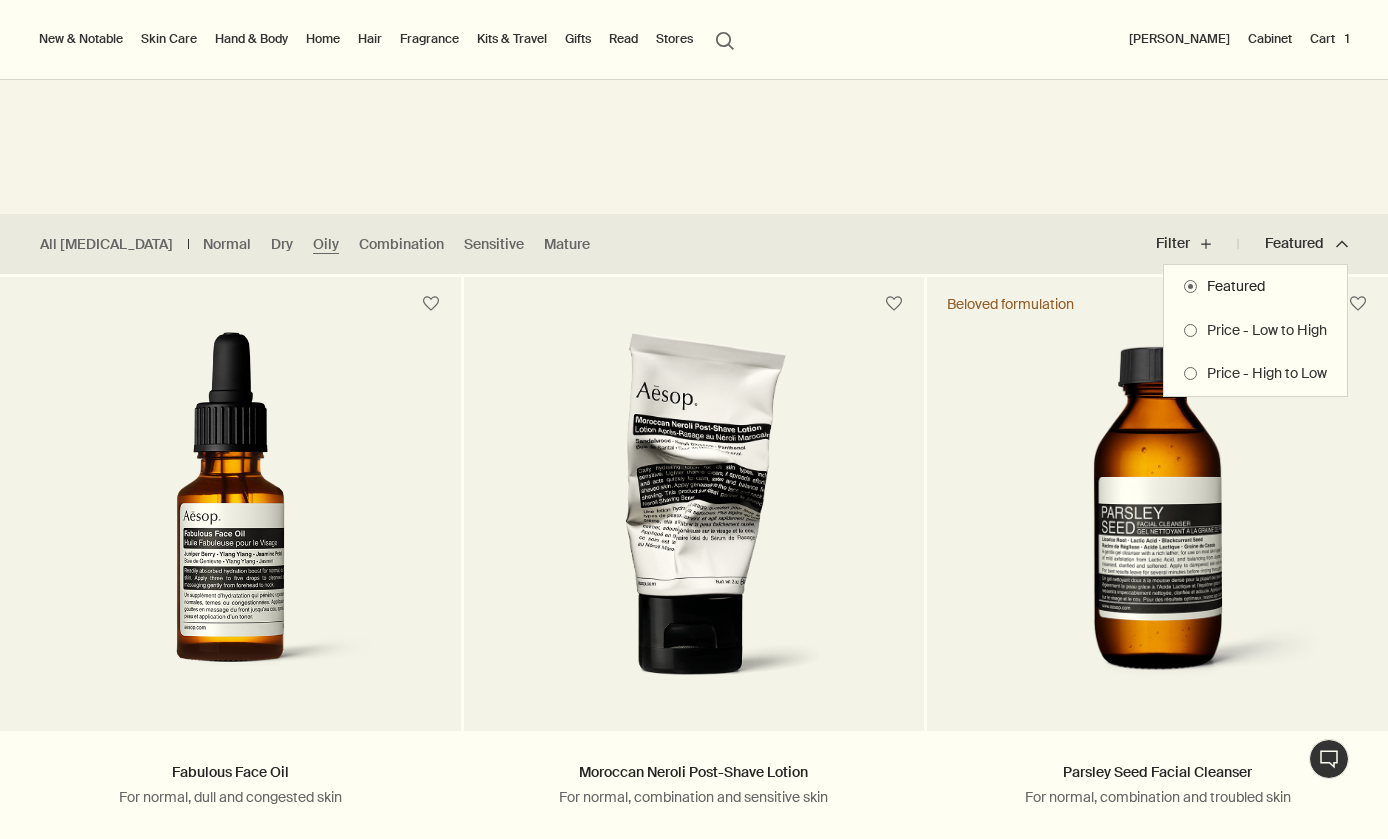 click on "Price - Low to High" at bounding box center (1262, 331) 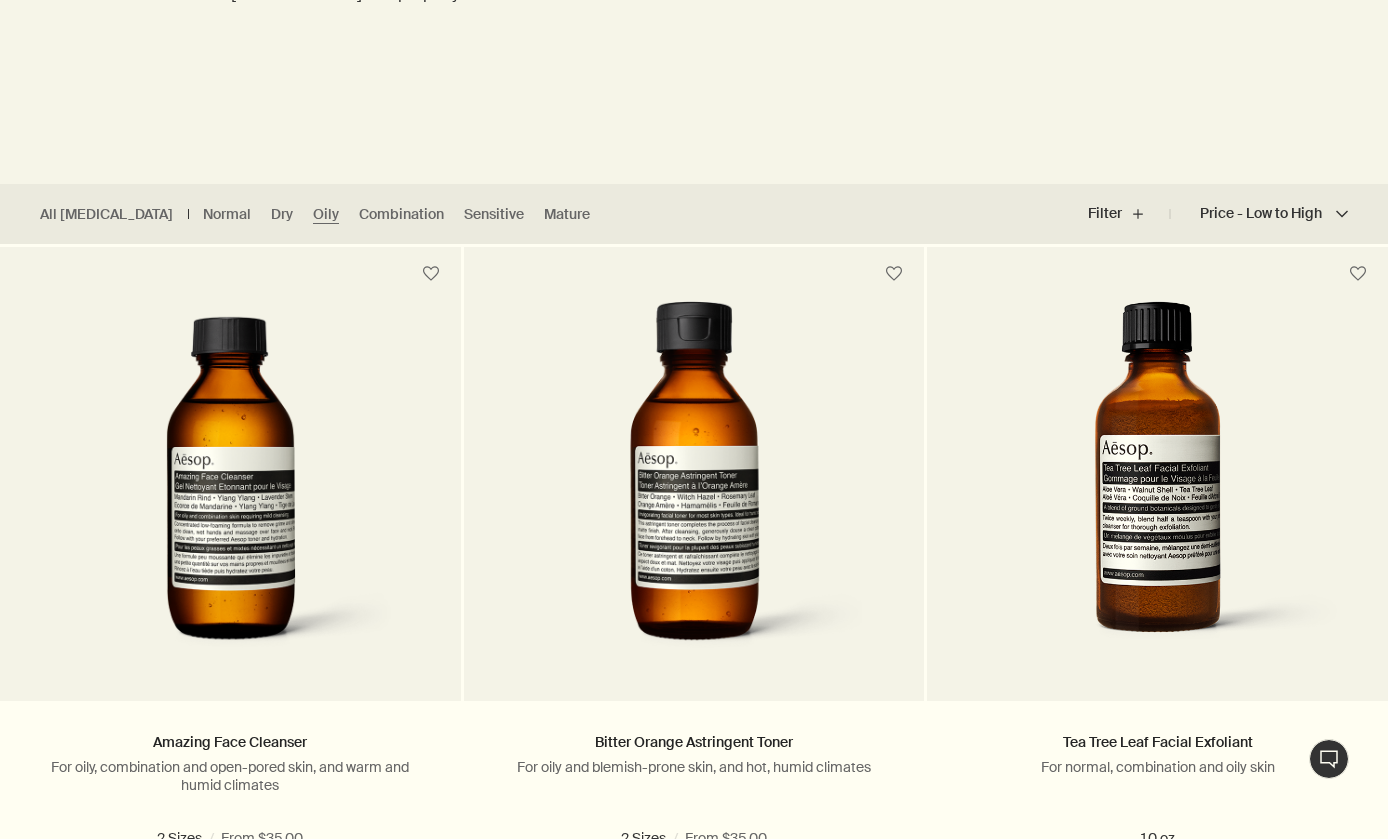 scroll, scrollTop: 388, scrollLeft: 0, axis: vertical 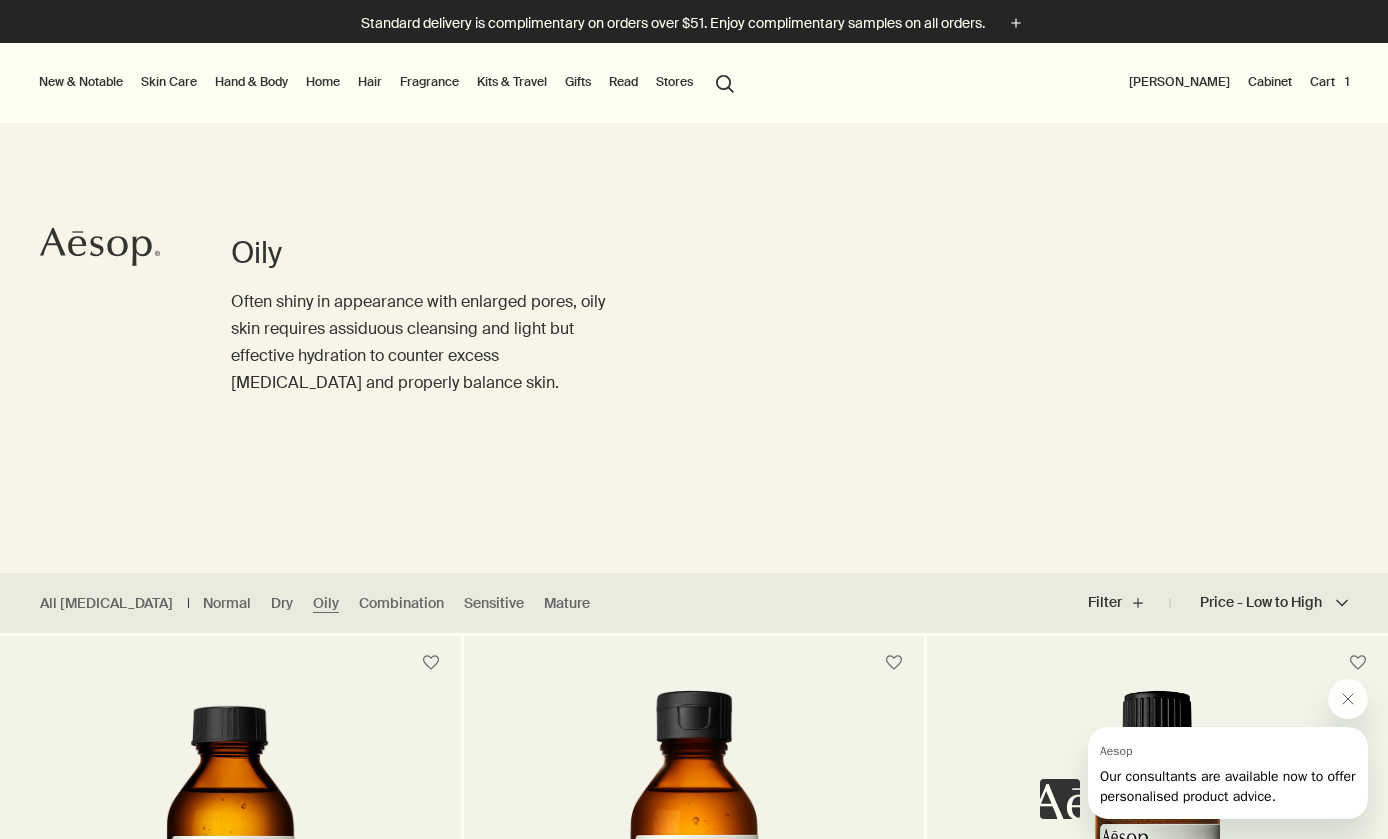 click 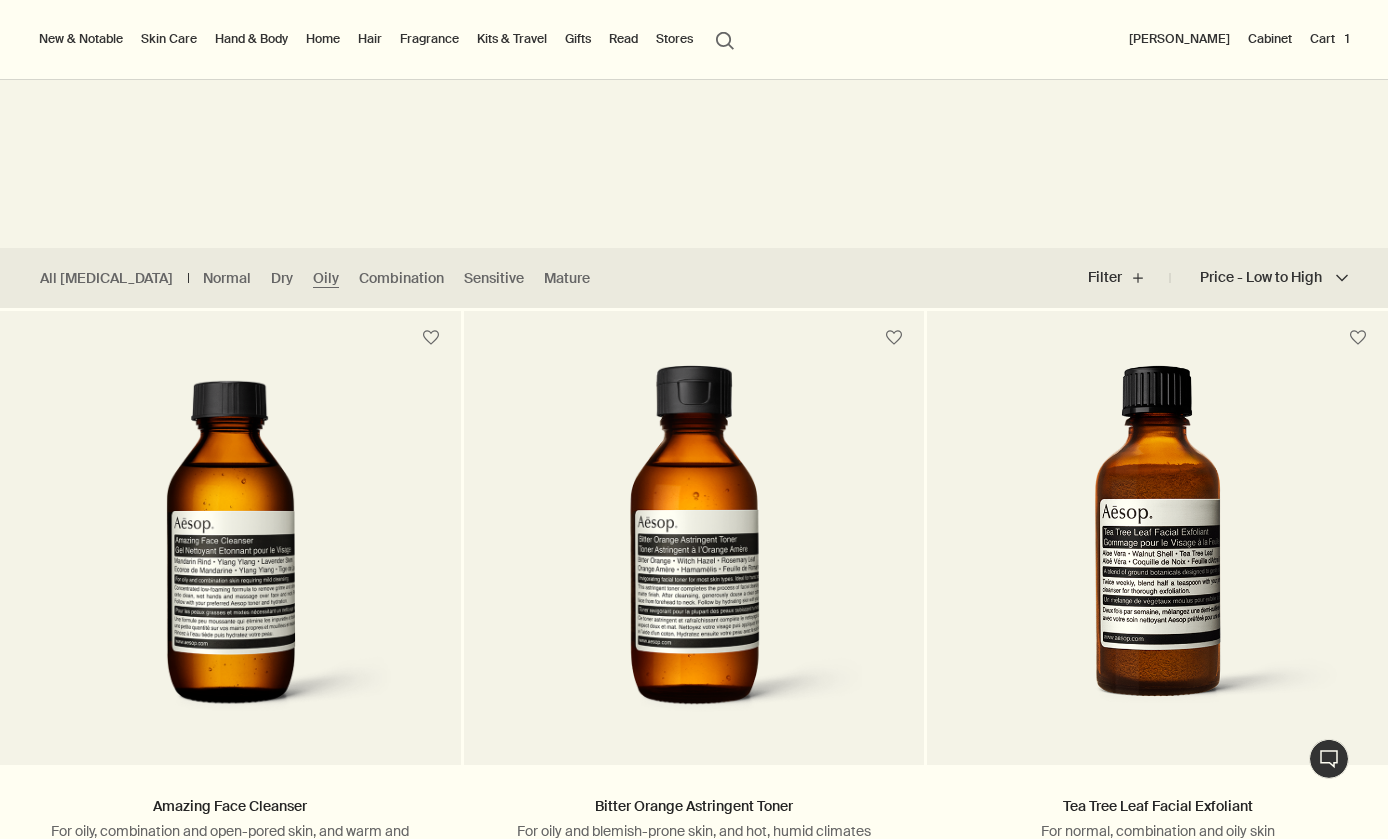 scroll, scrollTop: 0, scrollLeft: 0, axis: both 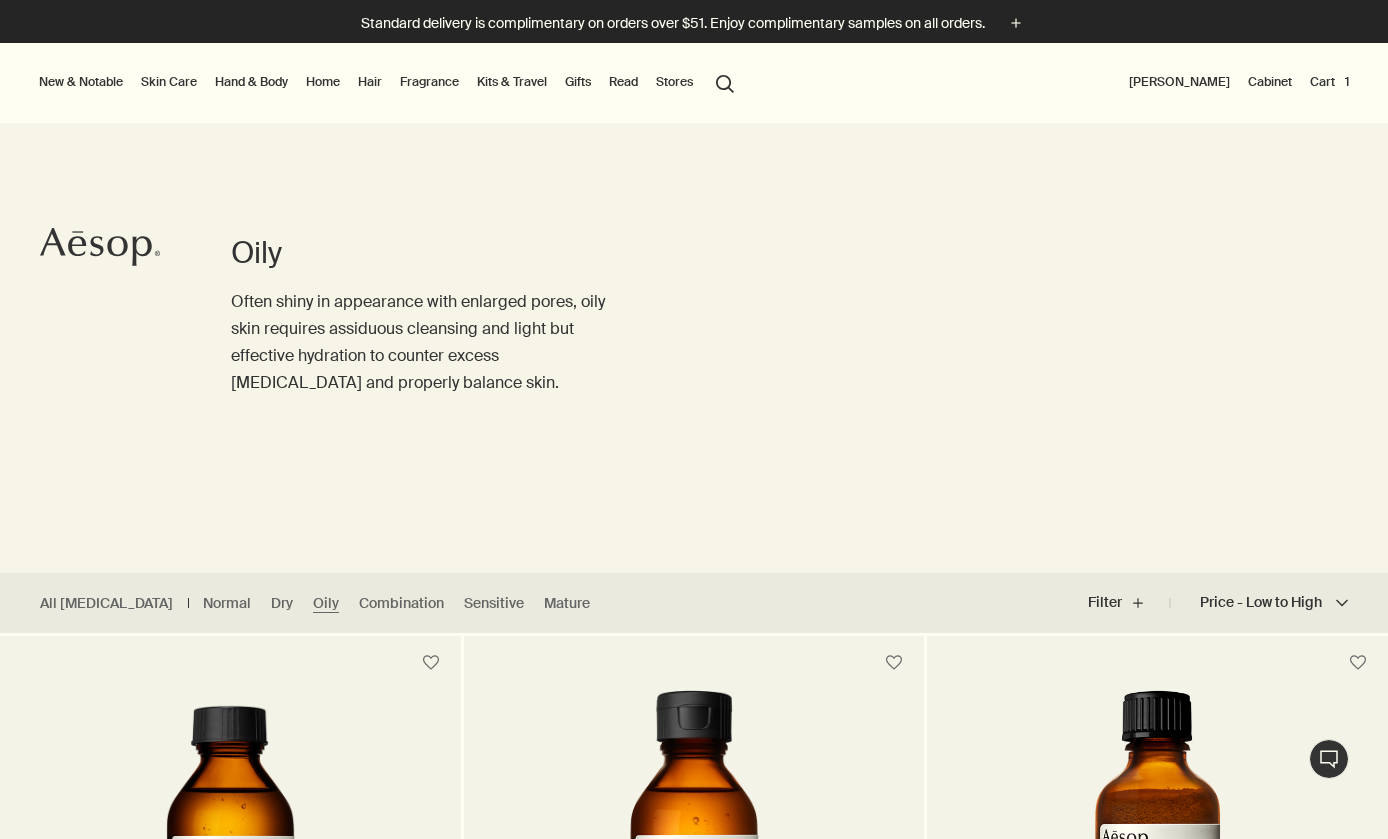 click on "[PERSON_NAME]" at bounding box center [1179, 82] 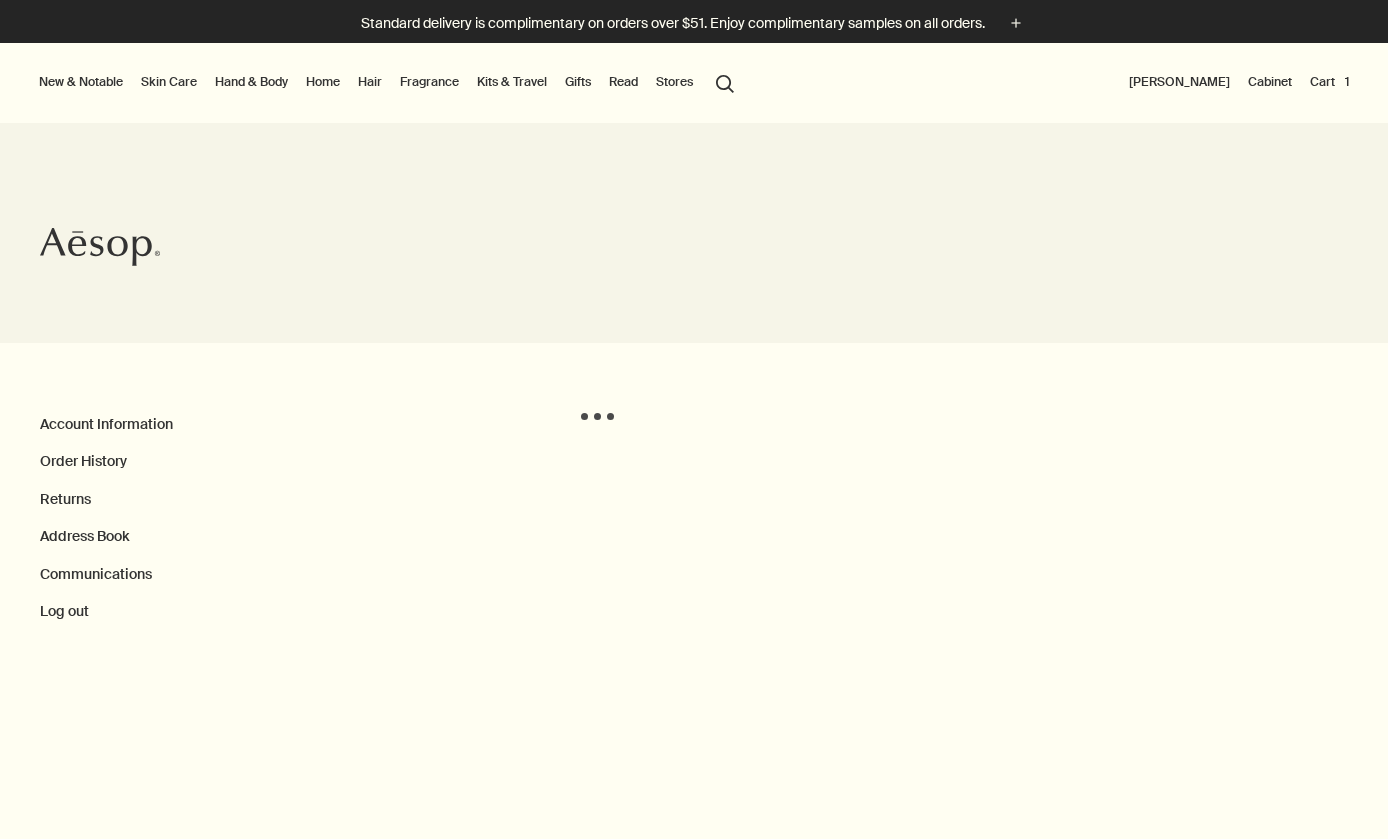 scroll, scrollTop: 0, scrollLeft: 0, axis: both 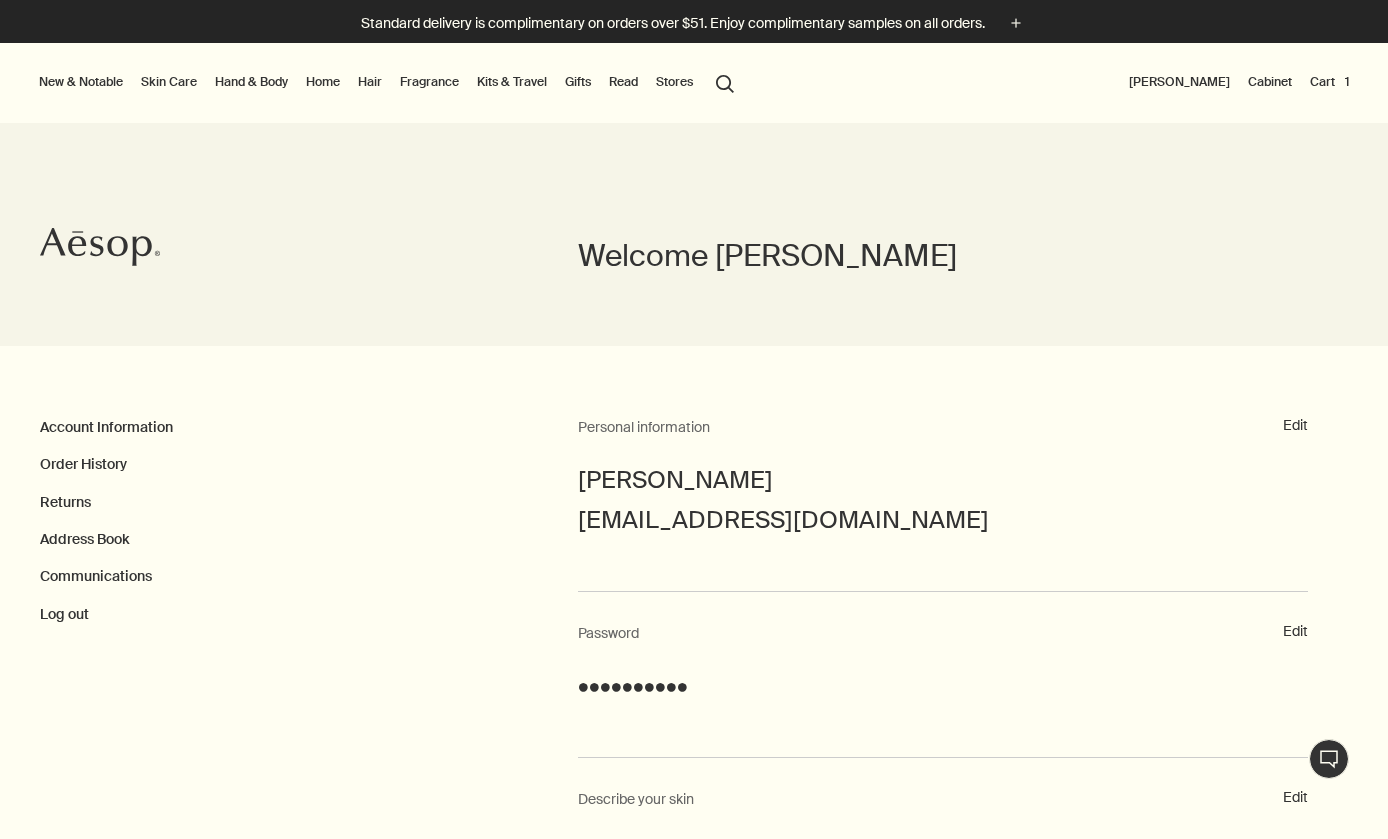 click on "Address Book" at bounding box center [84, 539] 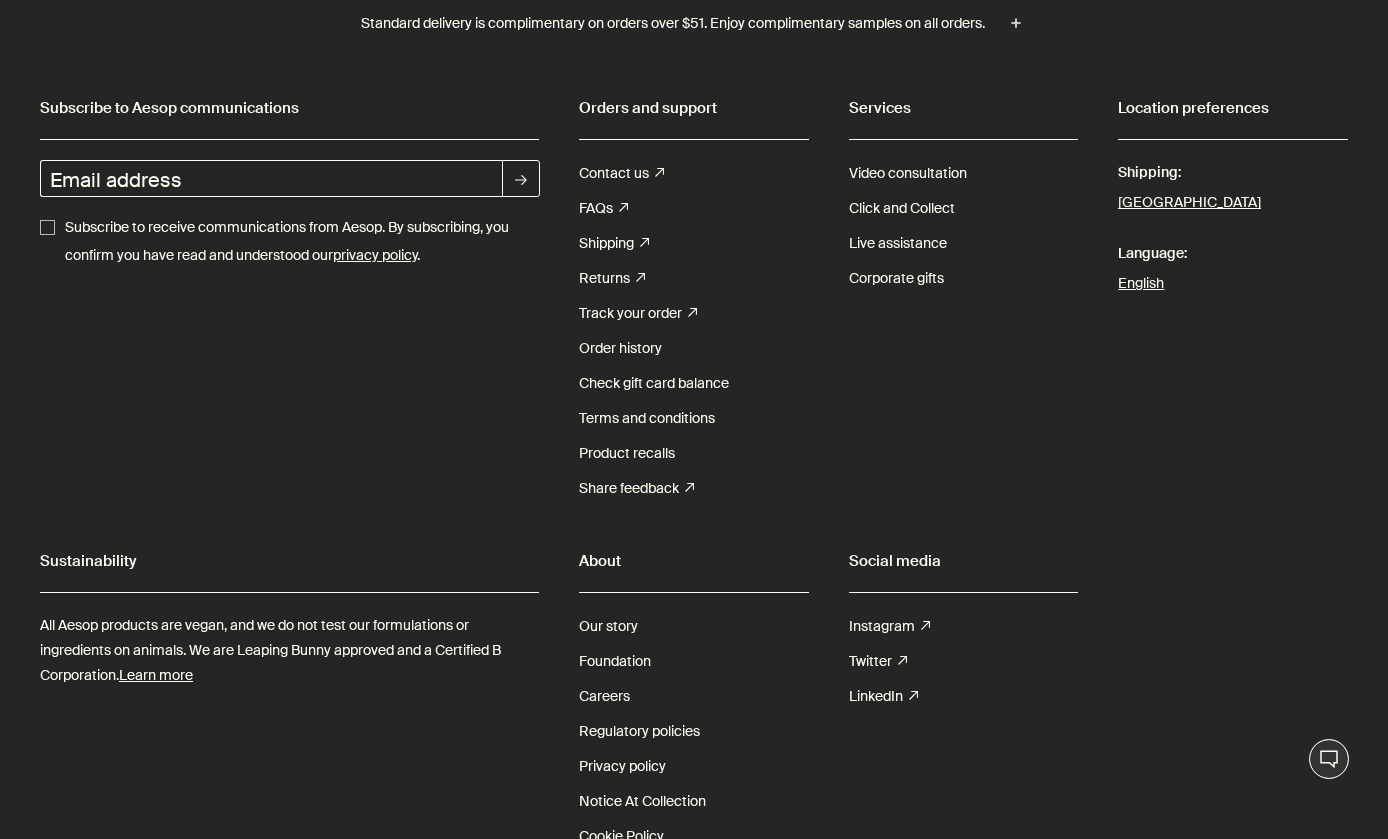 scroll, scrollTop: 0, scrollLeft: 0, axis: both 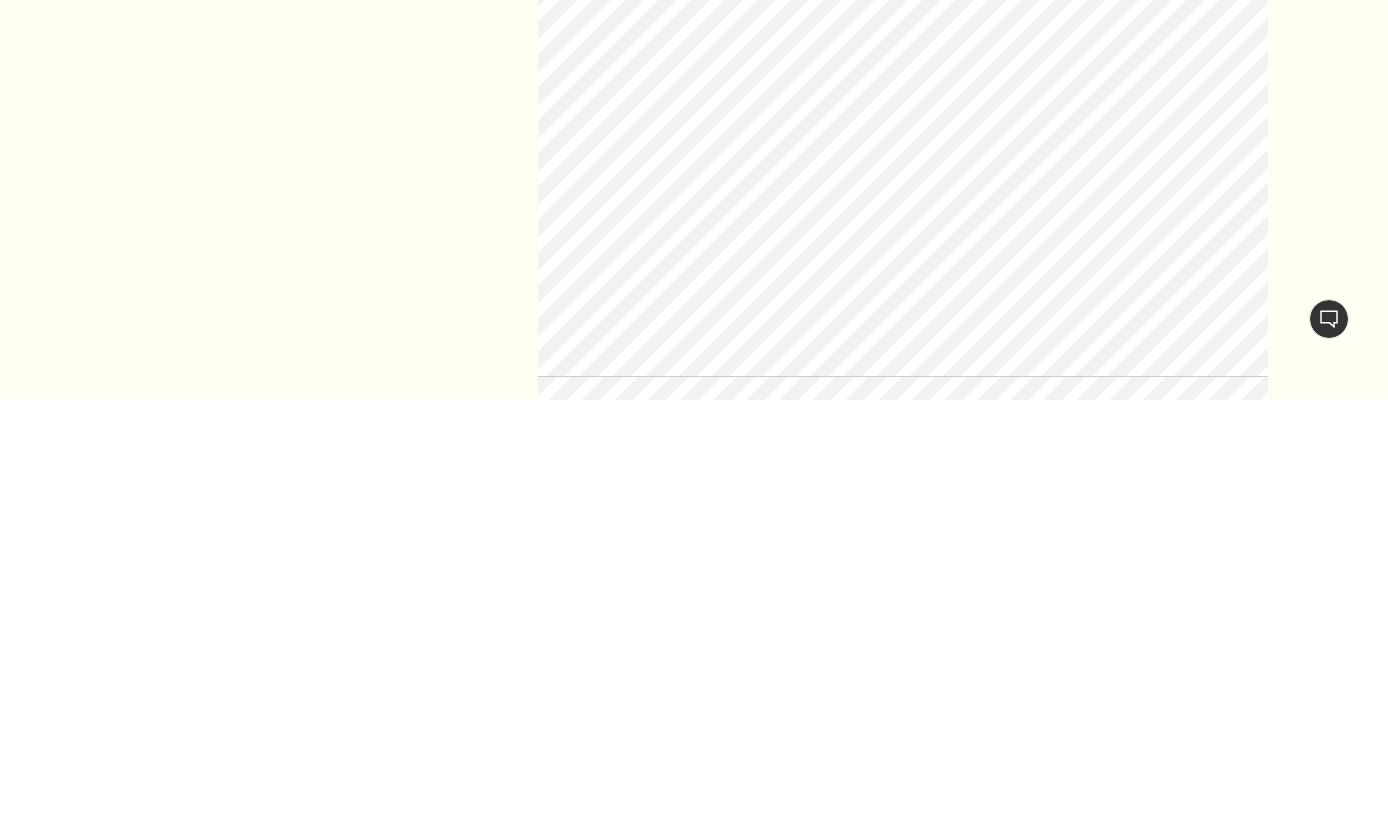 click at bounding box center (963, 396) 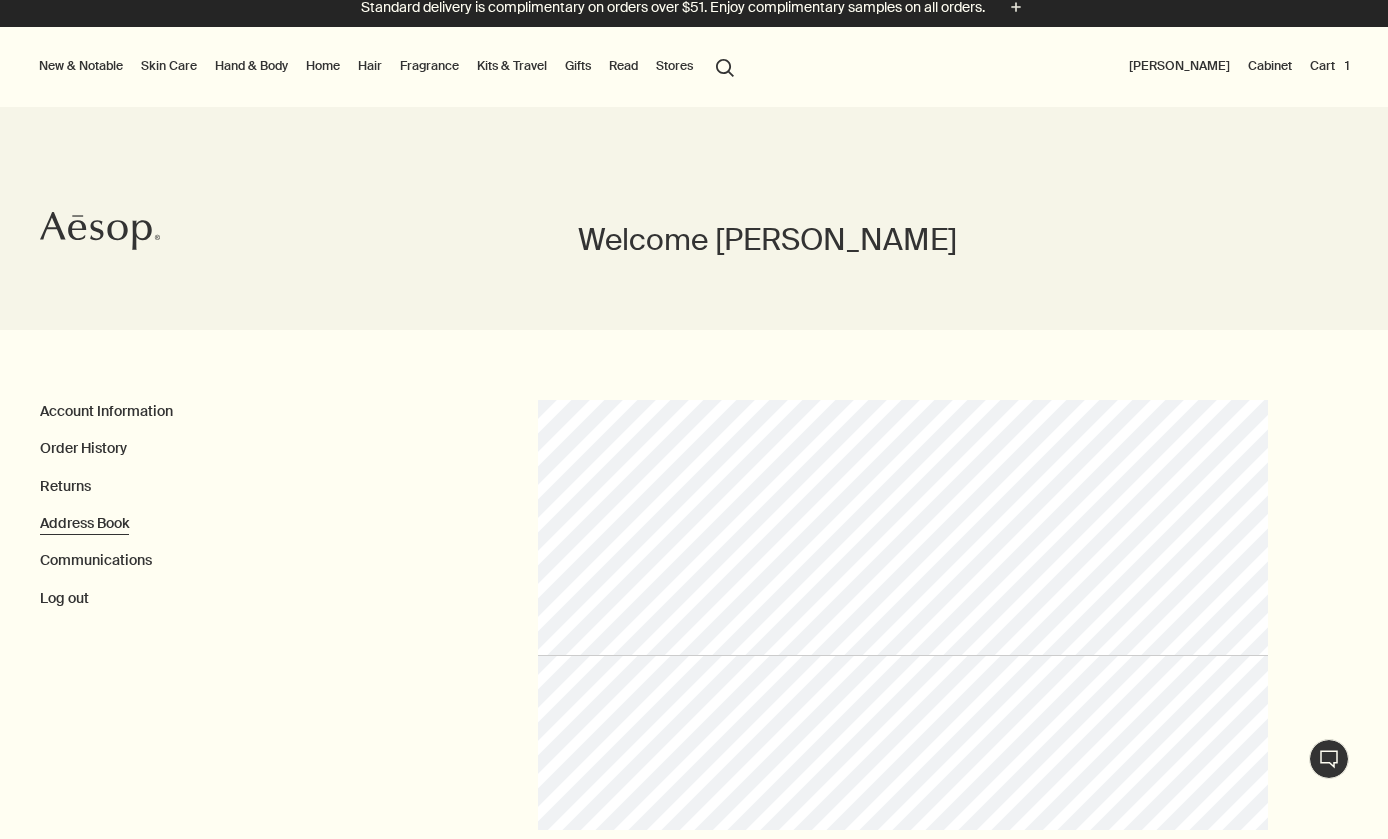 scroll, scrollTop: 15, scrollLeft: 0, axis: vertical 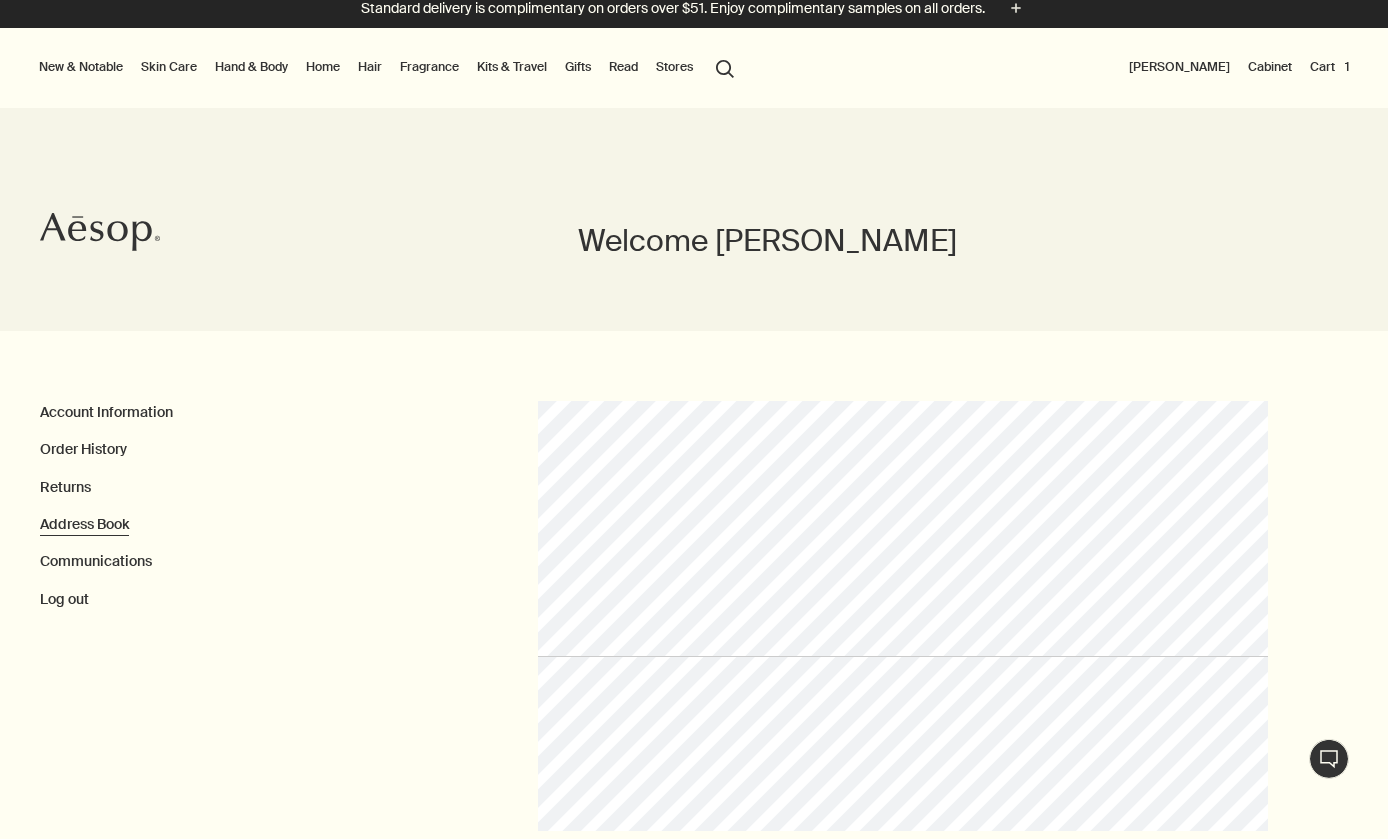 click at bounding box center [963, 676] 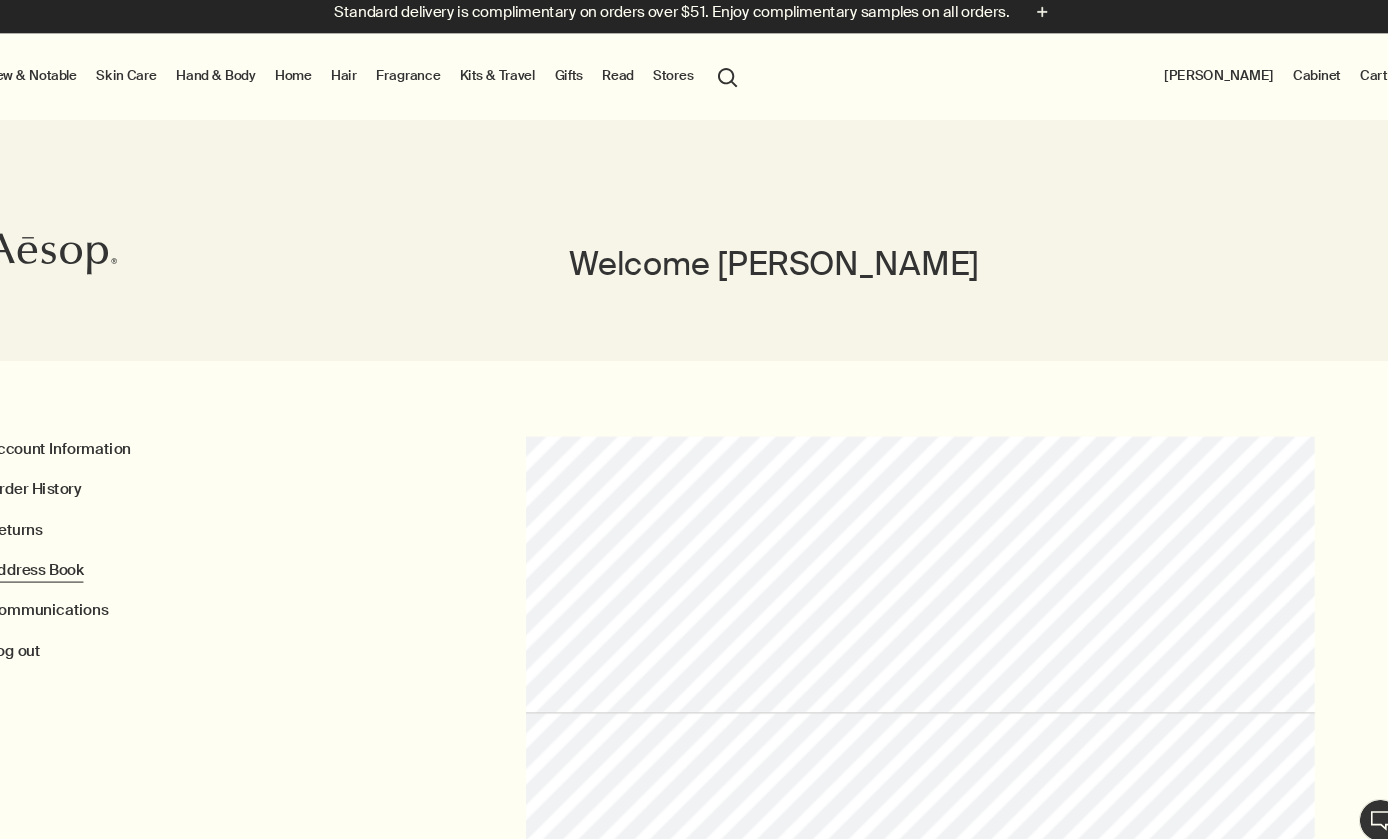 scroll, scrollTop: 0, scrollLeft: 0, axis: both 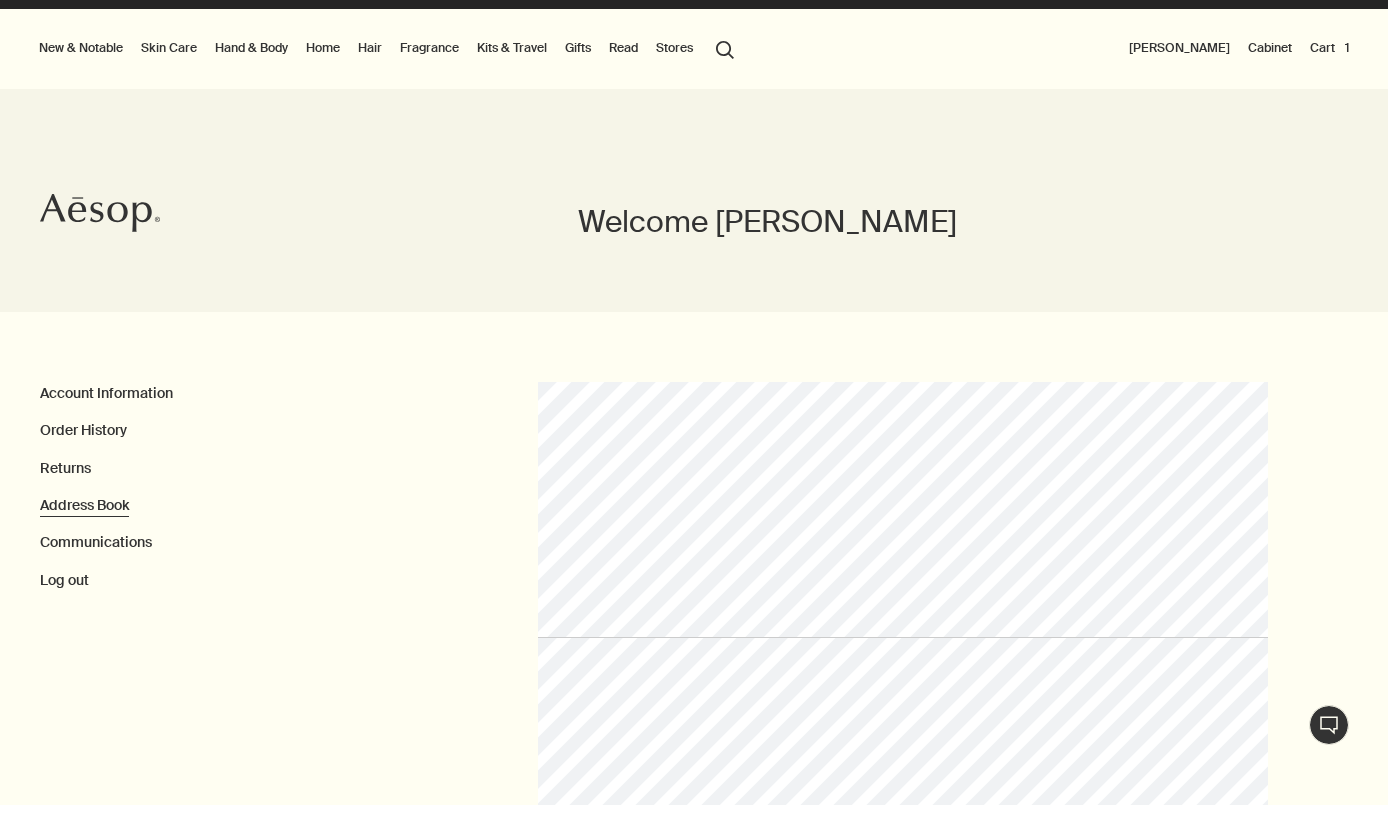 click on "Skin Care" at bounding box center [169, 82] 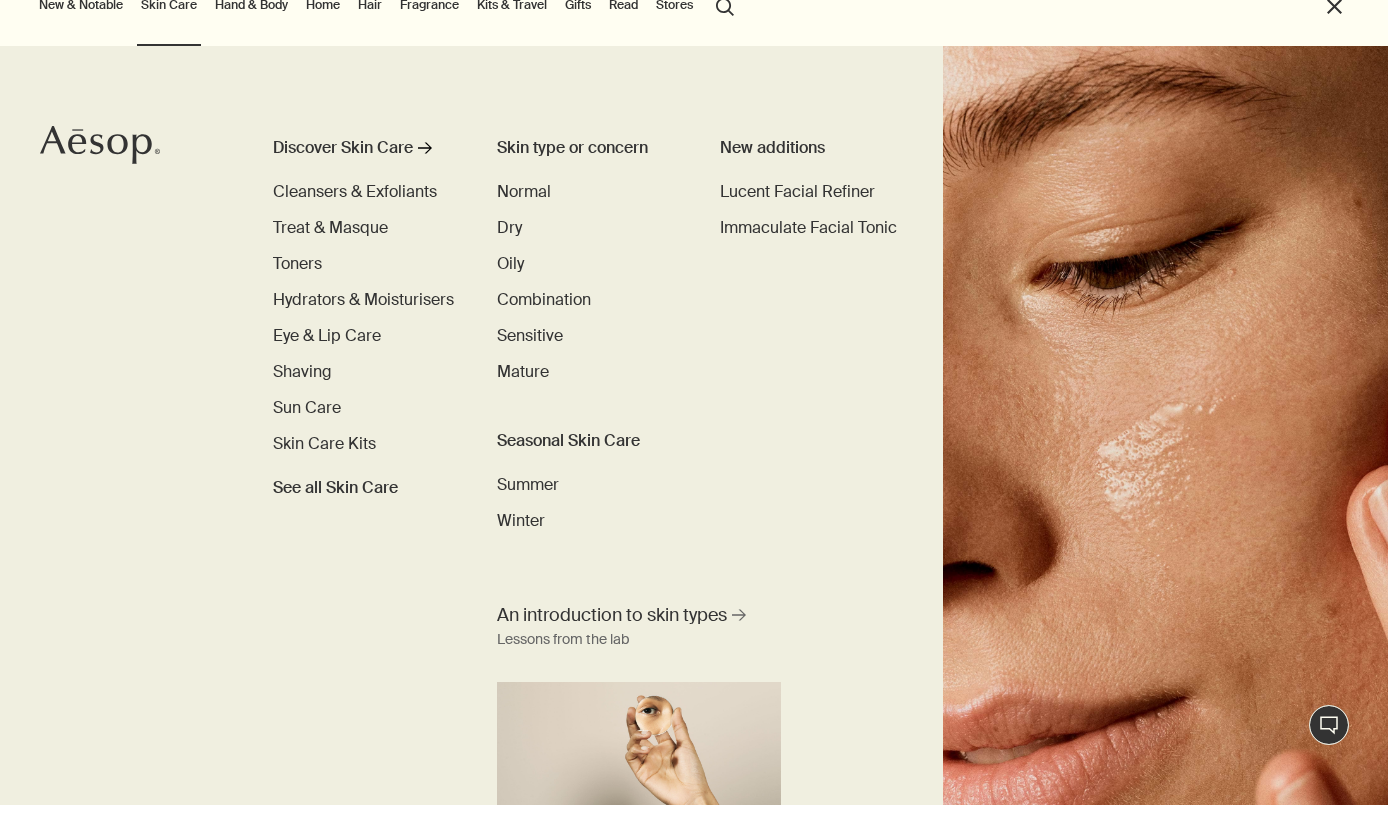 scroll, scrollTop: 34, scrollLeft: 0, axis: vertical 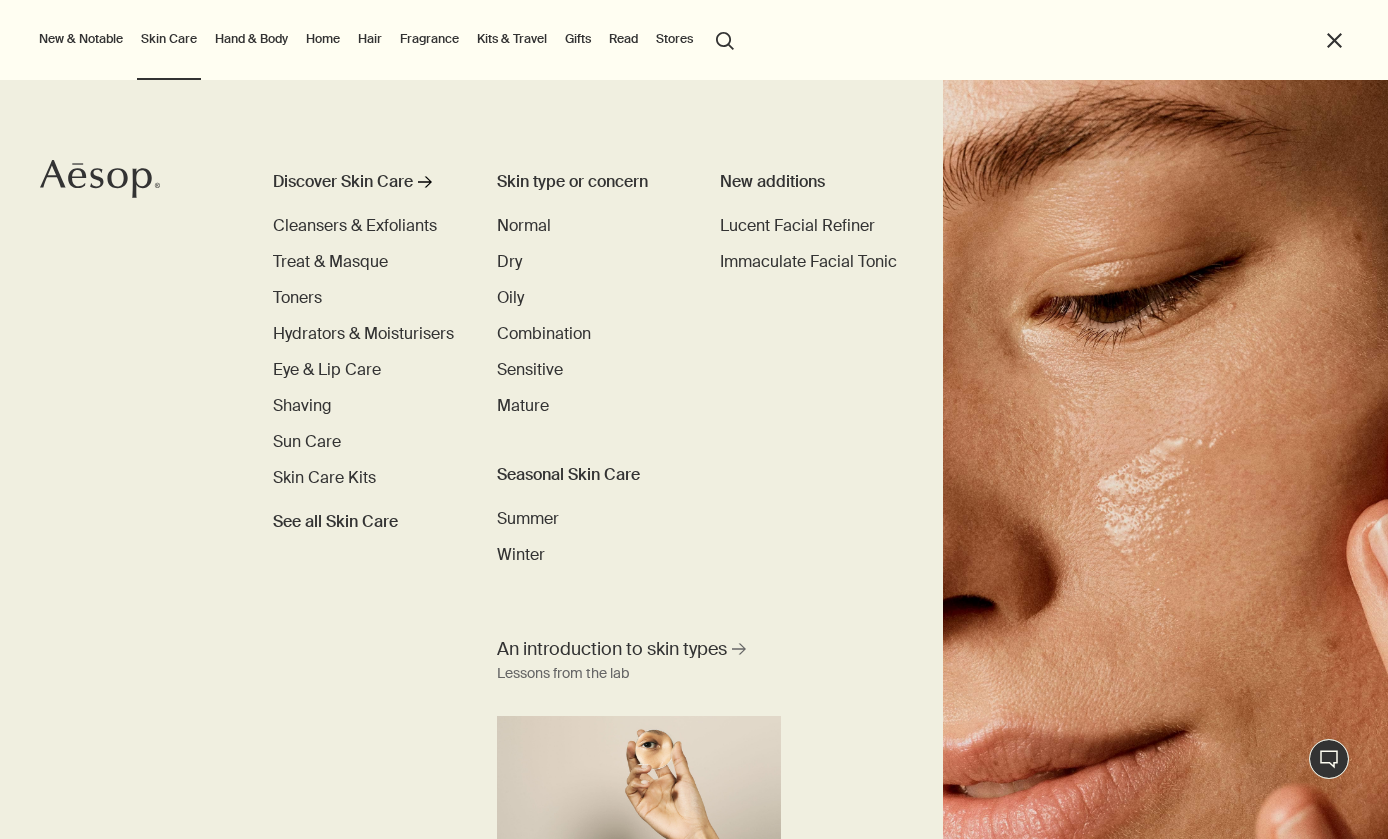 click on "Oily" at bounding box center [510, 297] 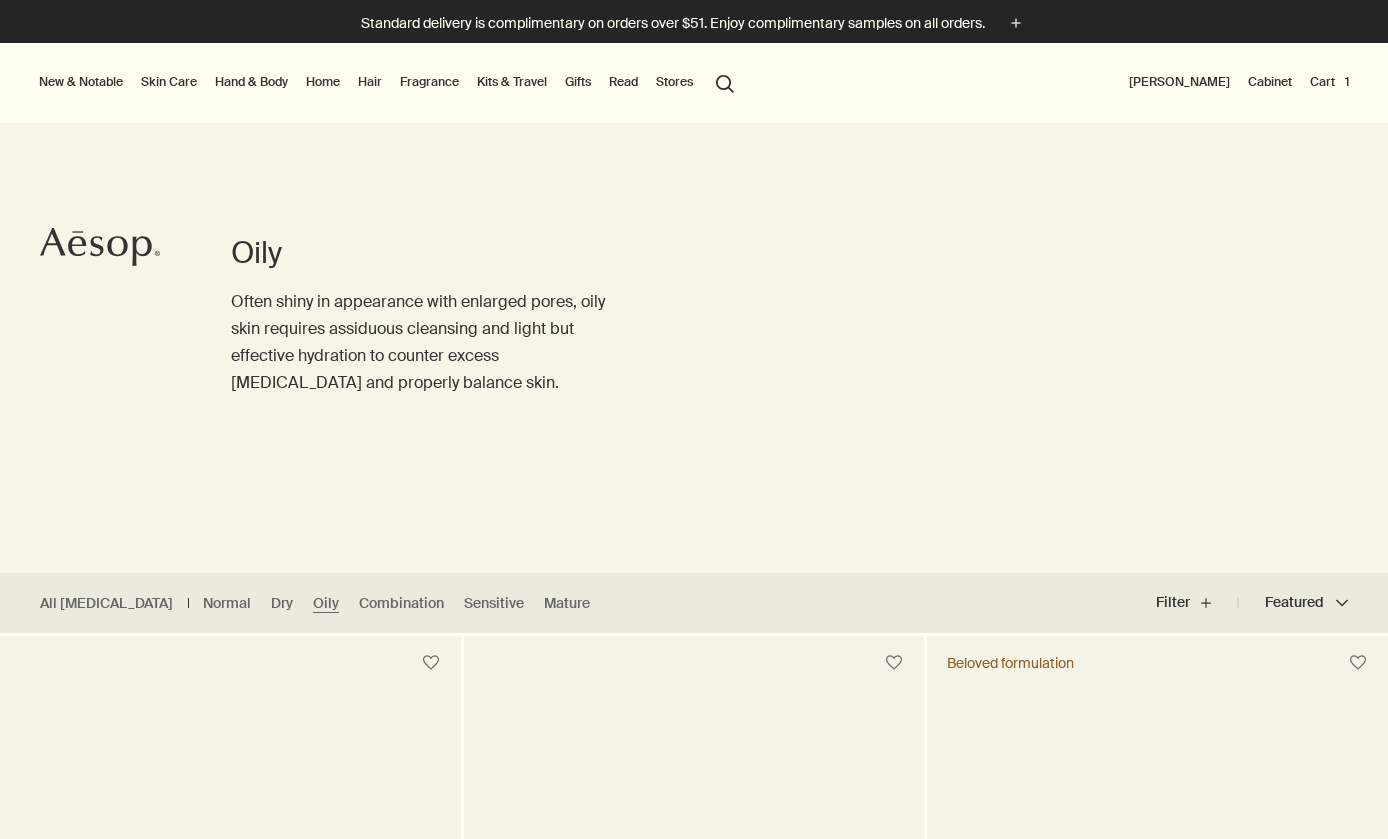 scroll, scrollTop: 0, scrollLeft: 0, axis: both 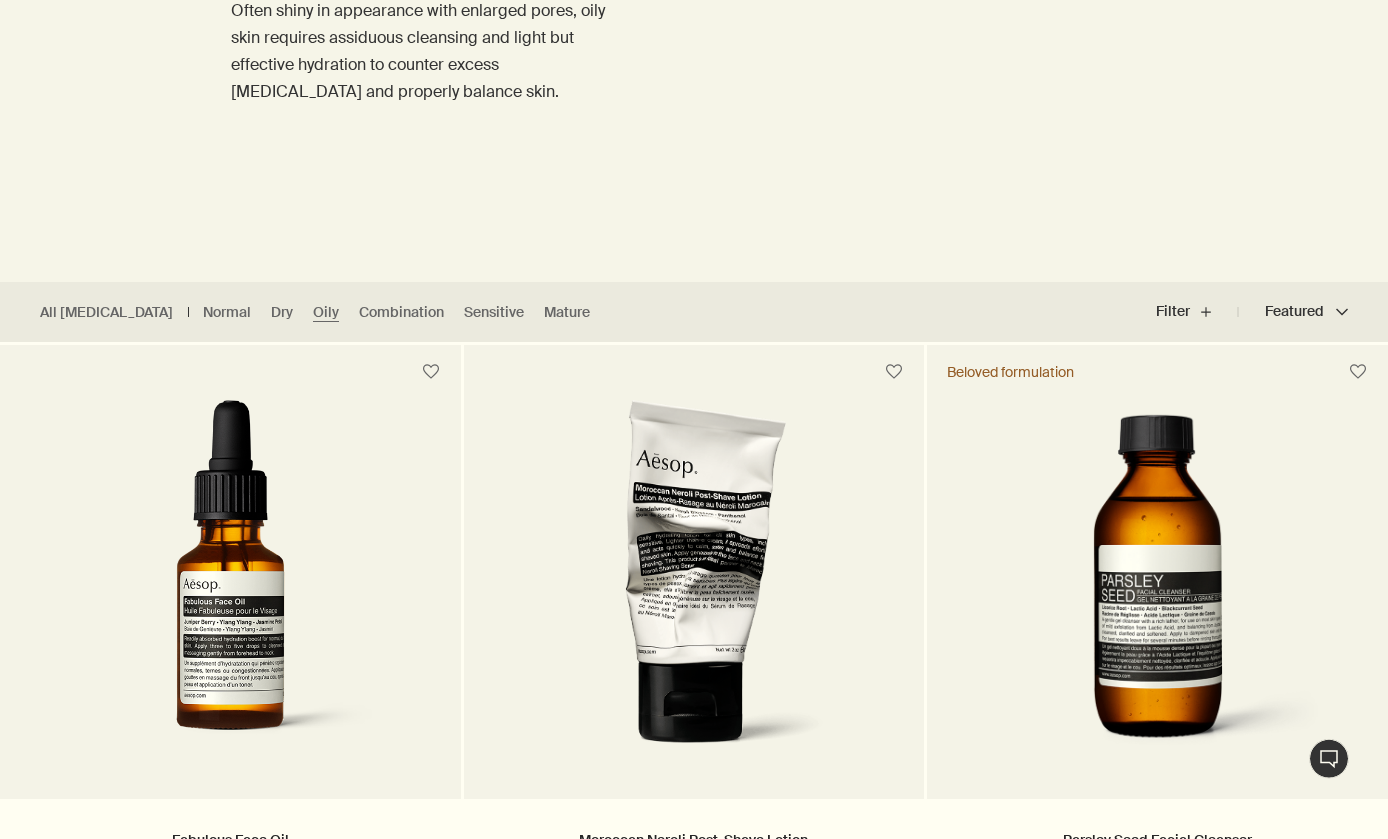 click on "Featured Featured chevron" at bounding box center [1293, 312] 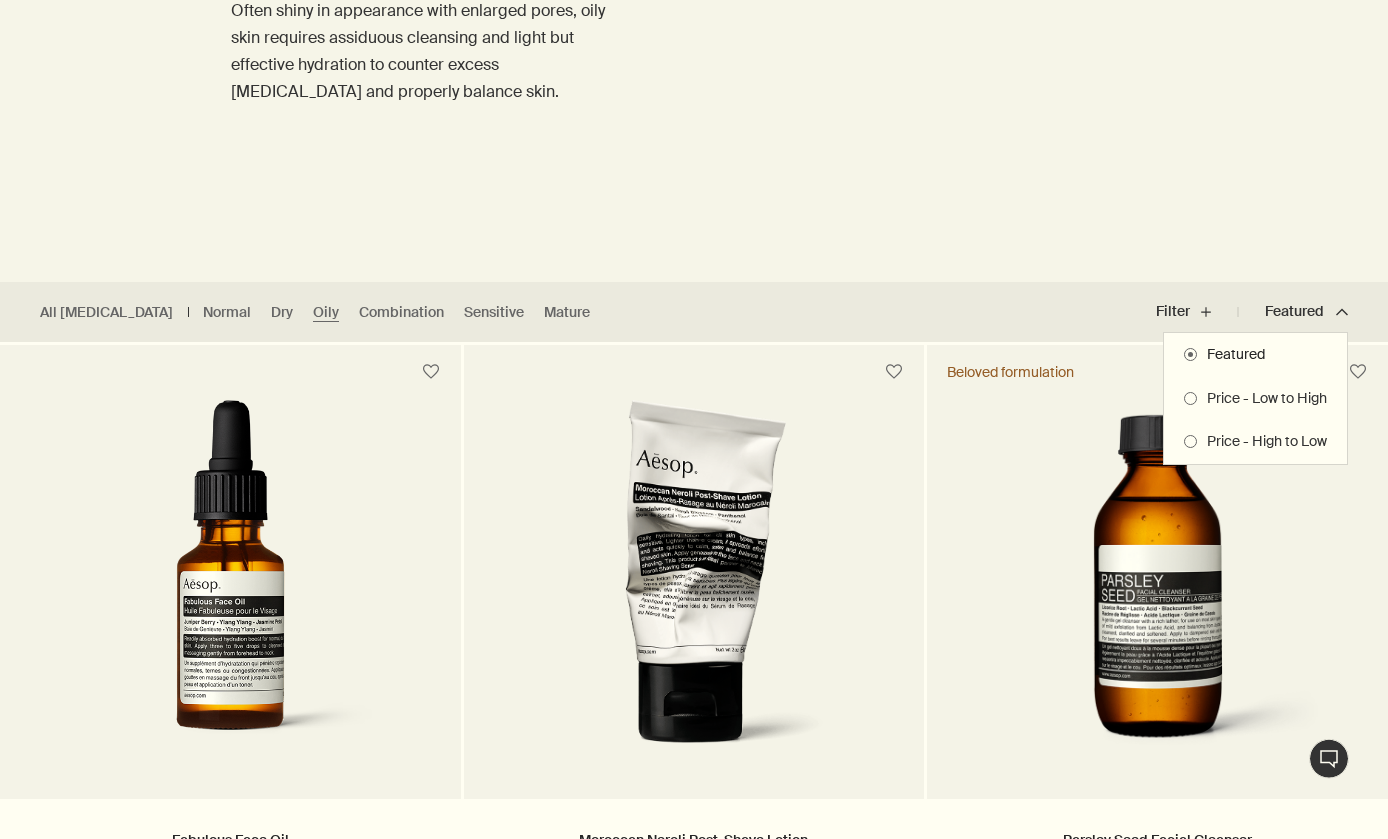 click on "Price - Low to High" at bounding box center [1262, 399] 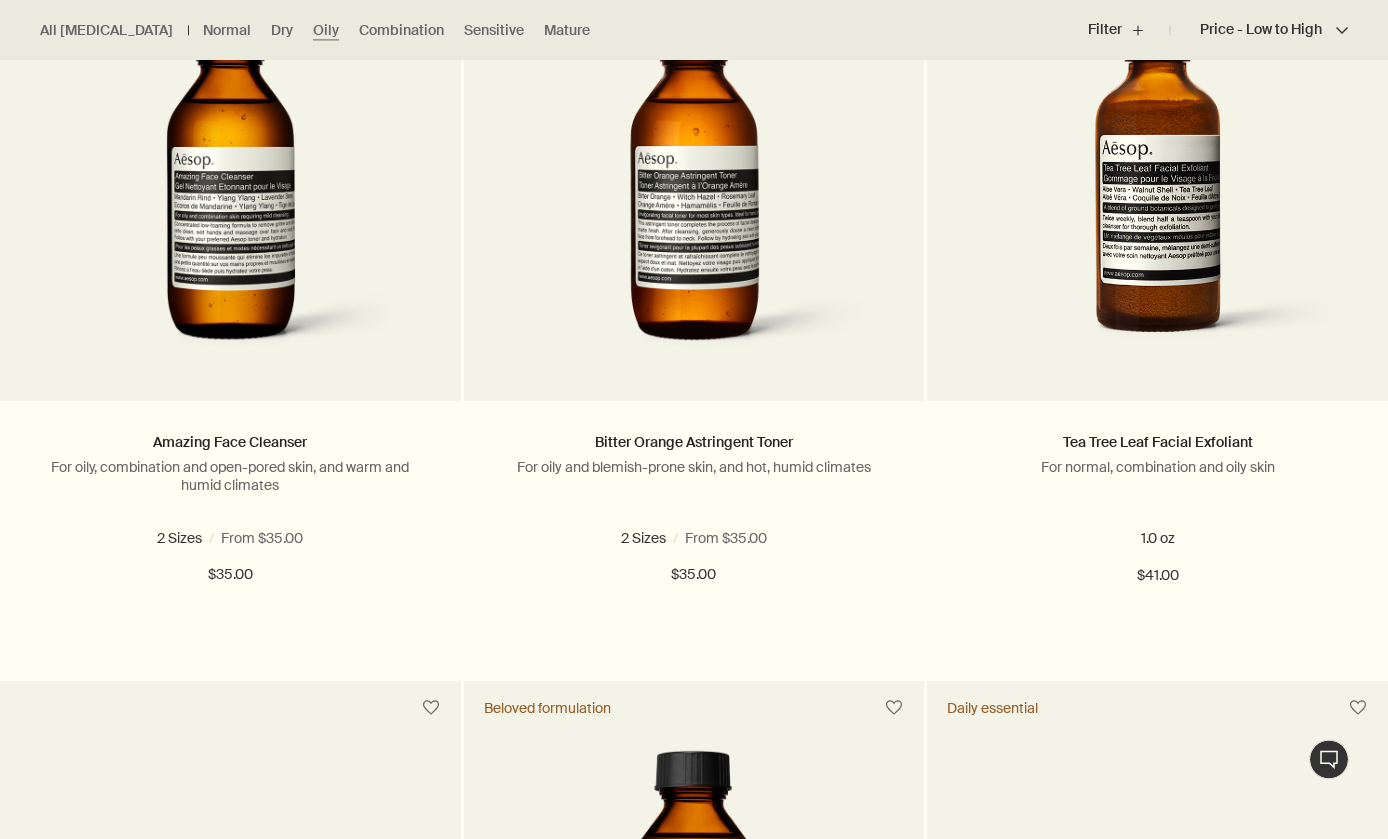 scroll, scrollTop: 635, scrollLeft: 0, axis: vertical 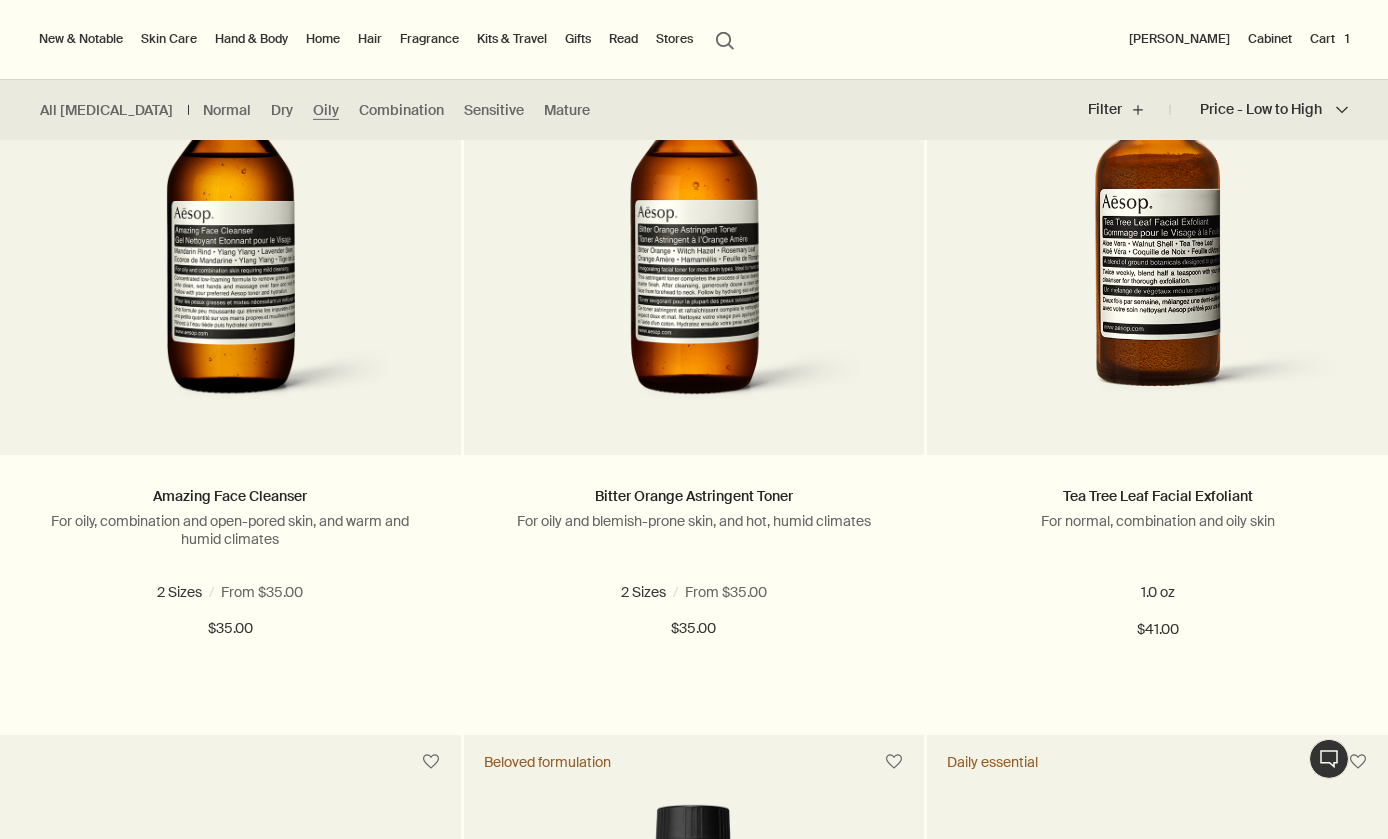click on "Learn more" at bounding box center (1157, 702) 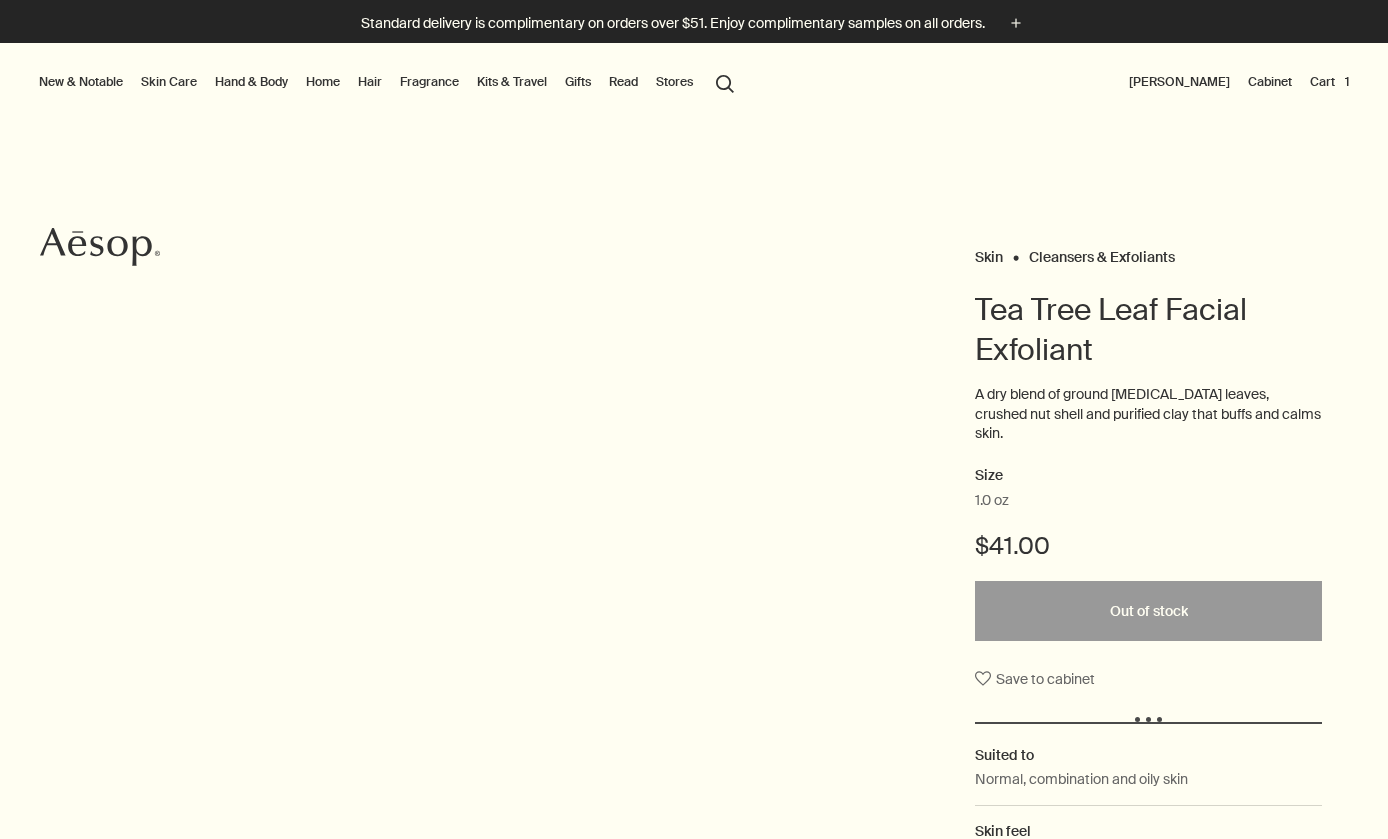 scroll, scrollTop: 0, scrollLeft: 0, axis: both 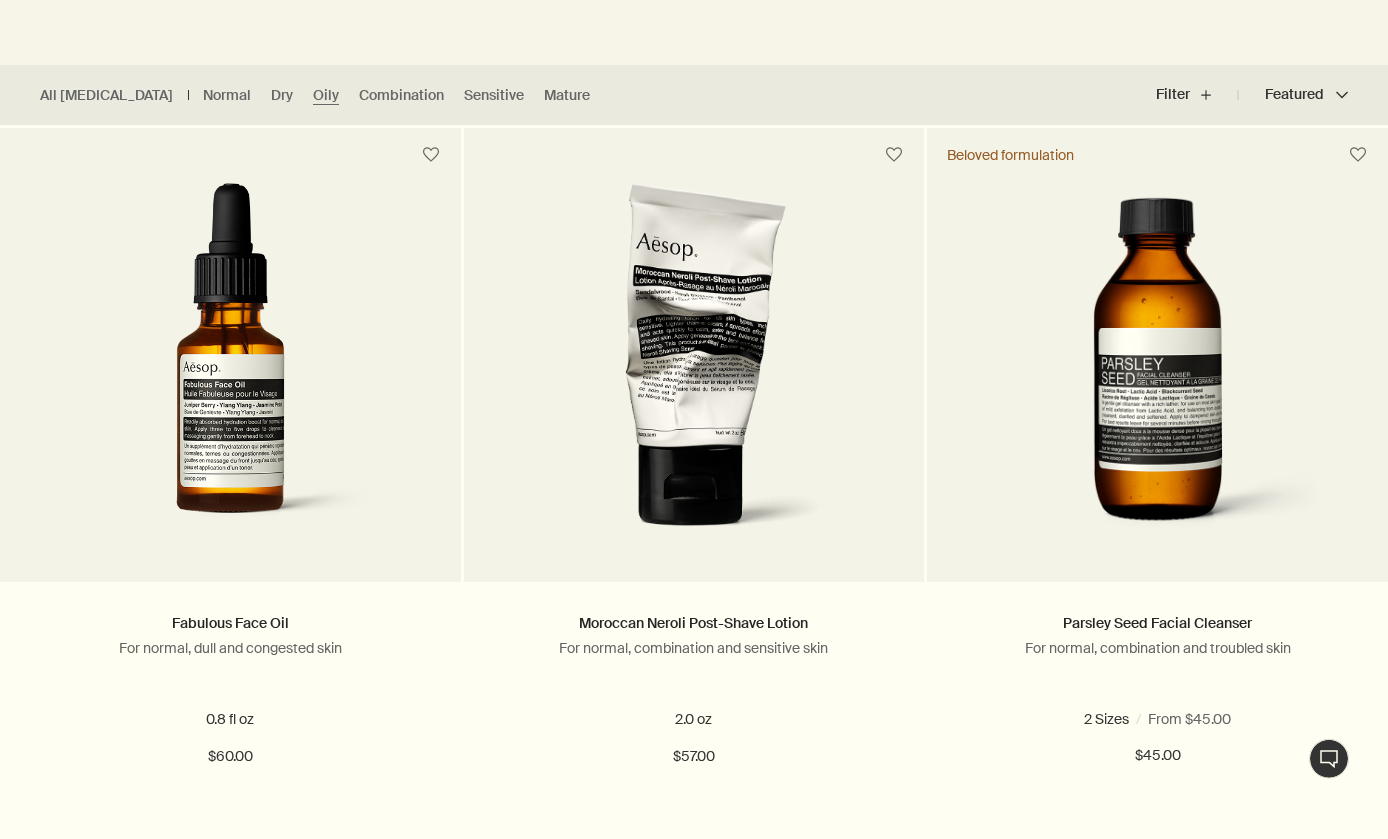 click on "Featured Featured chevron" at bounding box center (1293, 95) 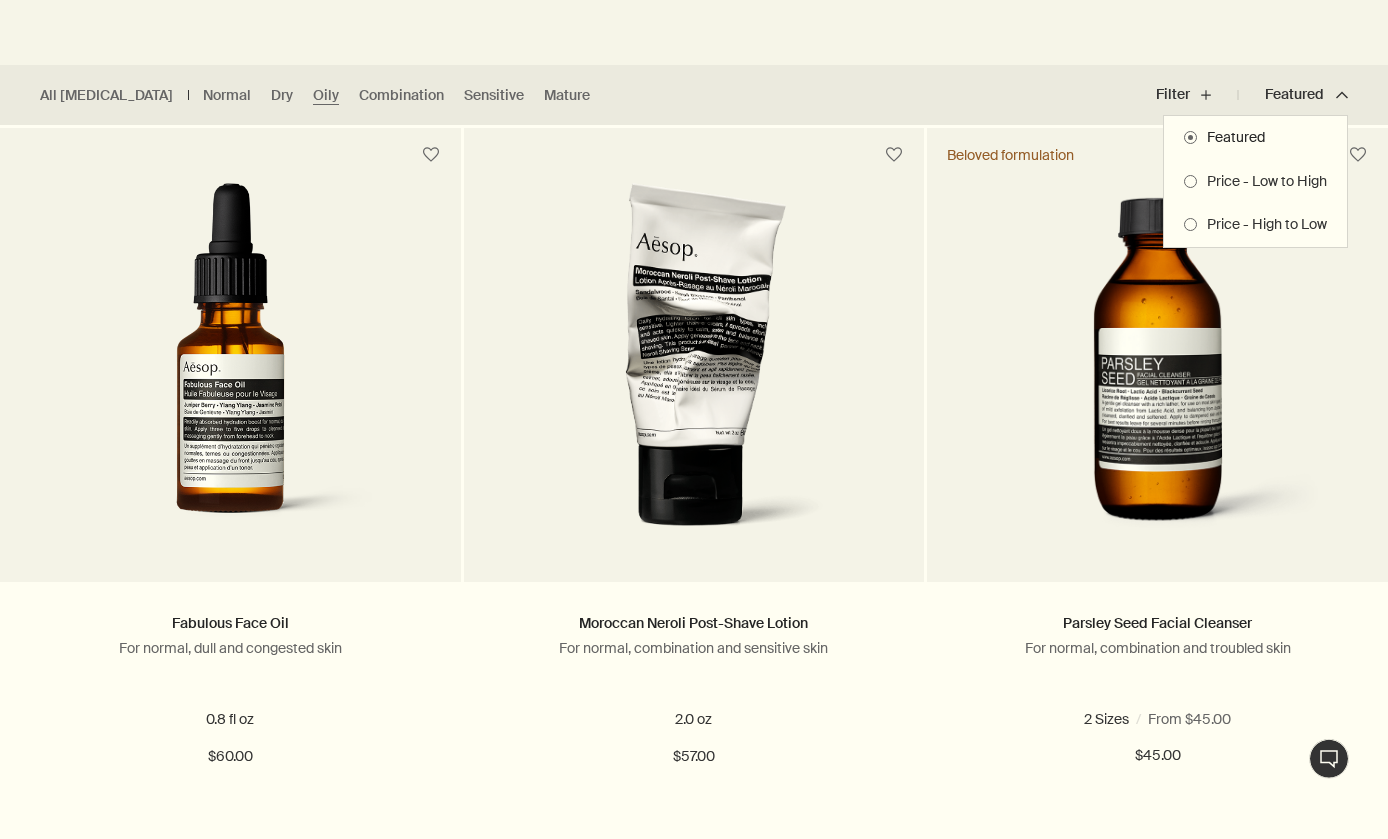 click on "Price - Low to High" at bounding box center [1262, 182] 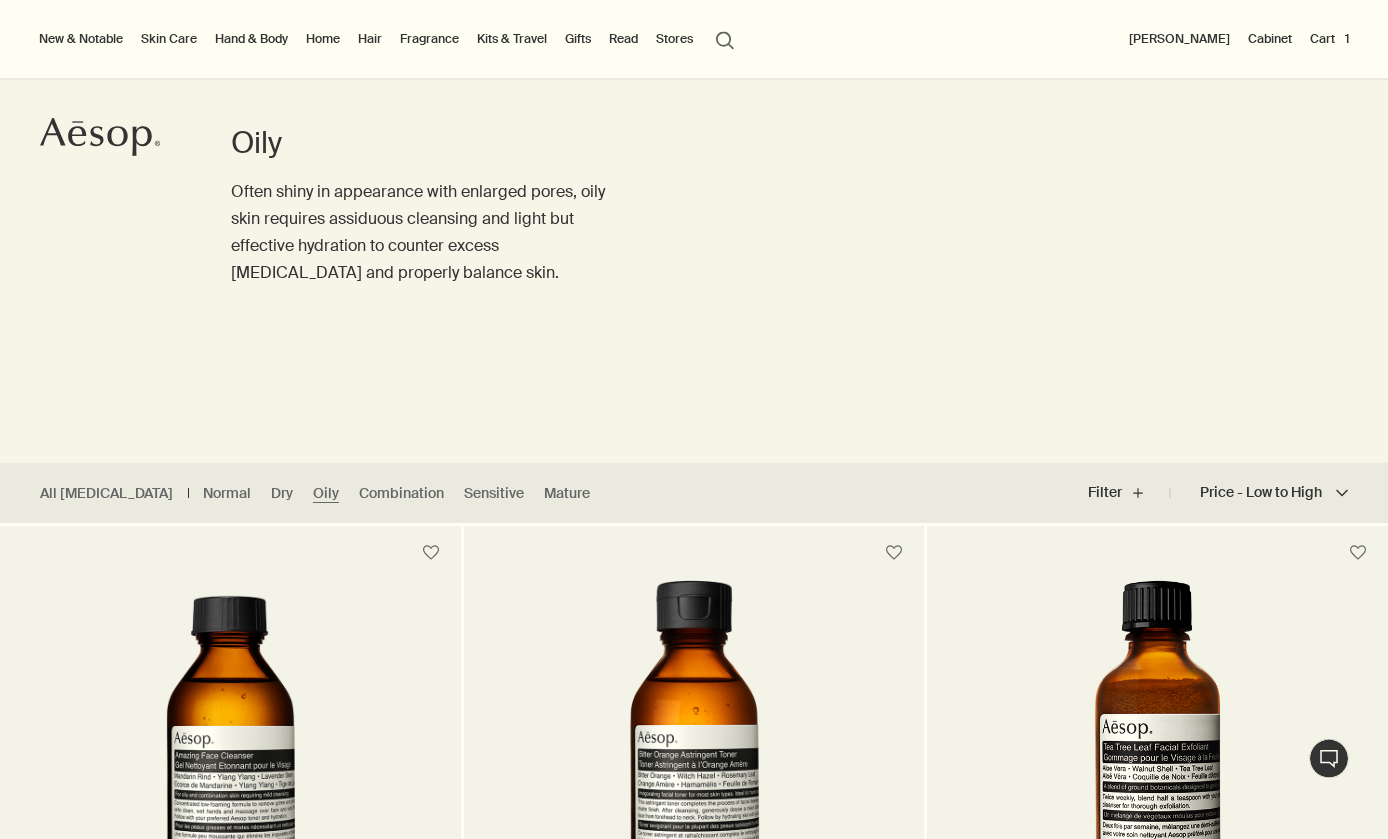 scroll, scrollTop: 0, scrollLeft: 0, axis: both 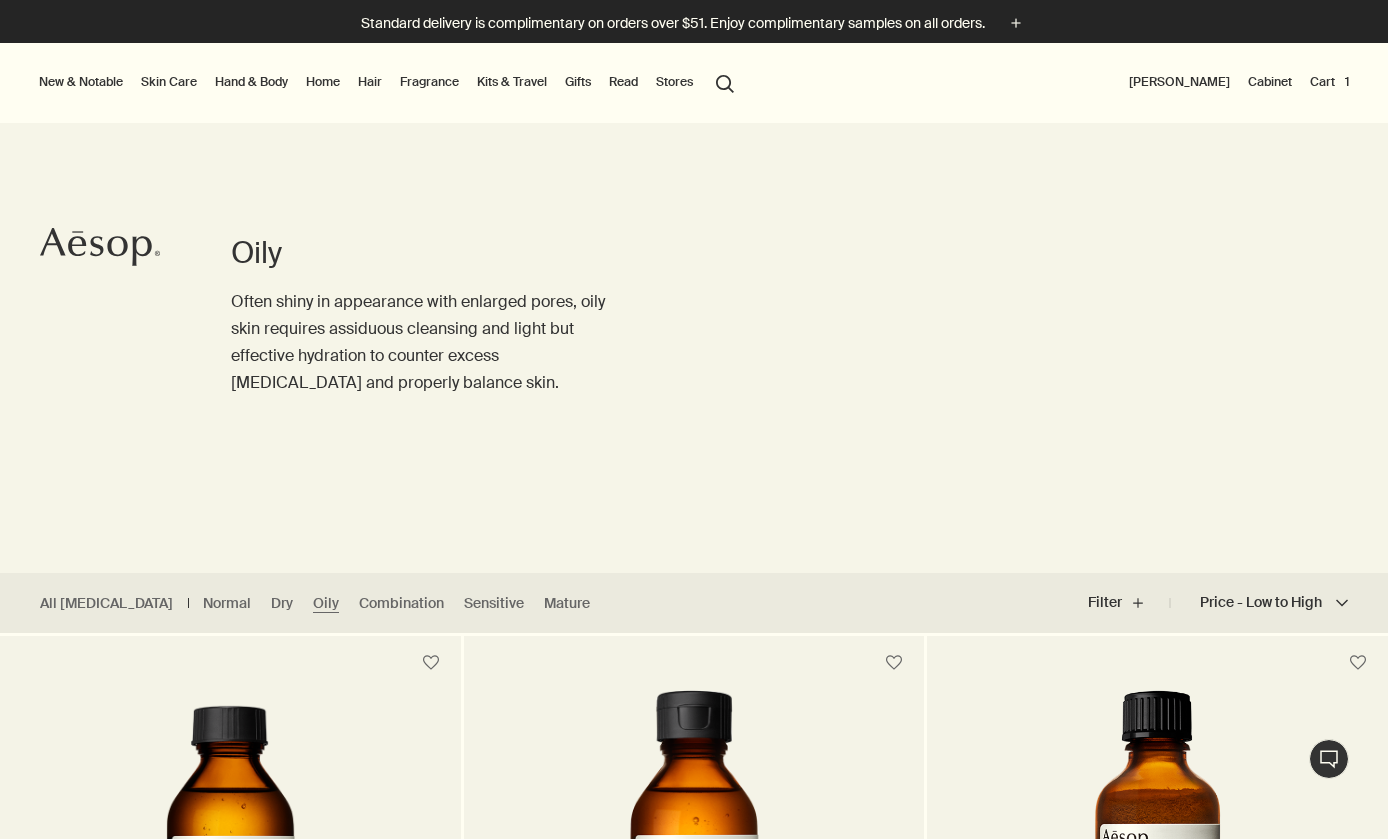 click on "Hand & Body" at bounding box center (251, 82) 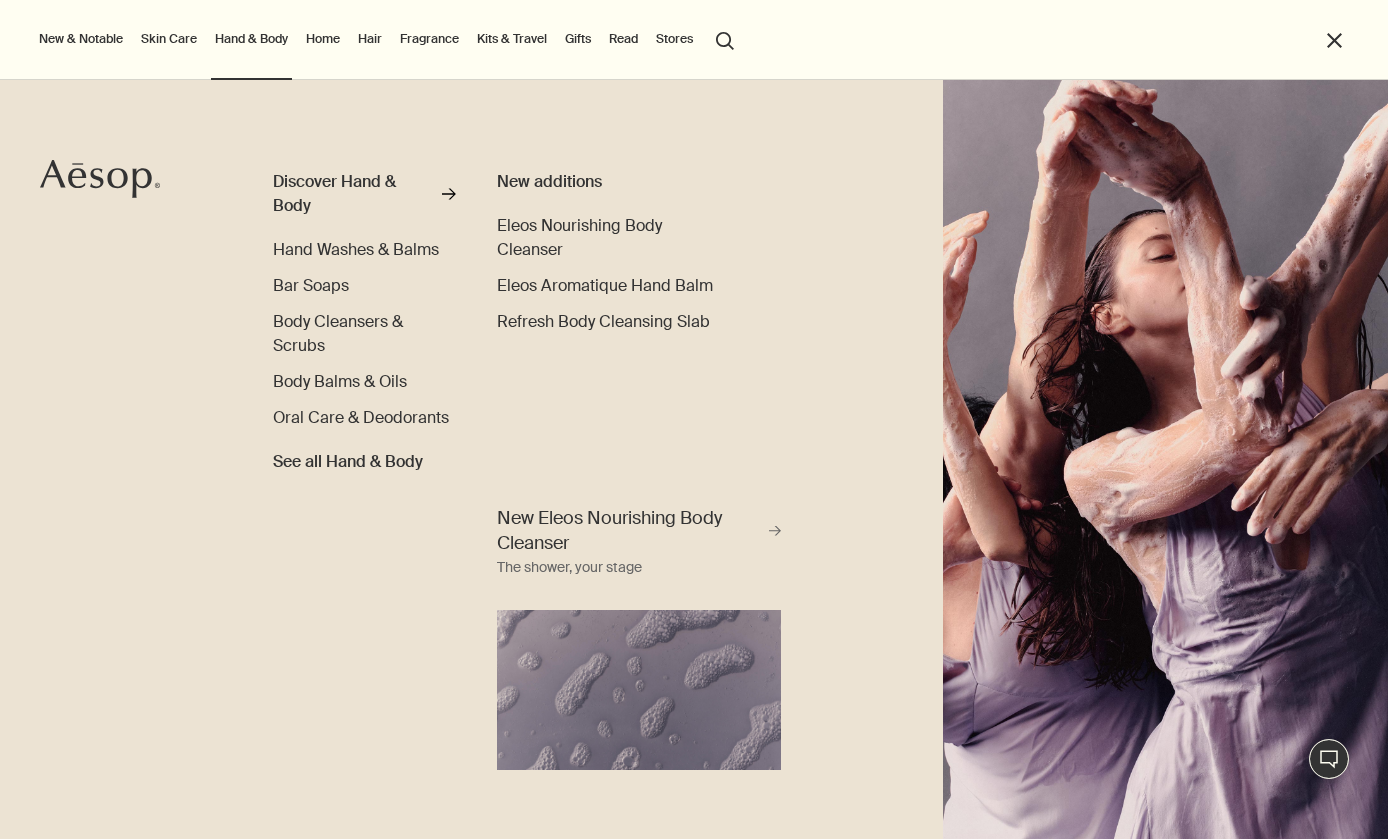 click on "See all Hand & Body" at bounding box center [348, 462] 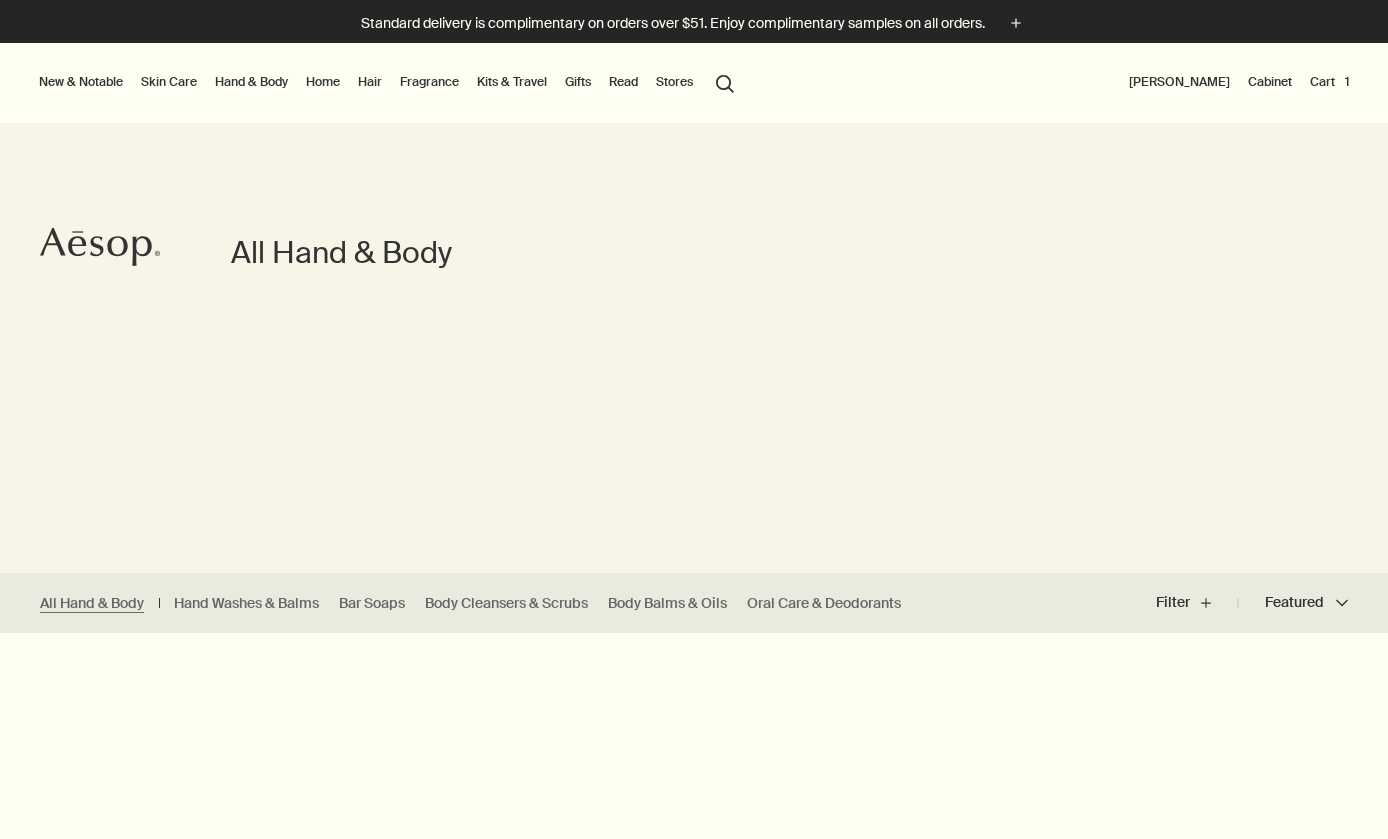scroll, scrollTop: 0, scrollLeft: 0, axis: both 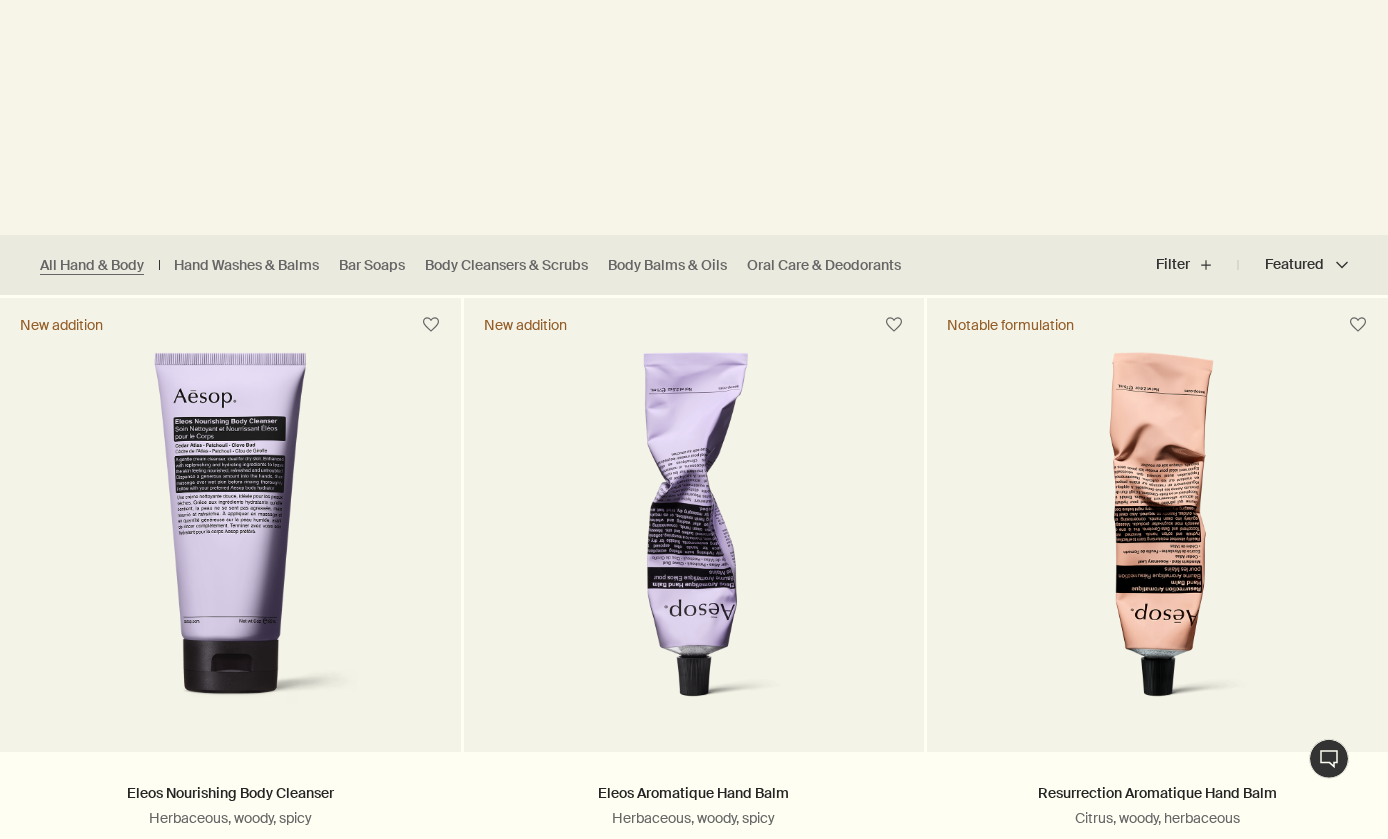 click on "Featured Featured chevron" at bounding box center [1293, 265] 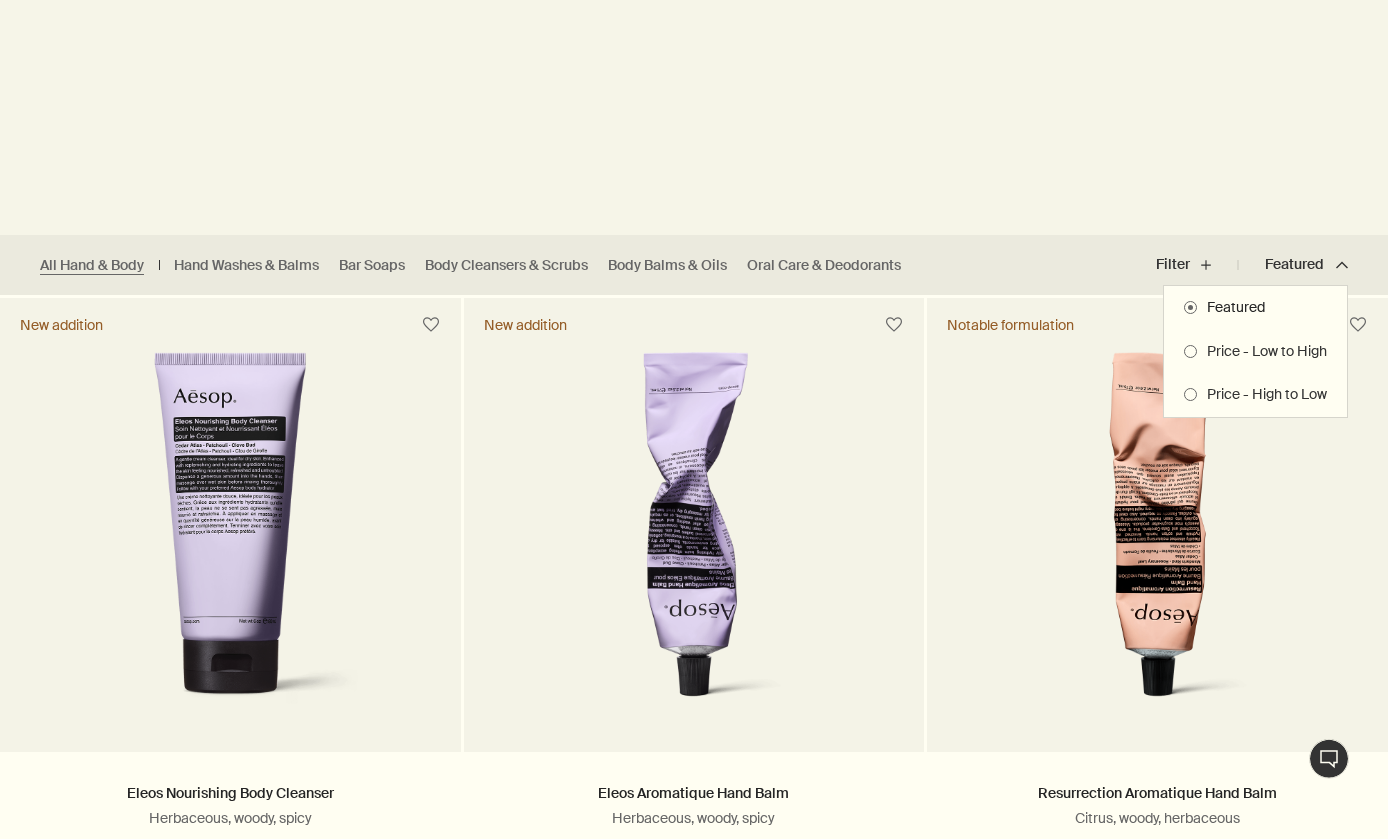 click on "Price - Low to High" at bounding box center (1262, 352) 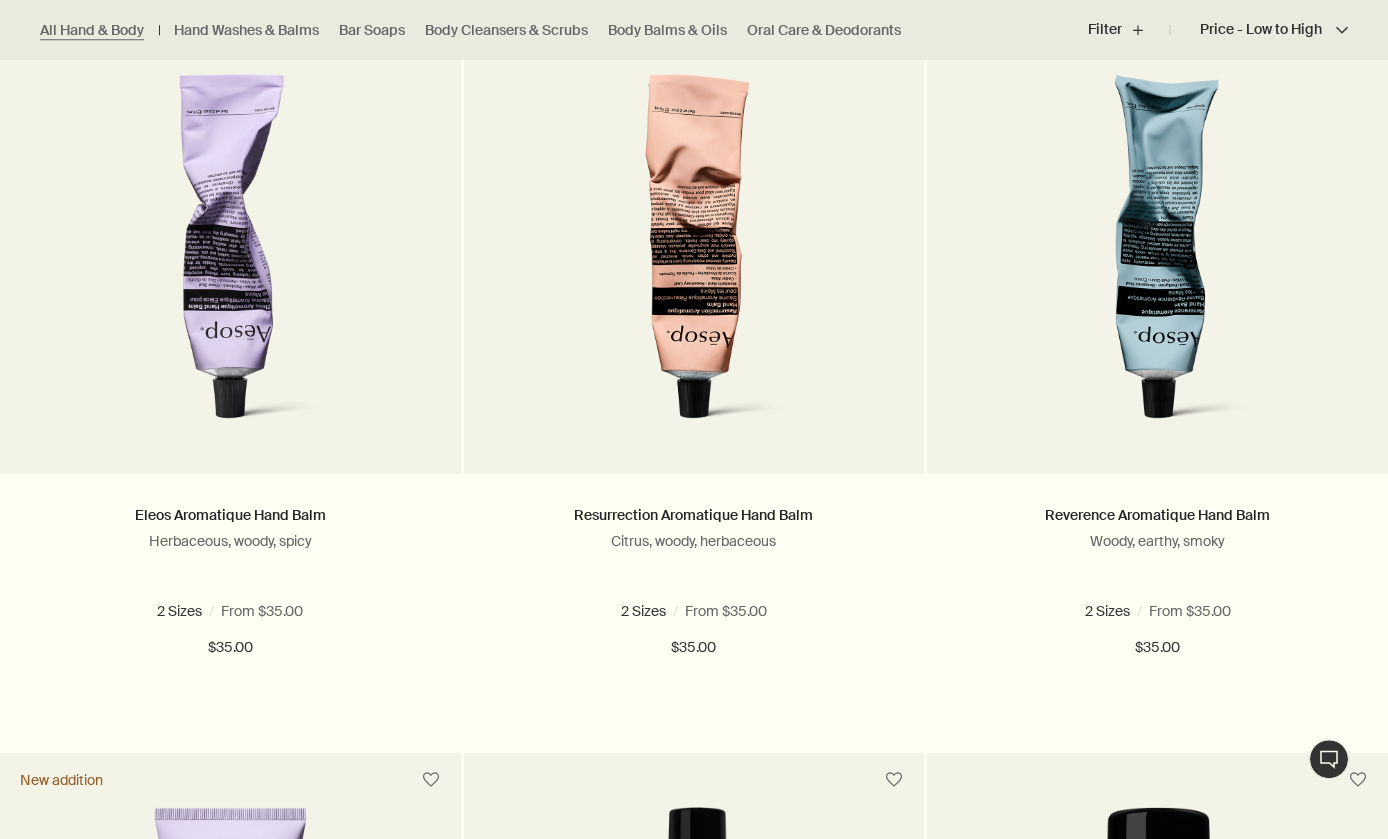 scroll, scrollTop: 2818, scrollLeft: 0, axis: vertical 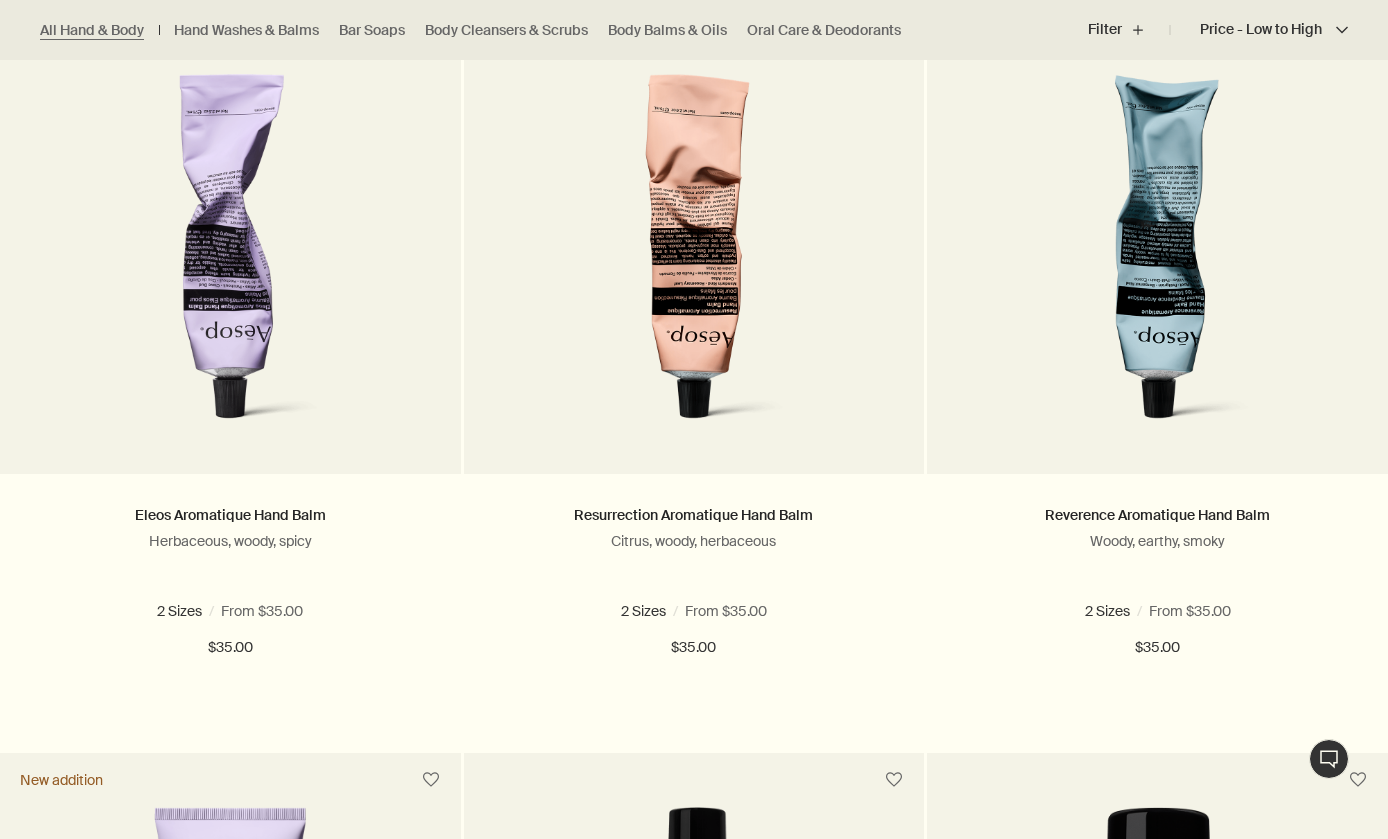 click at bounding box center [1158, 259] 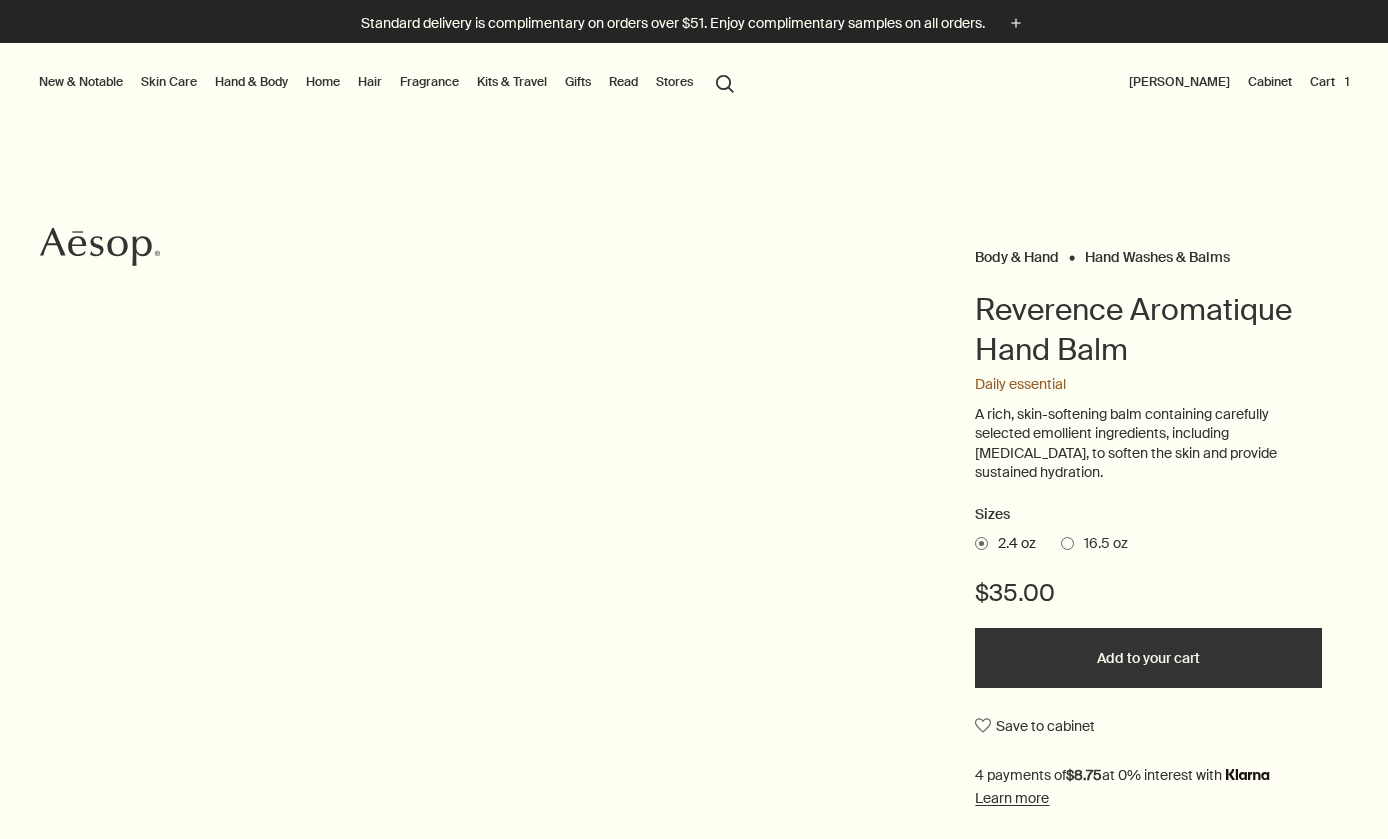 scroll, scrollTop: 0, scrollLeft: 0, axis: both 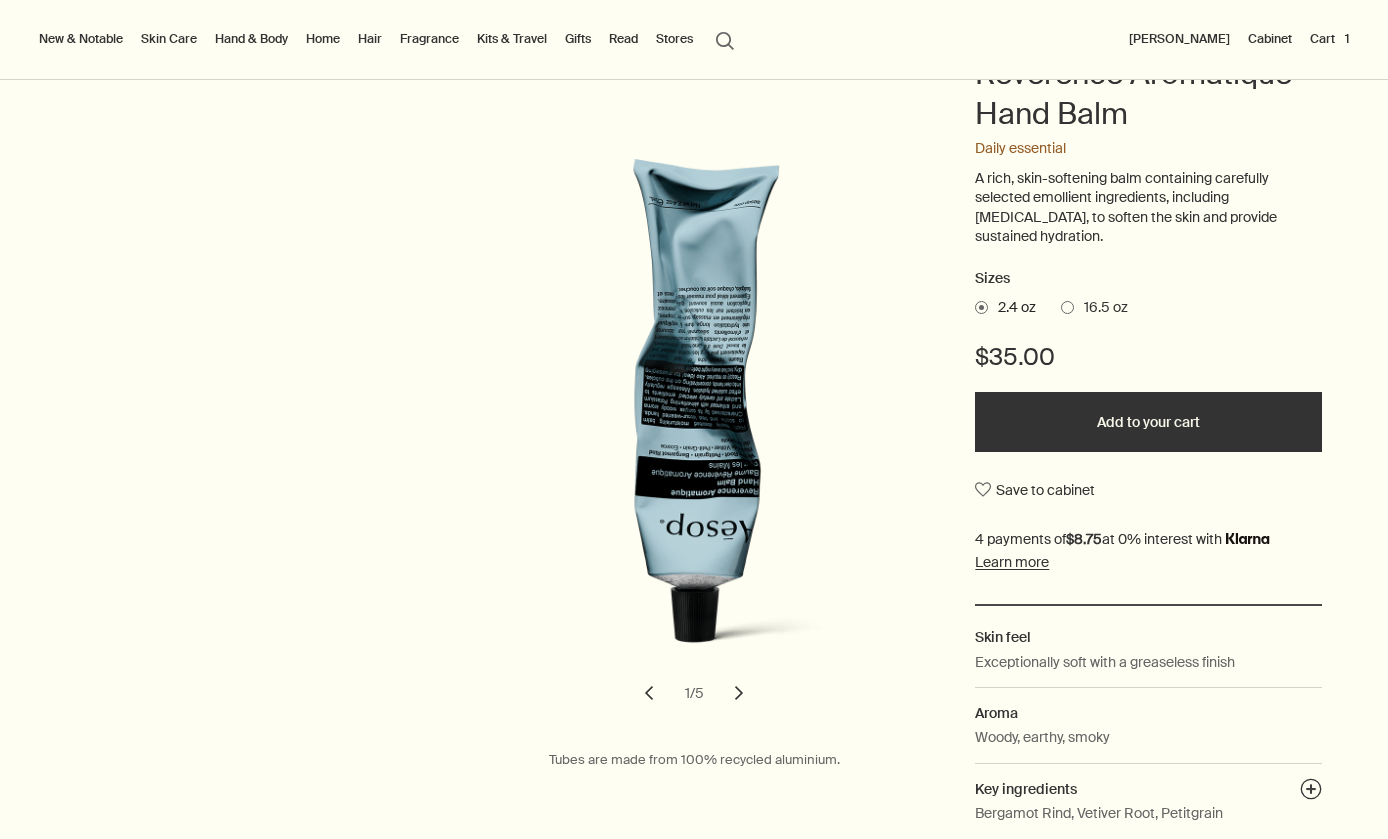 click on "chevron" at bounding box center [739, 693] 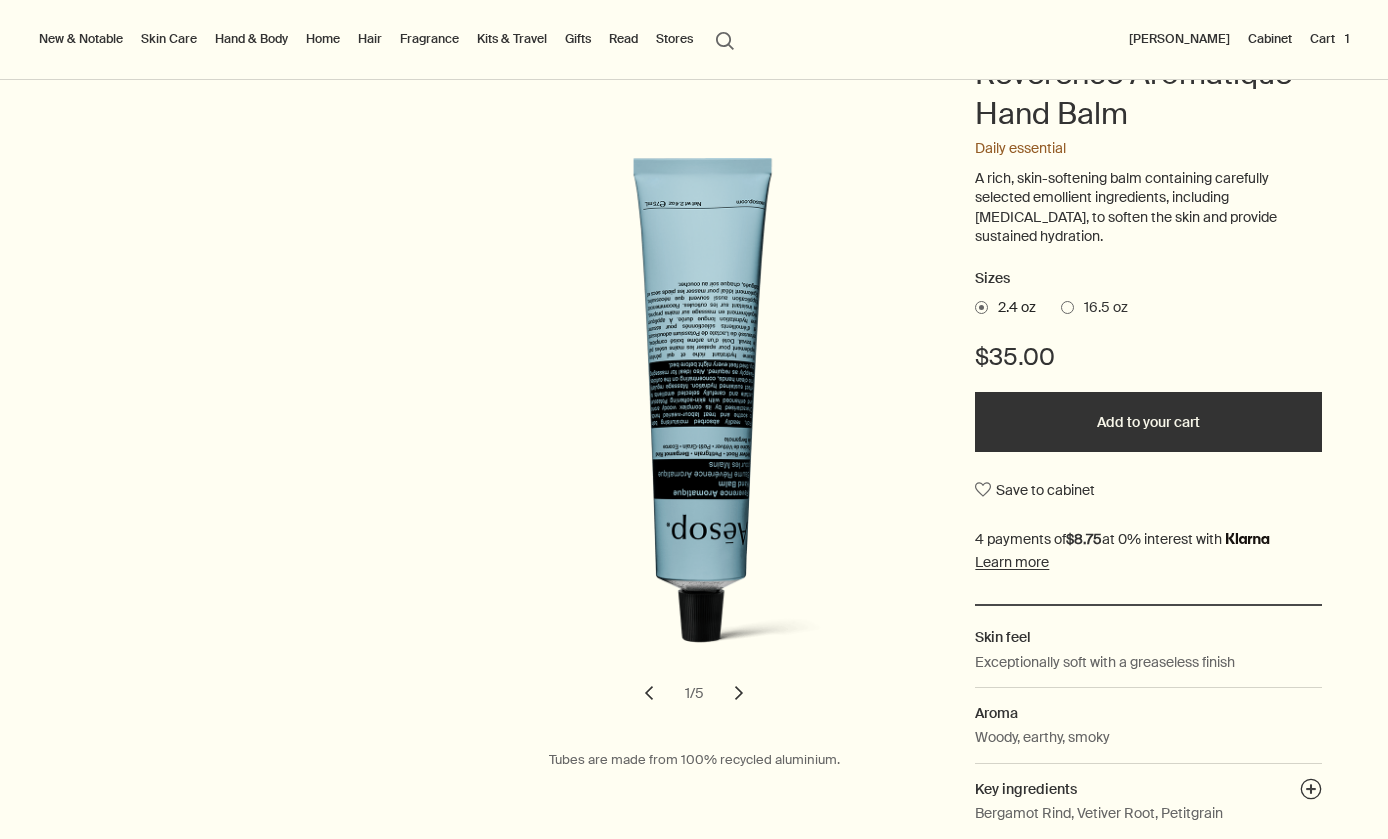 click on "chevron" at bounding box center [739, 693] 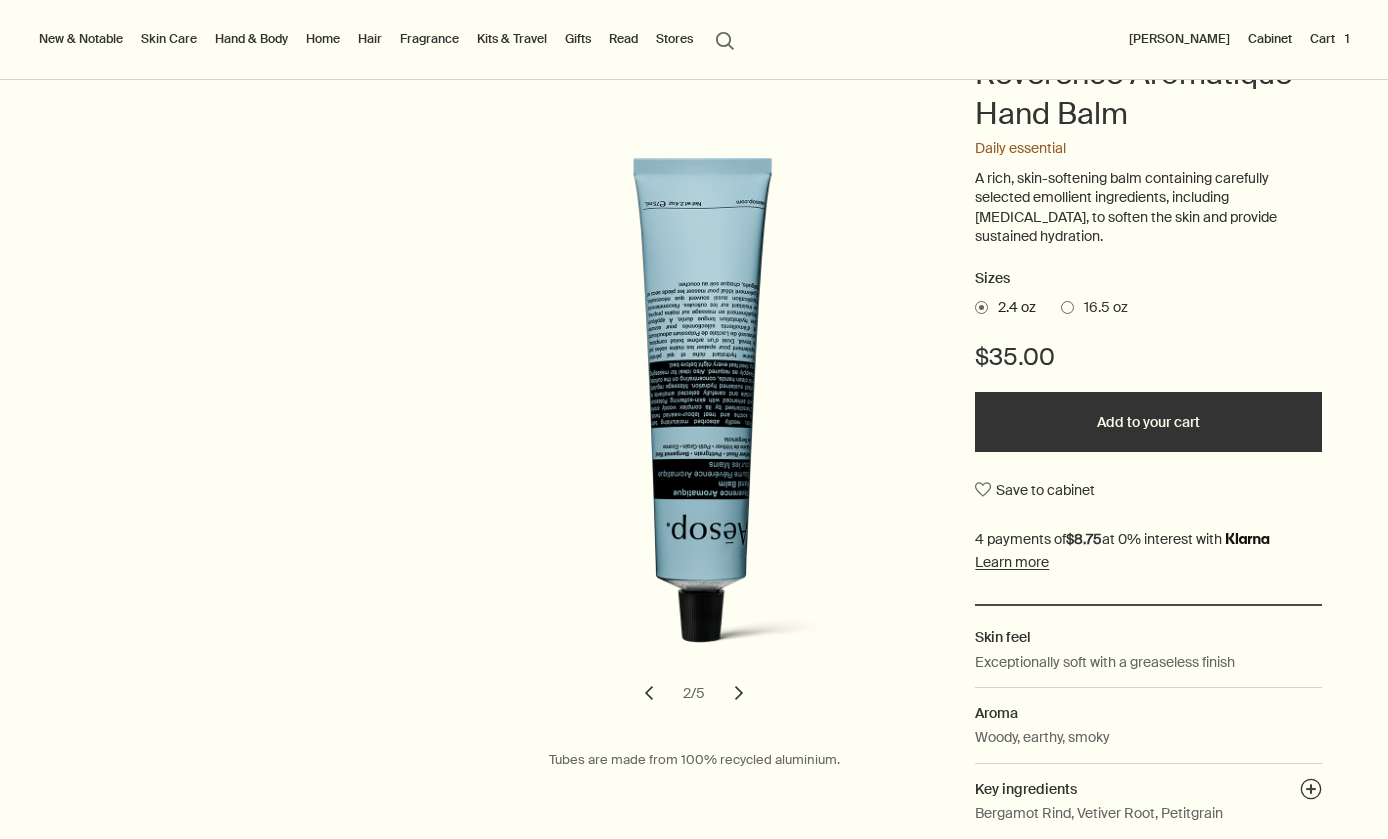 click on "chevron" at bounding box center [739, 693] 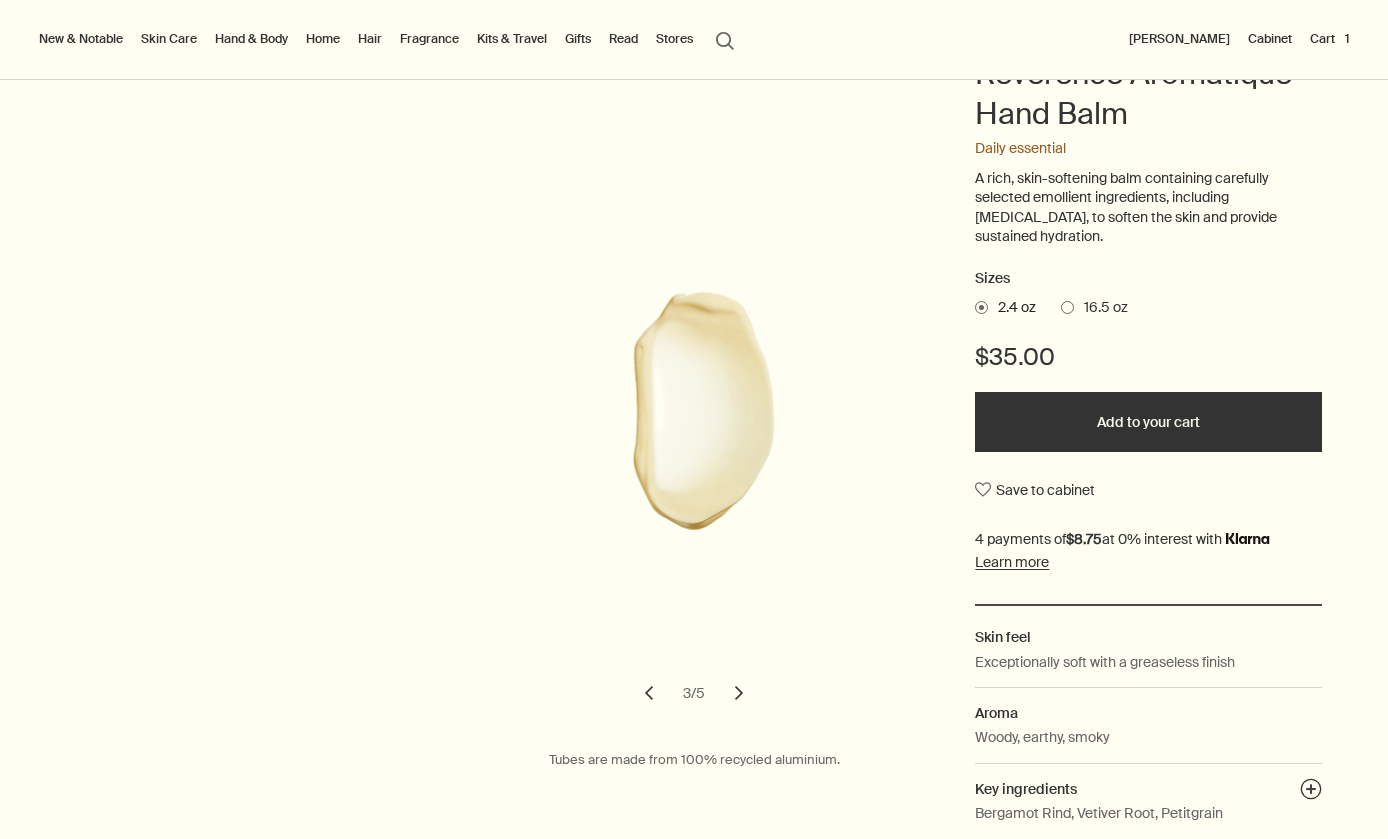 click on "chevron" at bounding box center [739, 693] 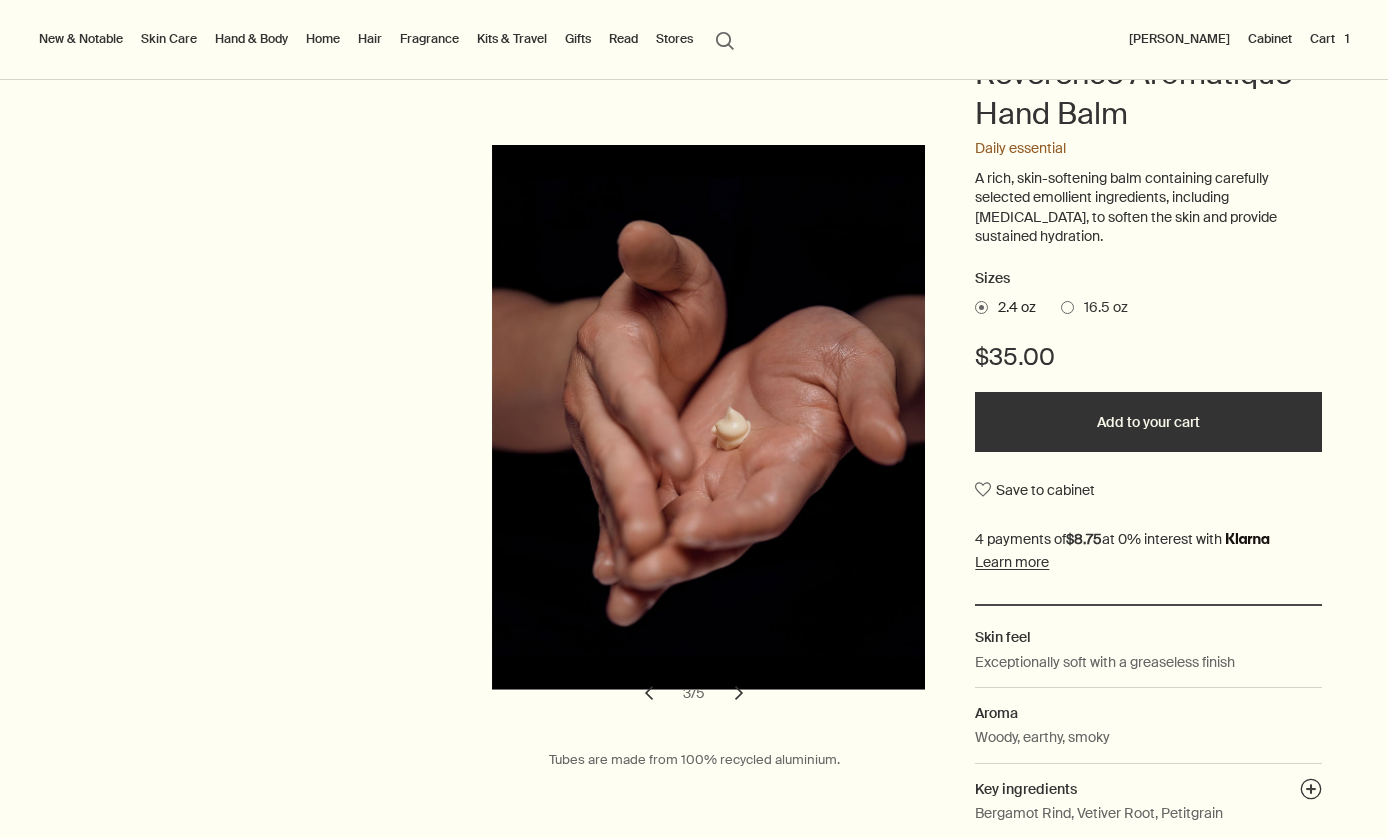 click on "chevron" at bounding box center [739, 693] 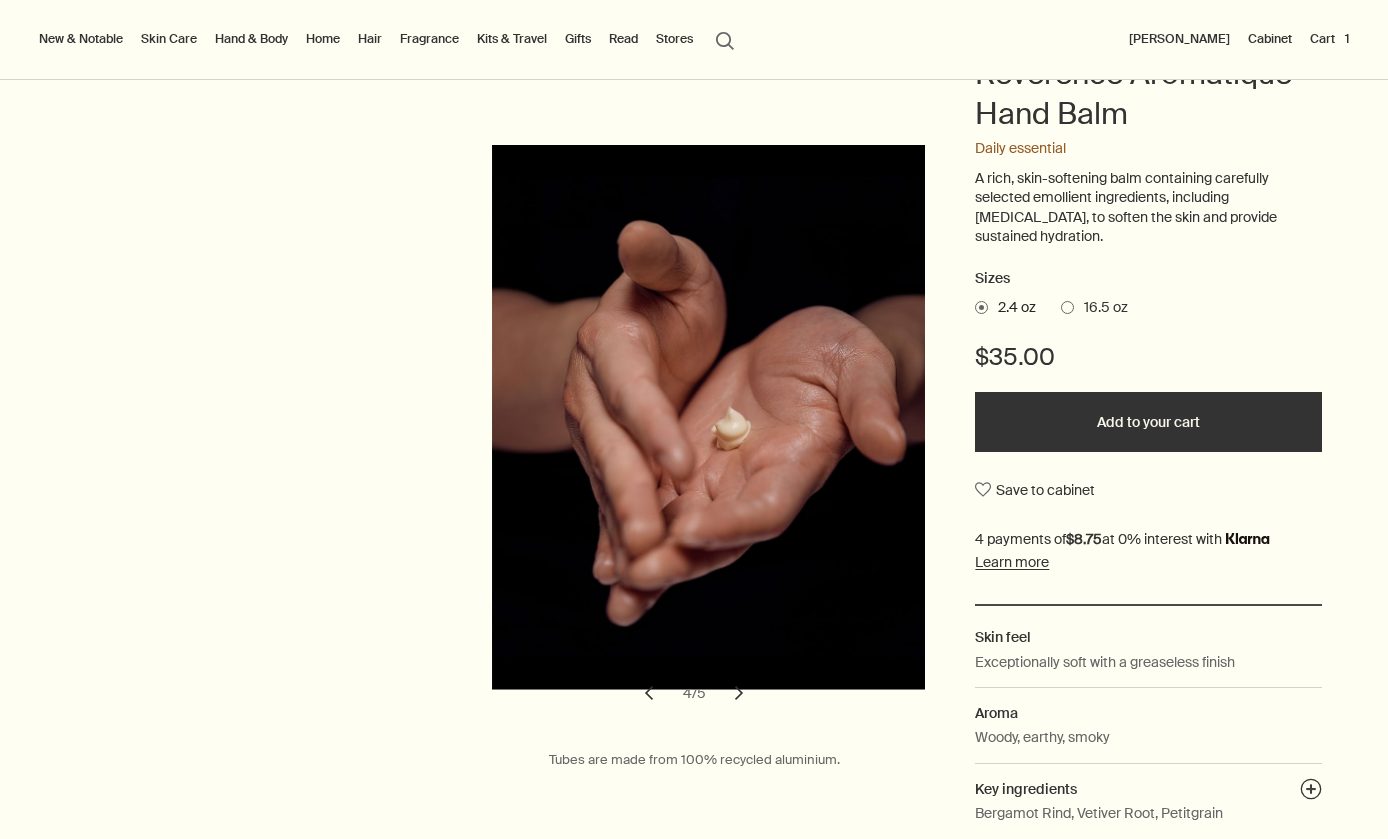 click on "chevron" at bounding box center (739, 693) 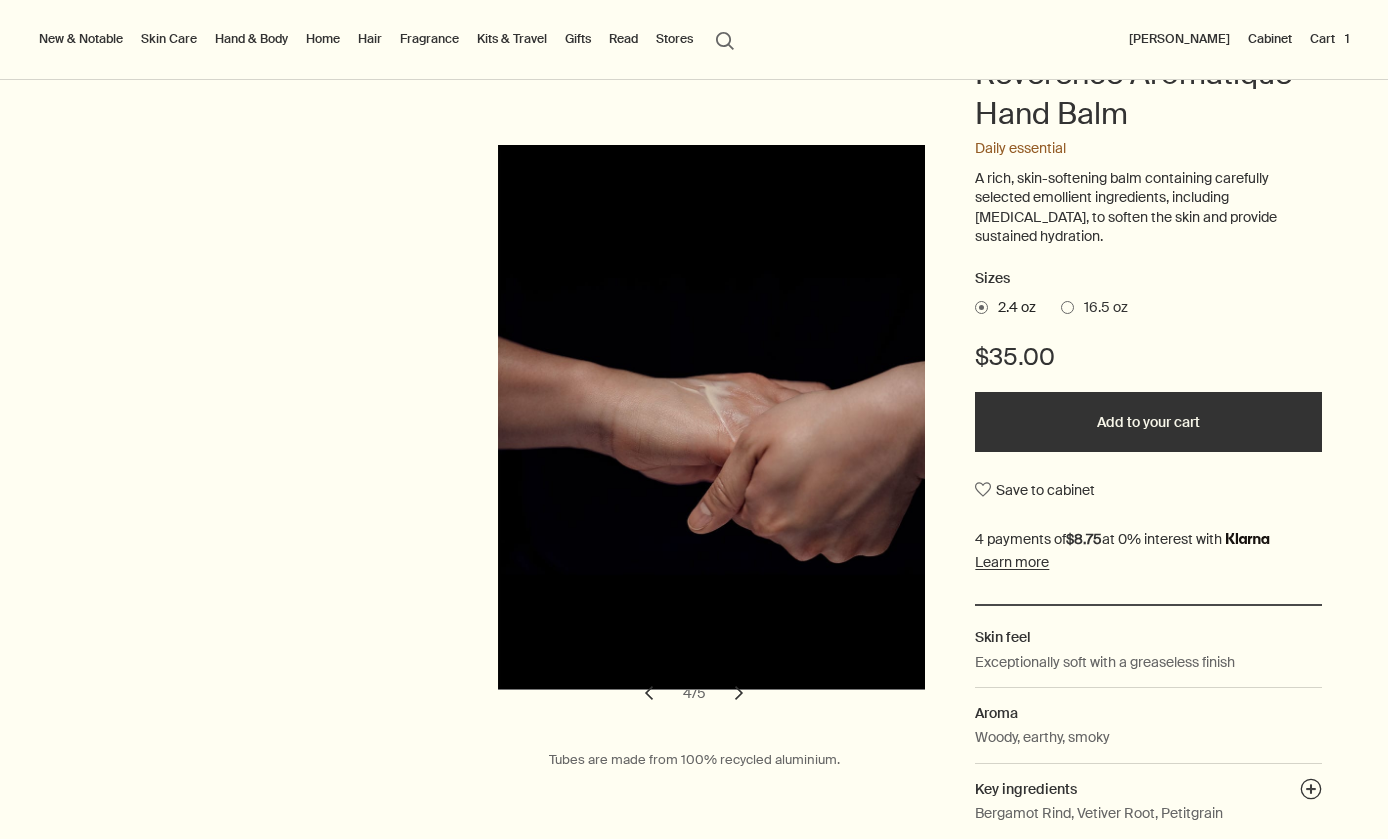 click on "chevron" at bounding box center (649, 693) 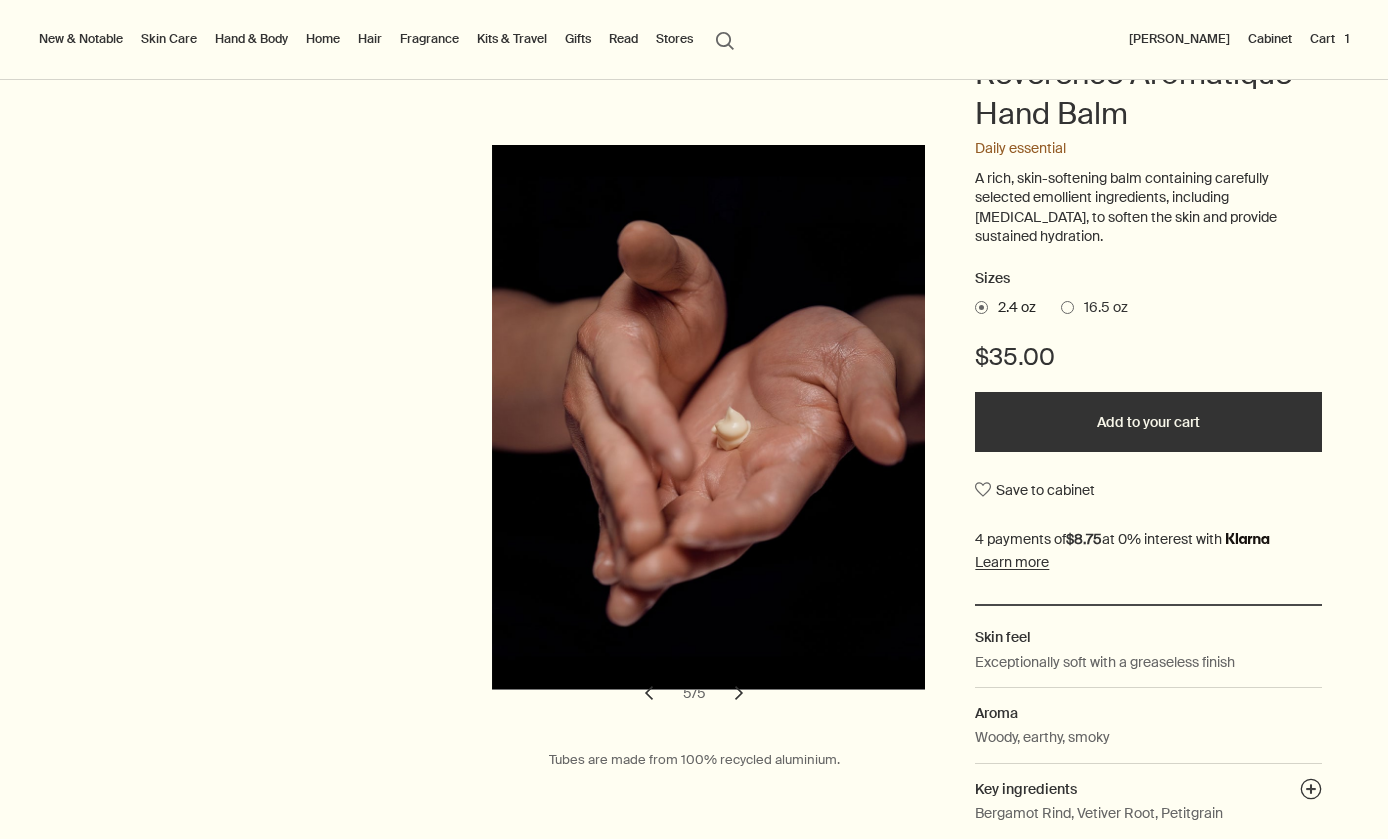 click on "chevron" at bounding box center (649, 693) 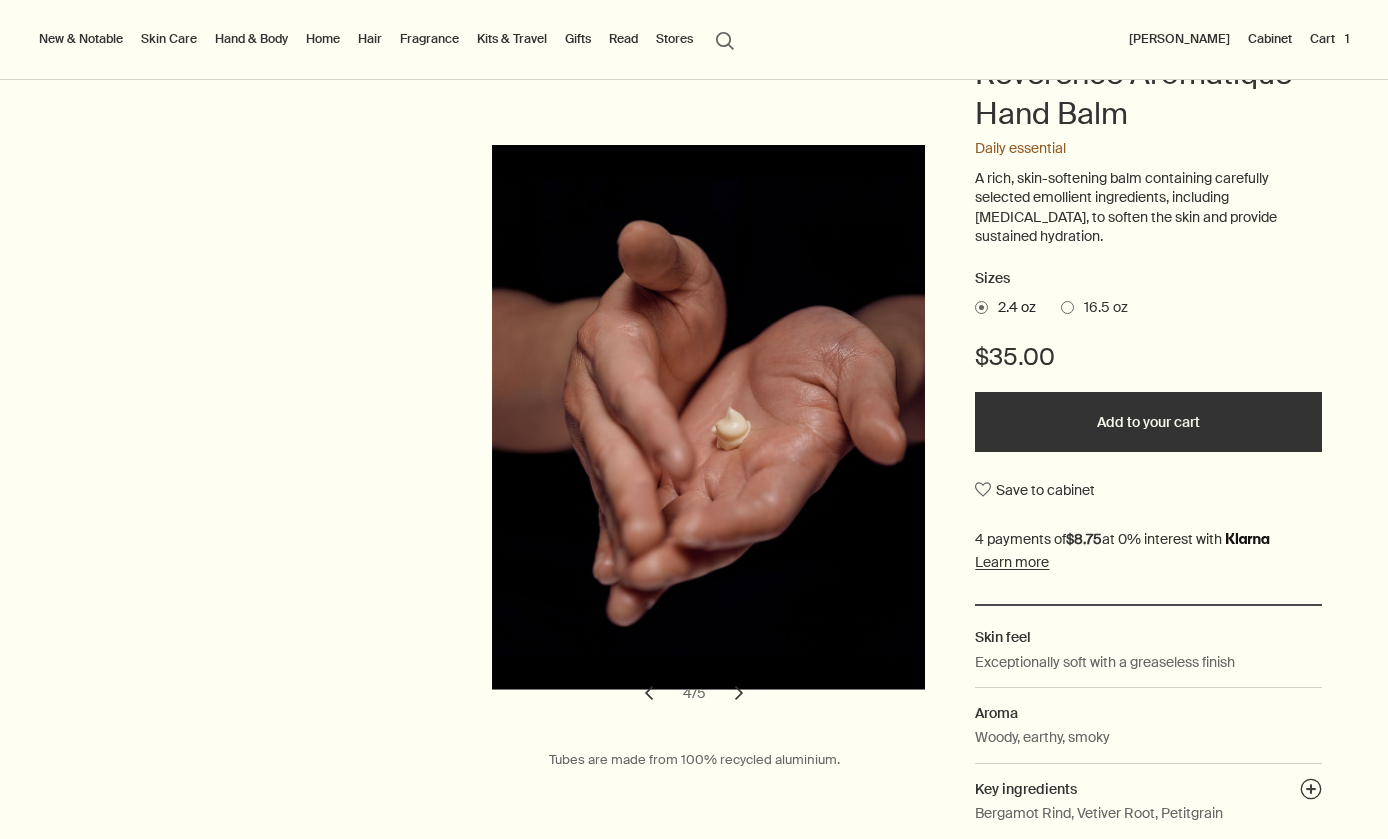 click on "16.5 oz" at bounding box center (1101, 308) 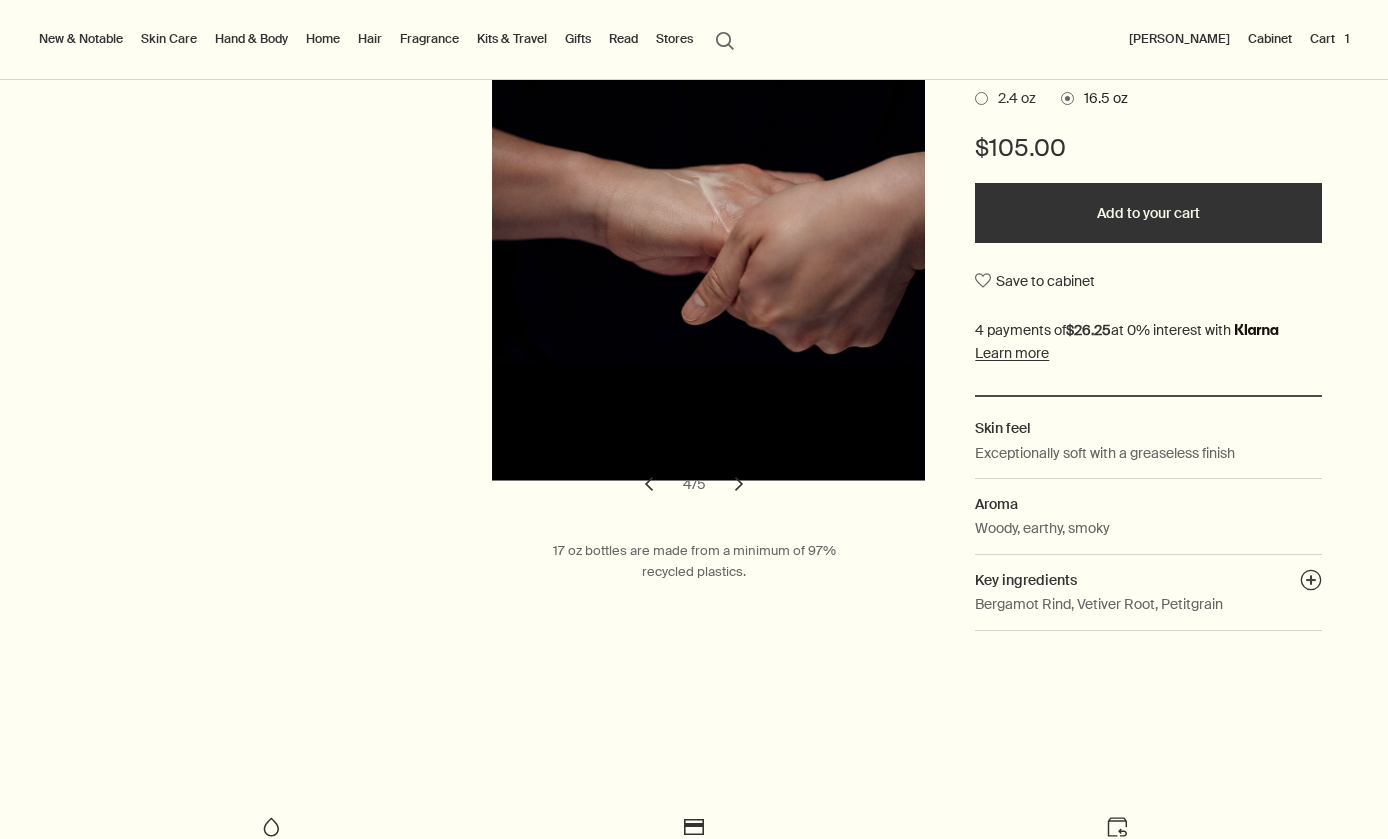 scroll, scrollTop: 305, scrollLeft: 0, axis: vertical 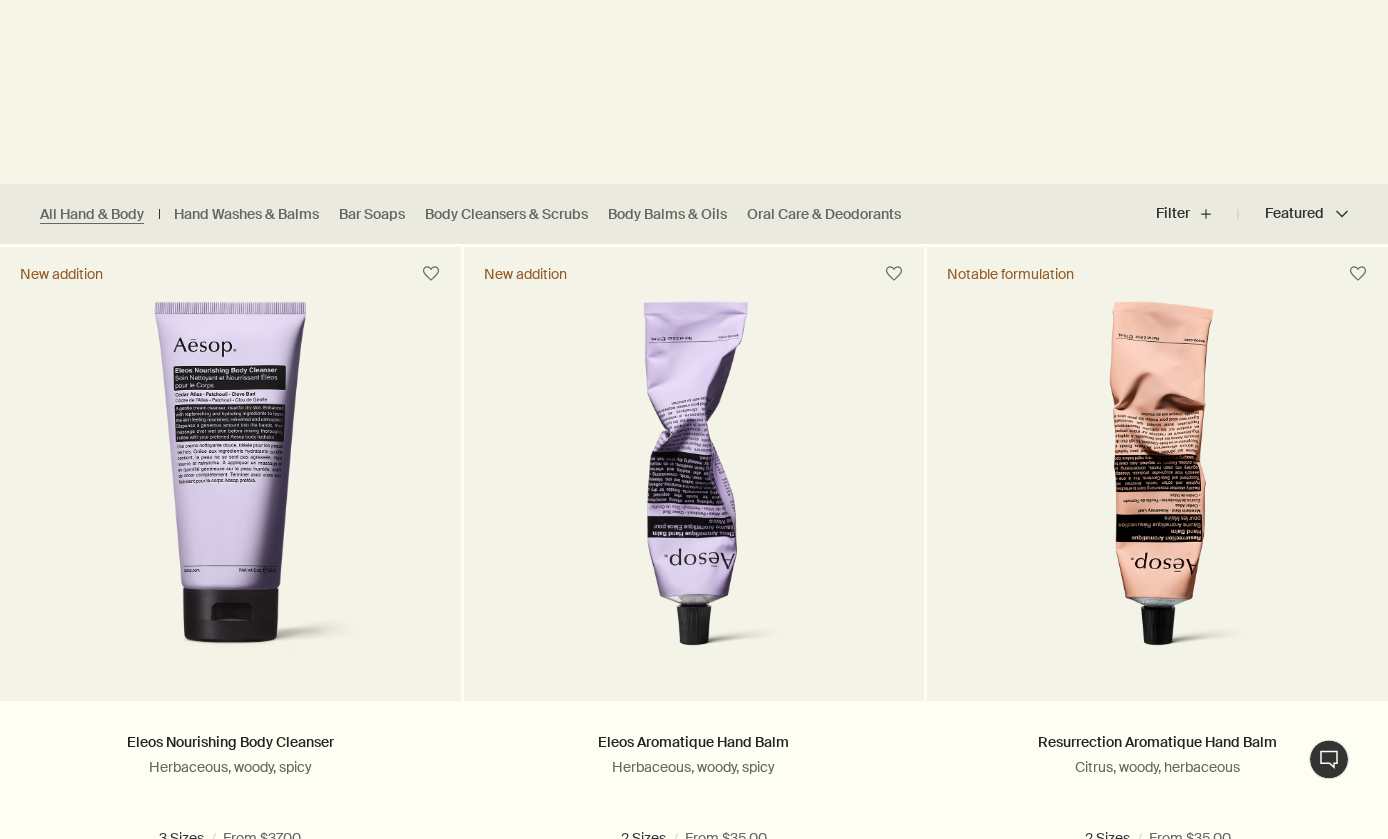 click on "Featured Featured chevron" at bounding box center [1293, 214] 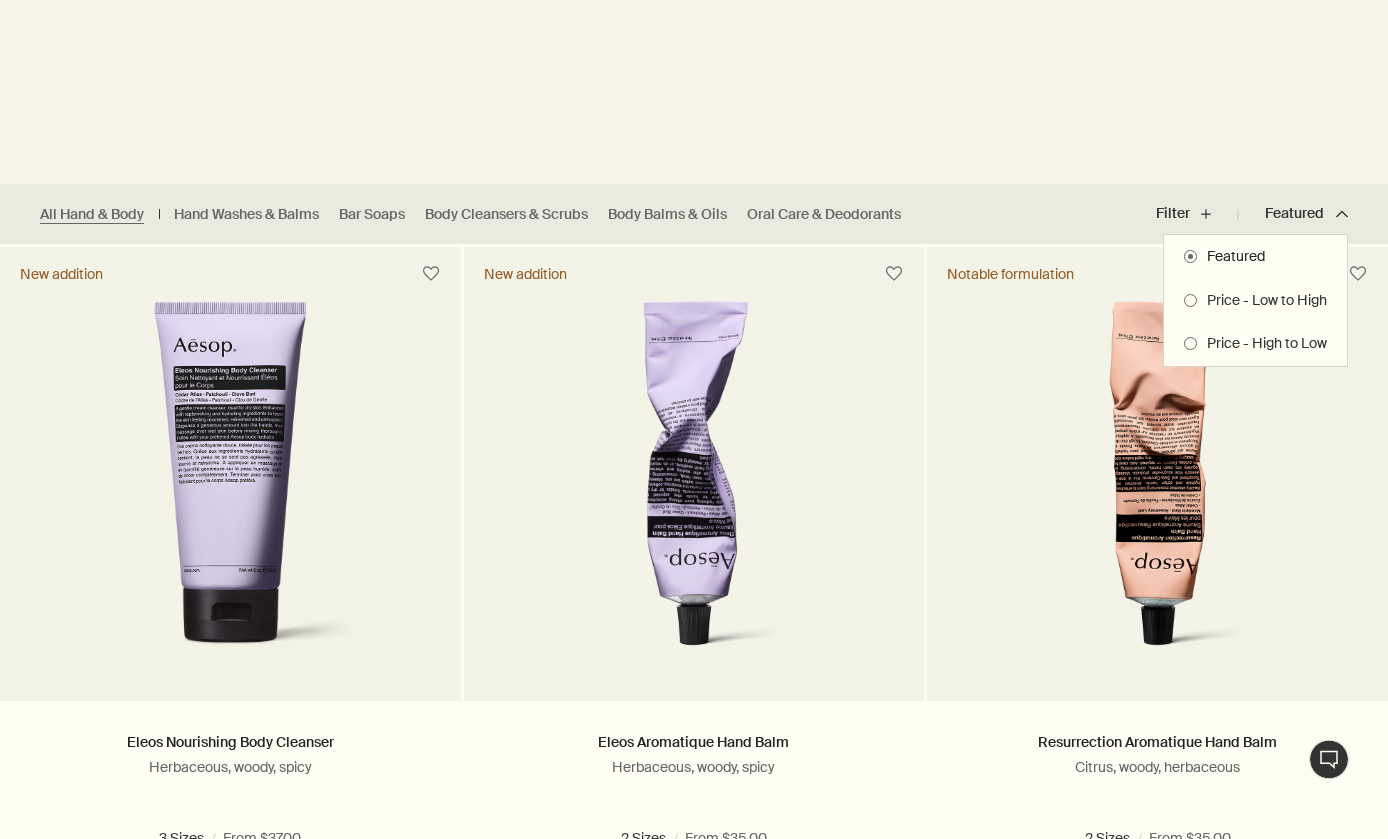 scroll, scrollTop: 389, scrollLeft: 0, axis: vertical 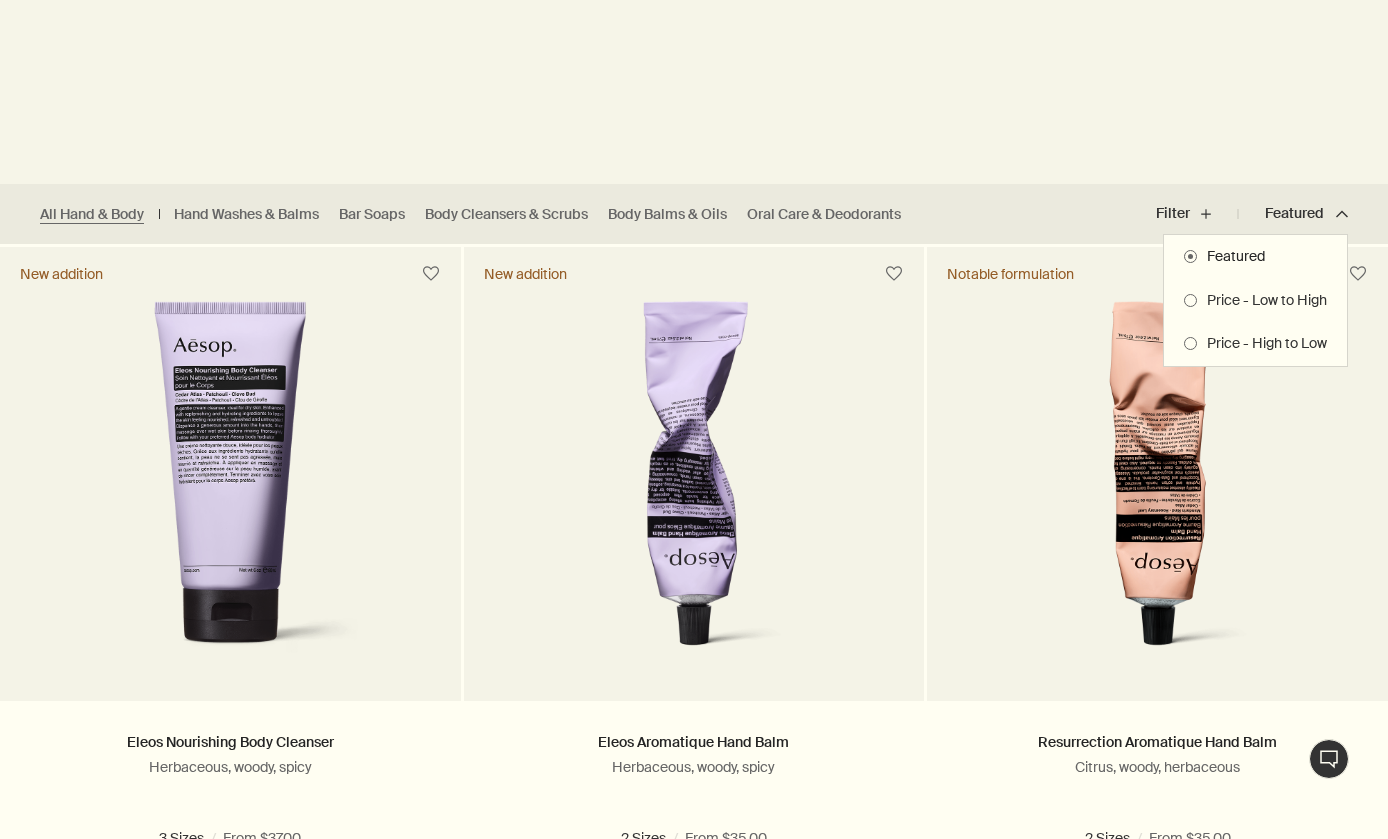 click on "Price - Low to High" at bounding box center [1262, 301] 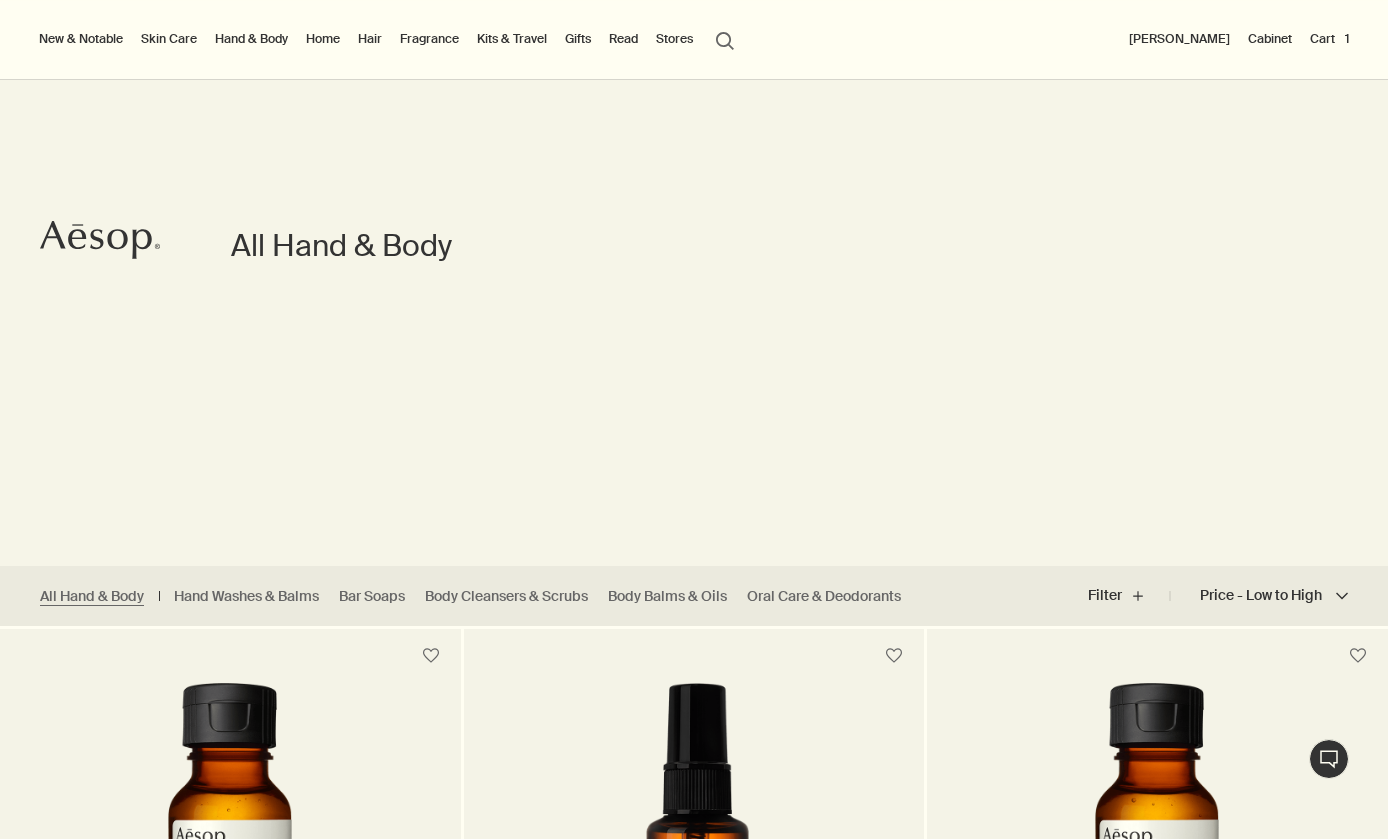 scroll, scrollTop: 0, scrollLeft: 0, axis: both 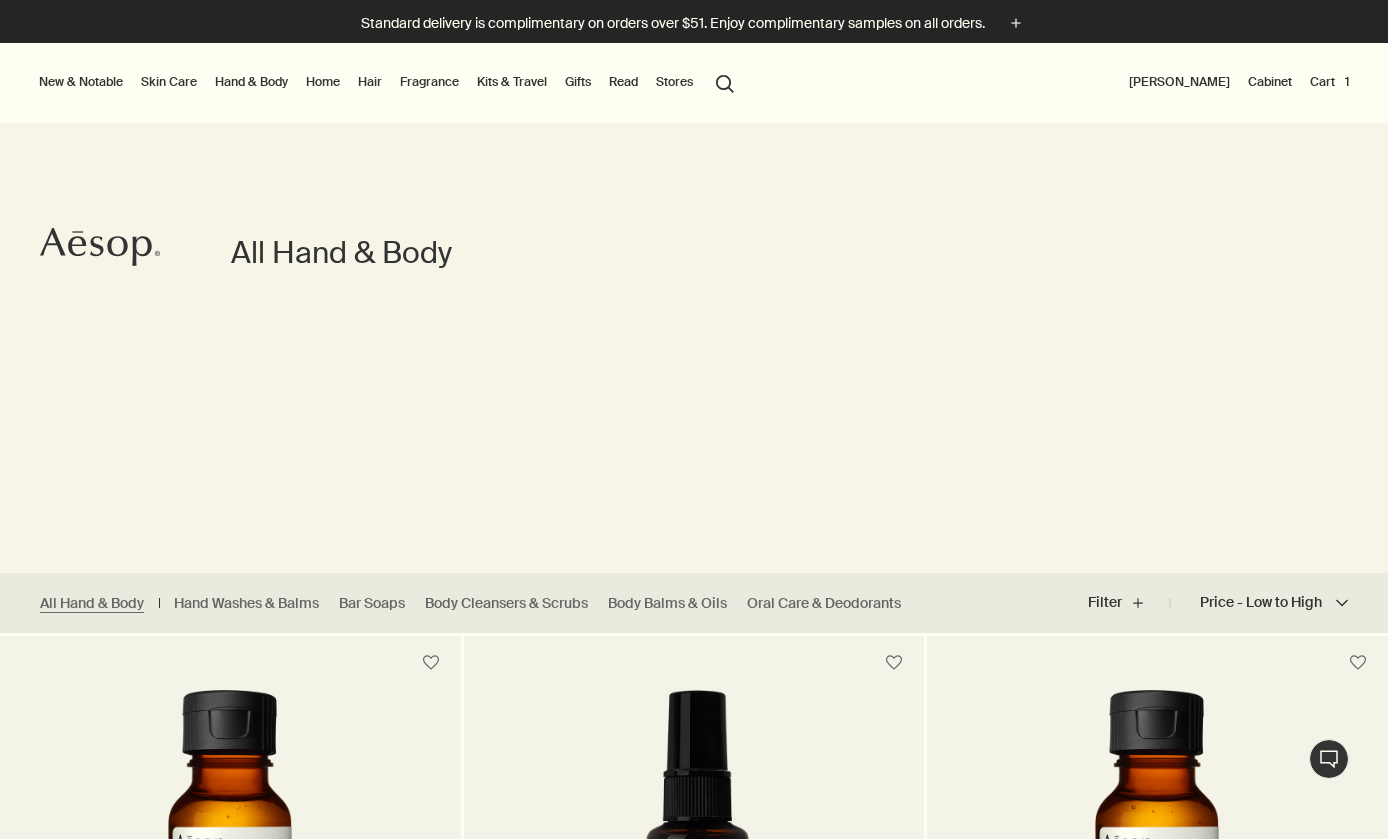 click on "Hand & Body" at bounding box center (251, 82) 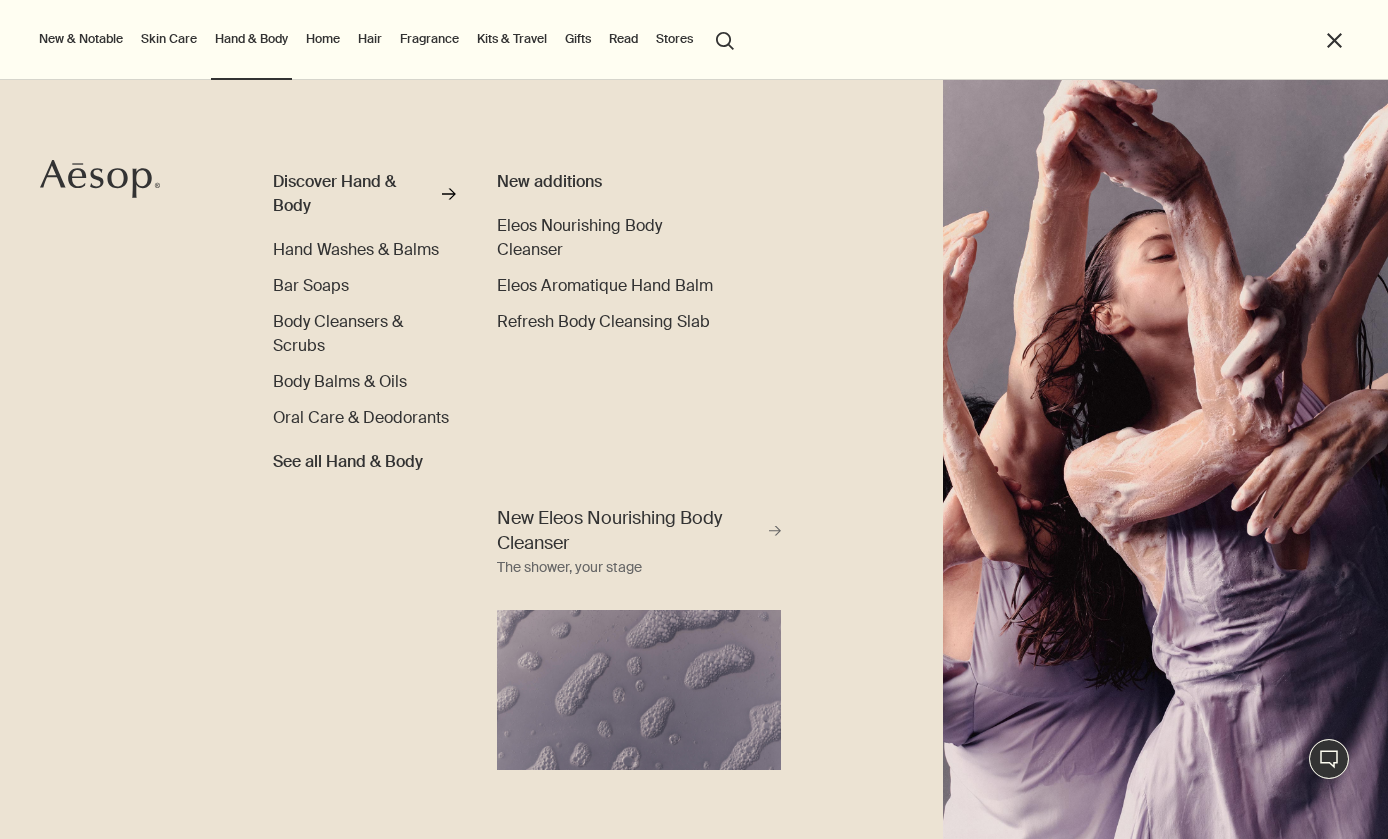 click on "Body Balms & Oils" at bounding box center (340, 381) 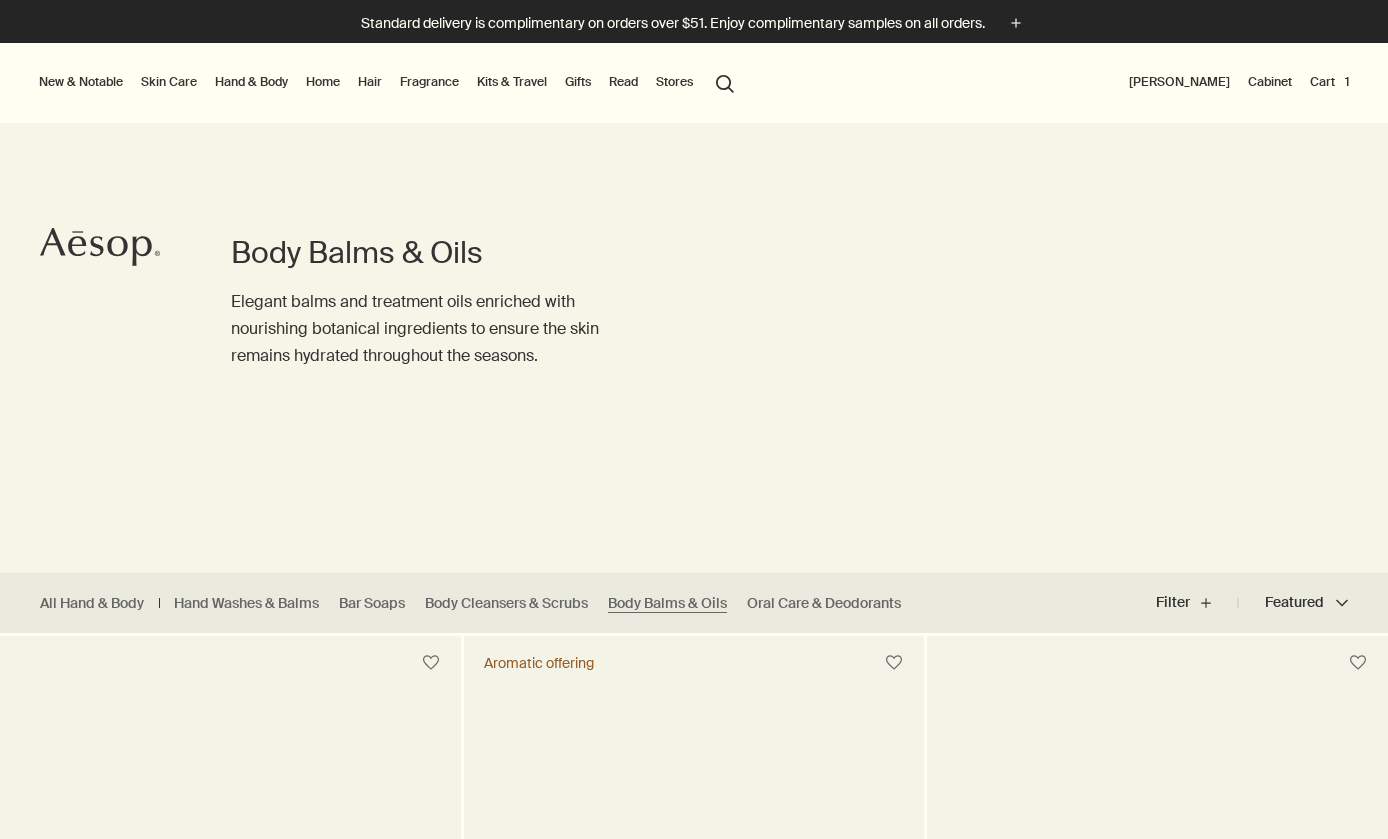 scroll, scrollTop: 0, scrollLeft: 0, axis: both 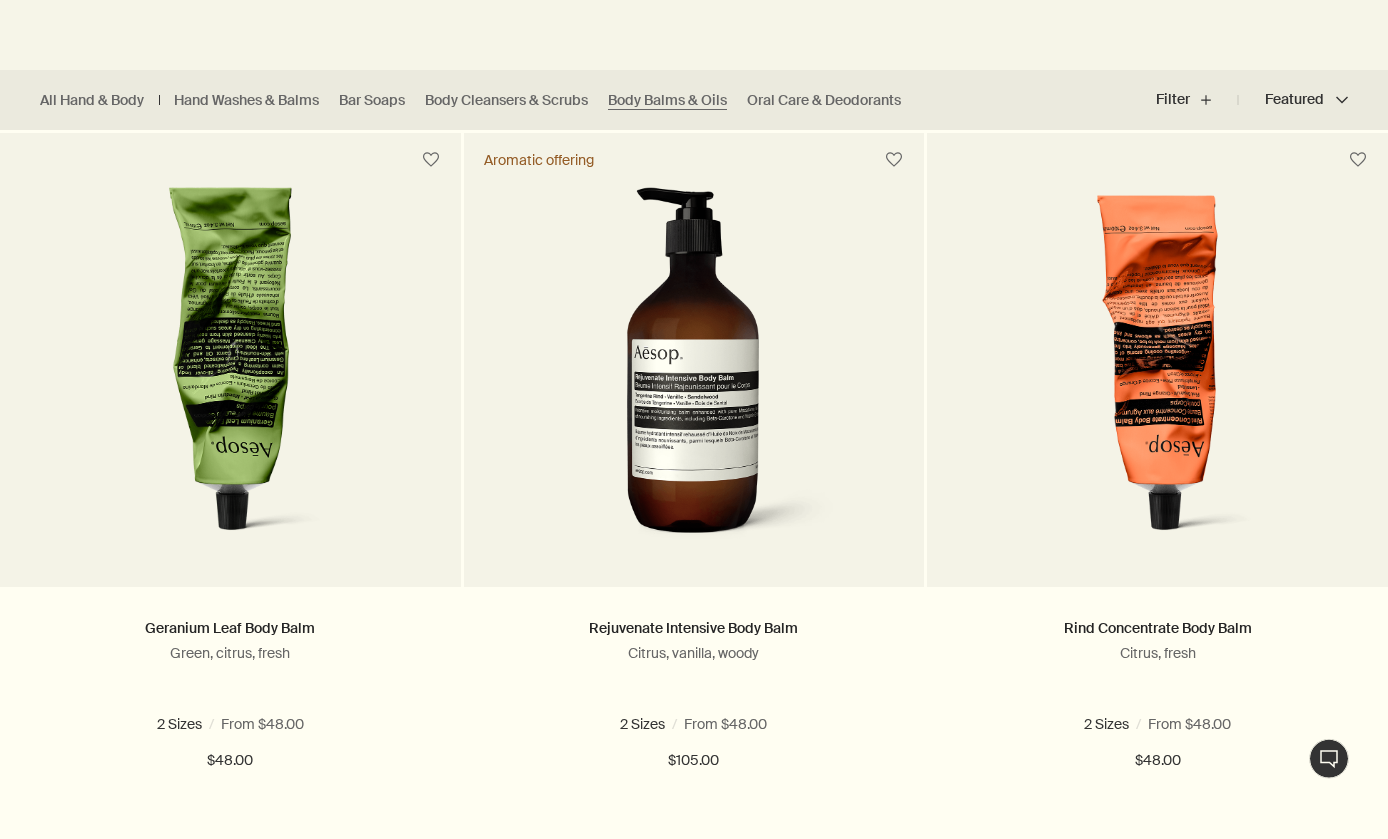 click at bounding box center [230, 372] 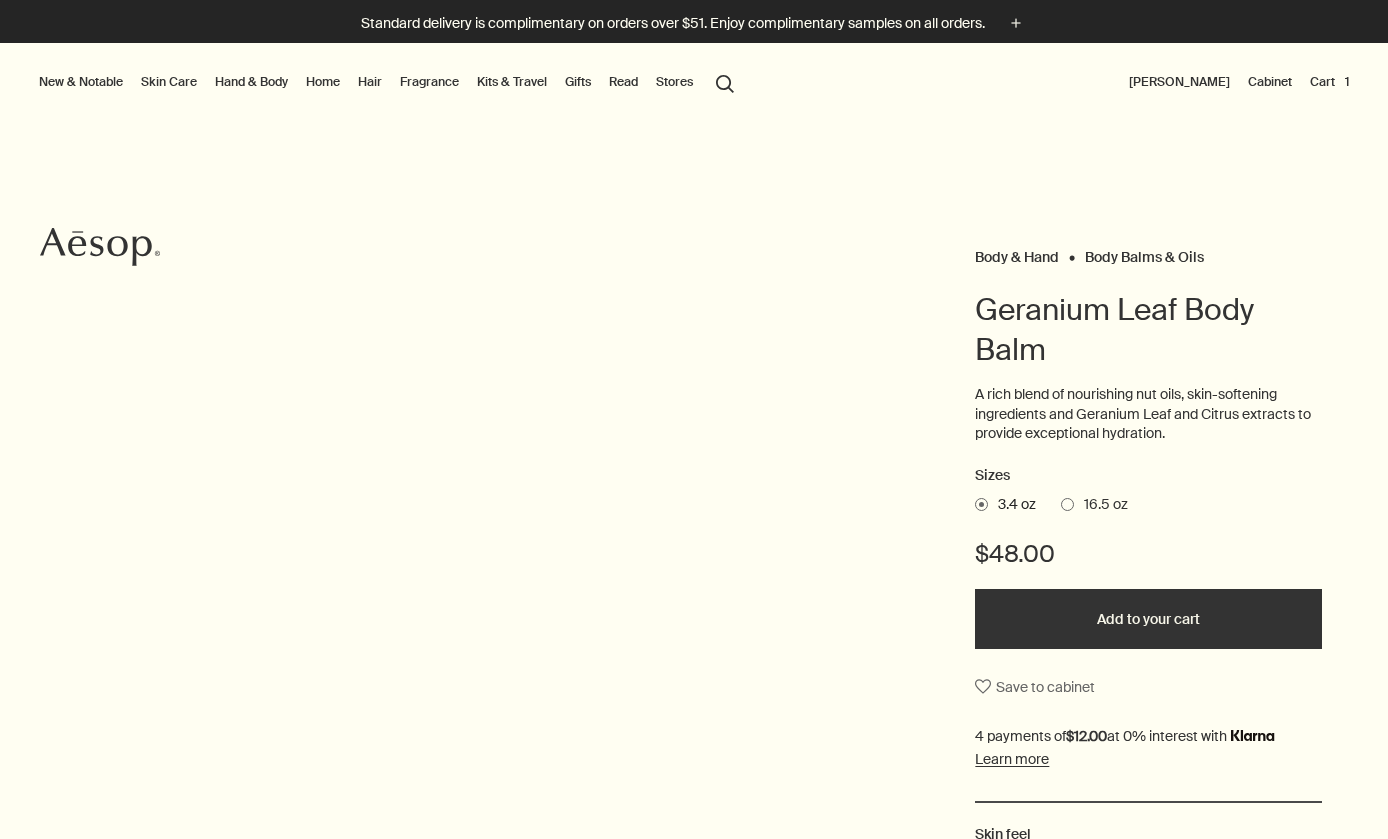 scroll, scrollTop: 0, scrollLeft: 0, axis: both 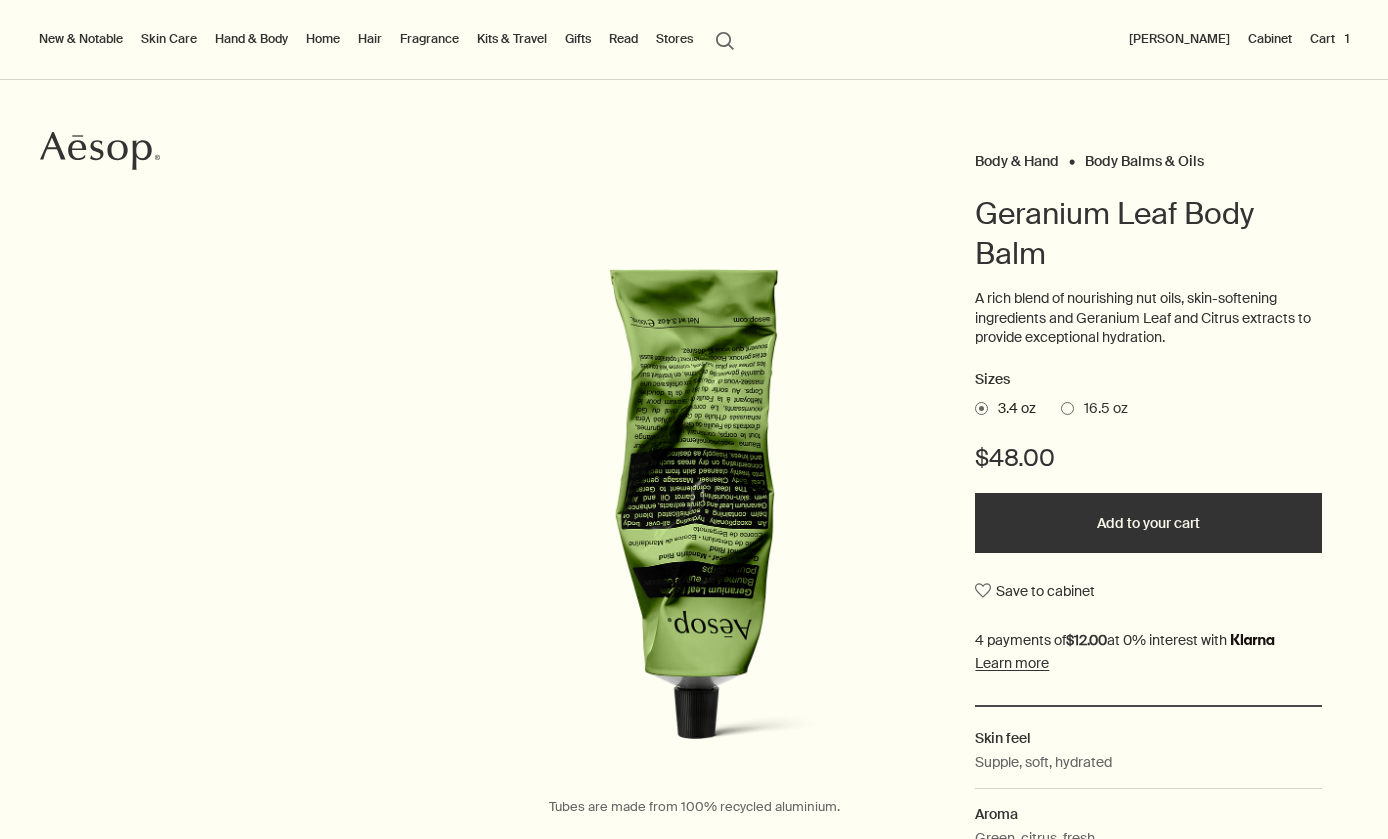 click on "16.5 oz" at bounding box center (1101, 409) 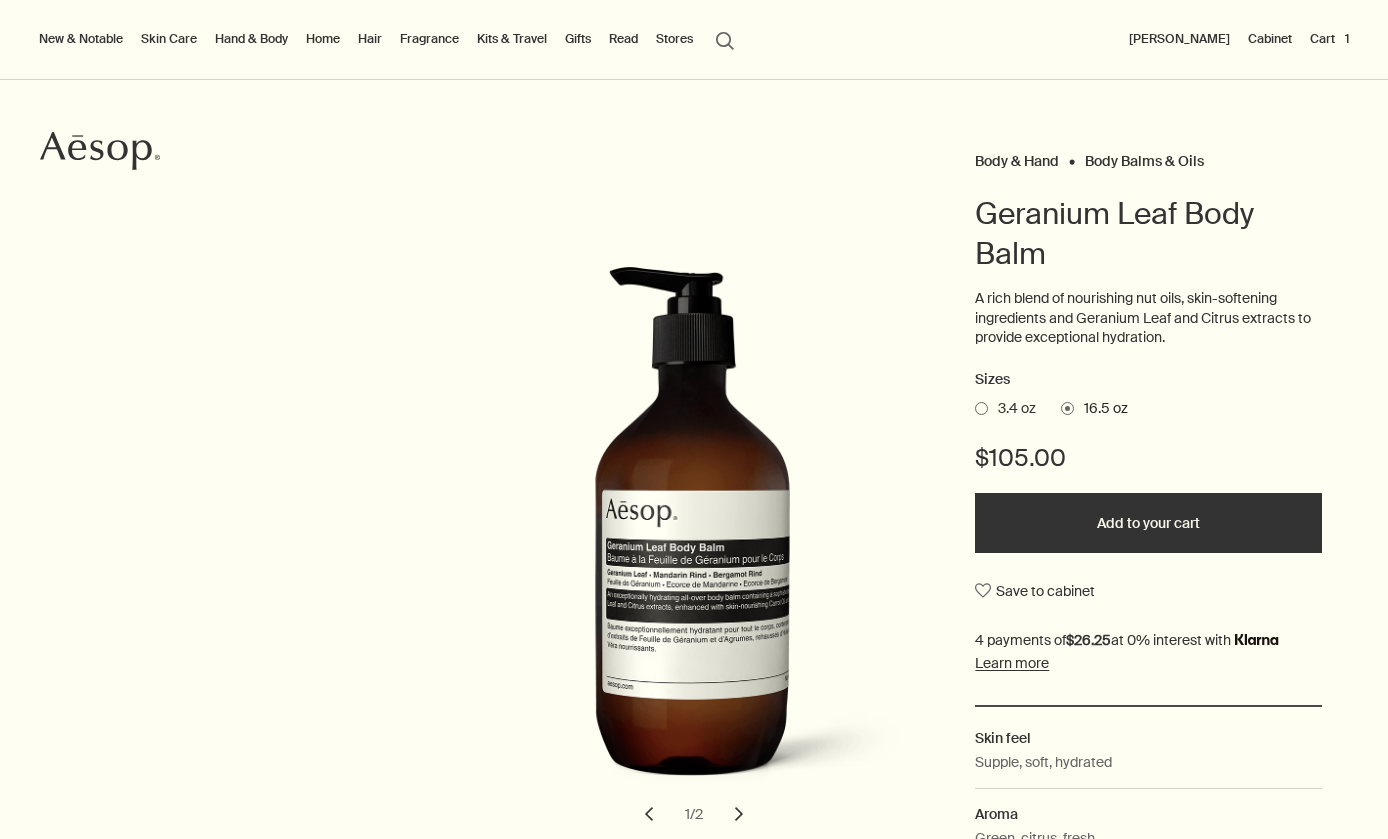 click on "3.4 oz" at bounding box center (1005, 409) 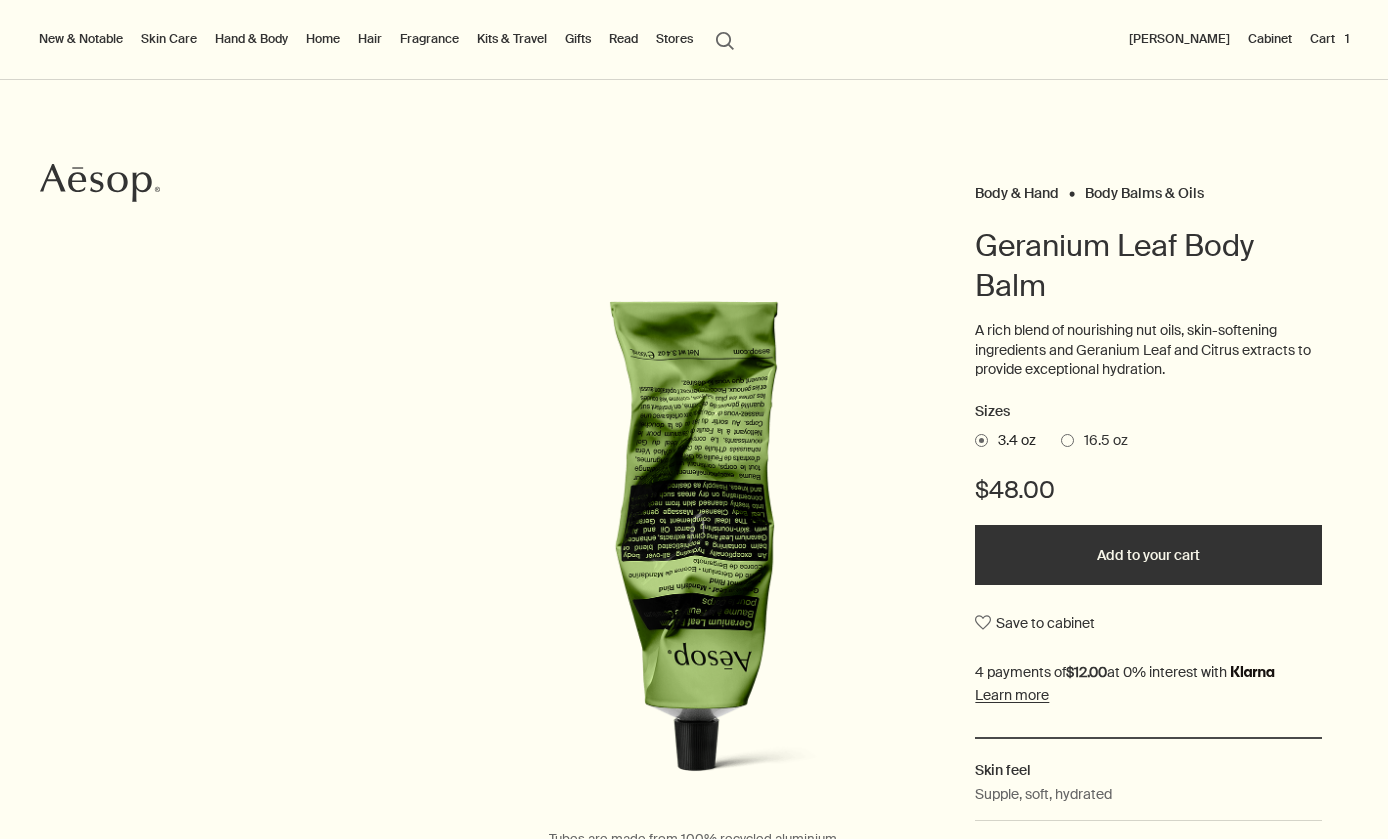 scroll, scrollTop: 74, scrollLeft: 0, axis: vertical 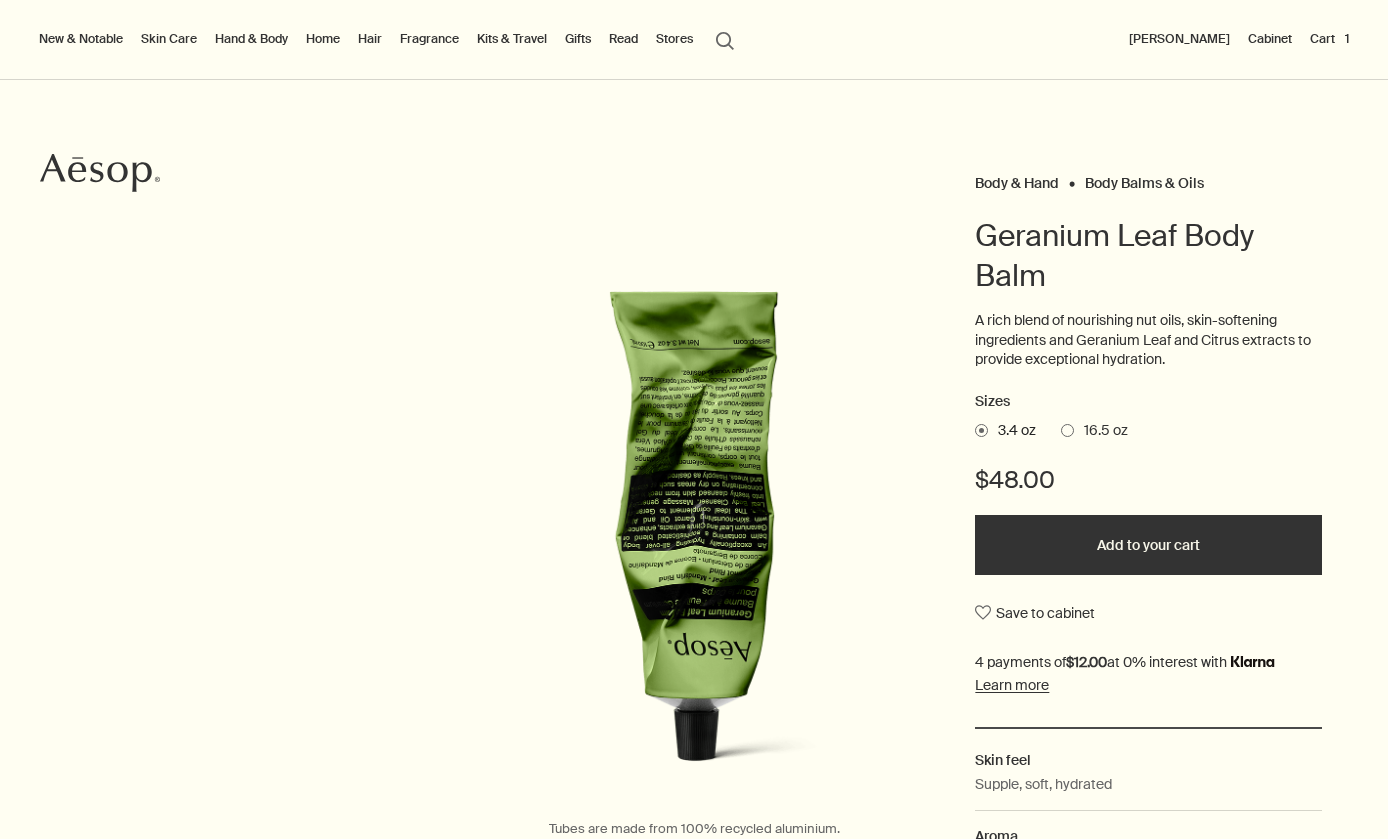 click on "Add to your cart" at bounding box center (1148, 545) 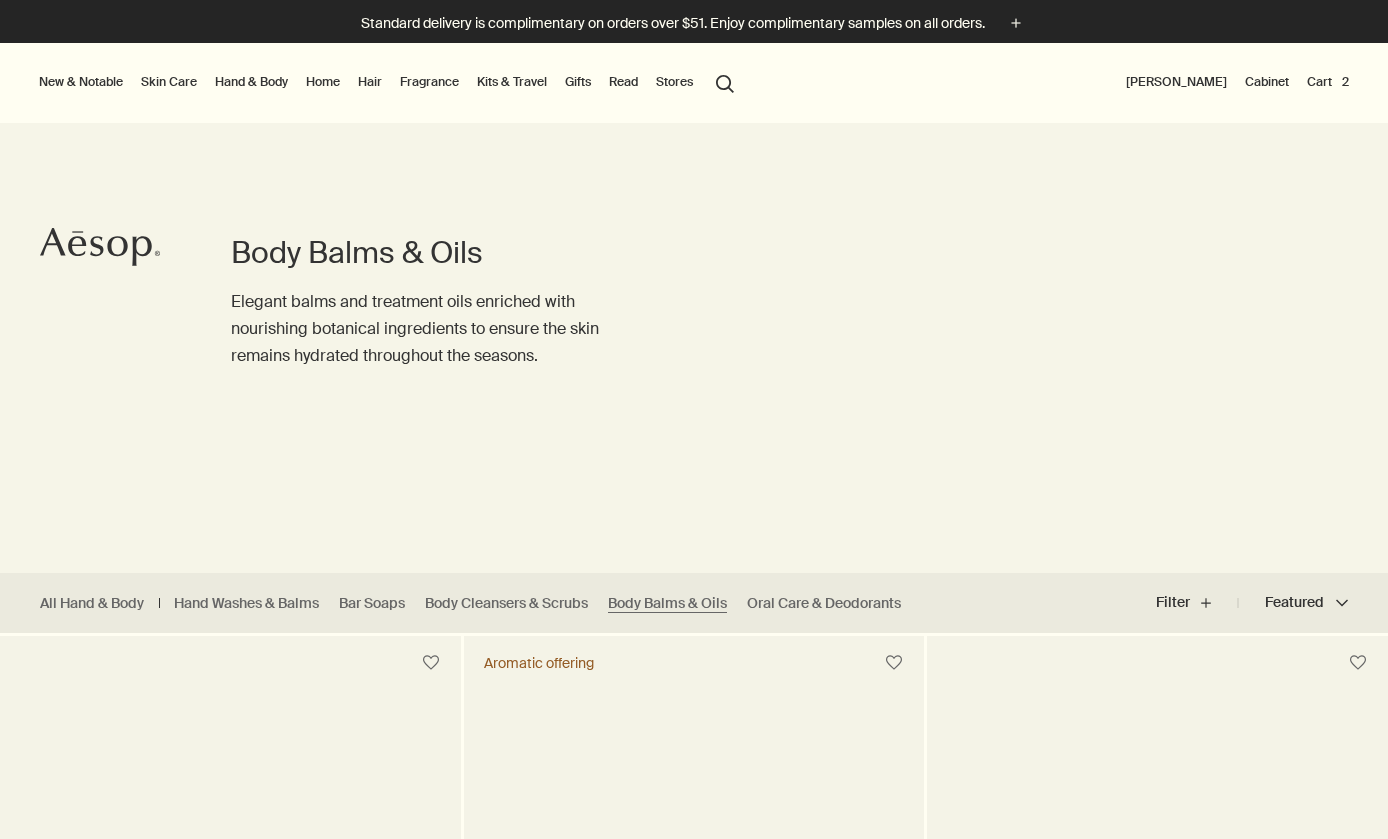 scroll, scrollTop: 0, scrollLeft: 0, axis: both 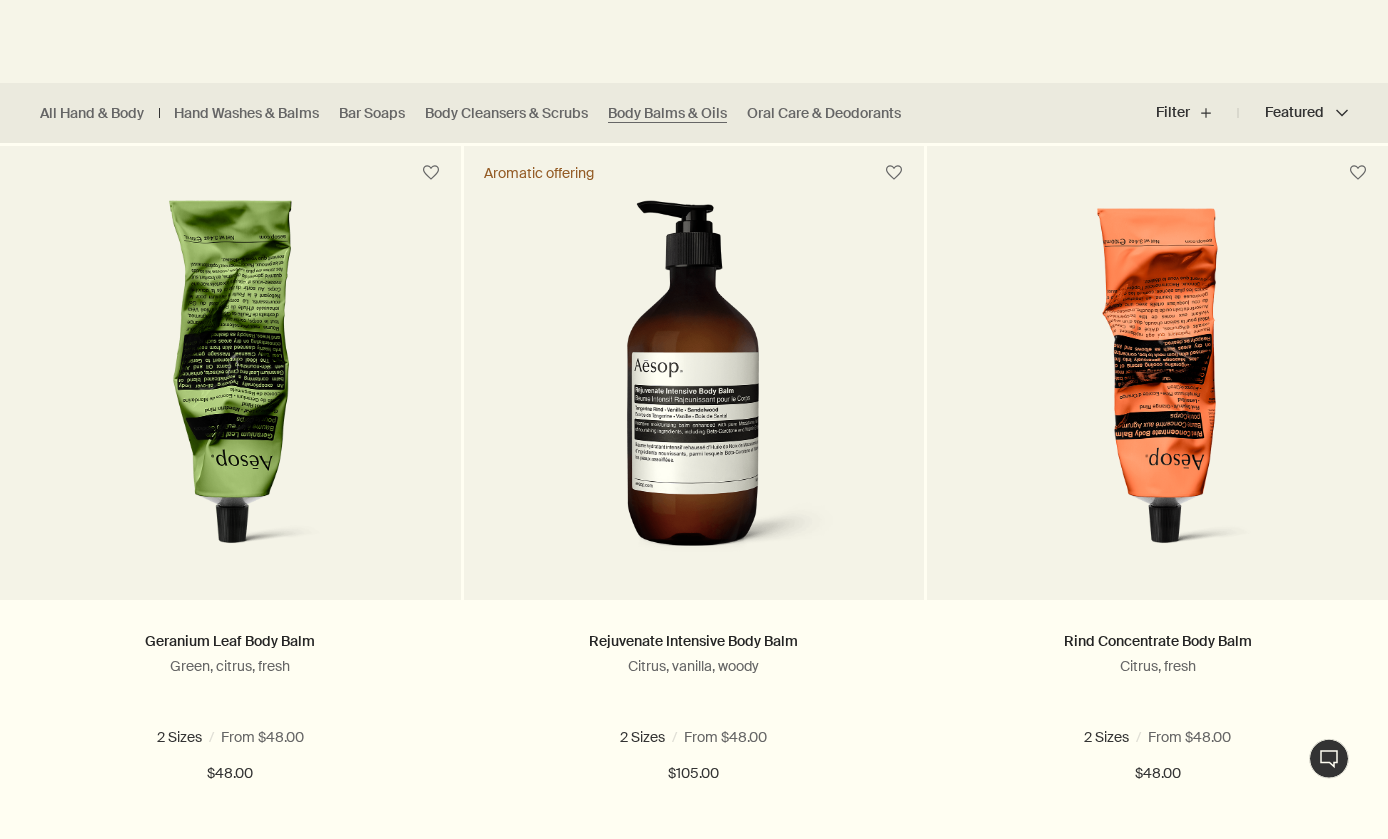 click on "Rind Concentrate Body Balm" at bounding box center (1158, 641) 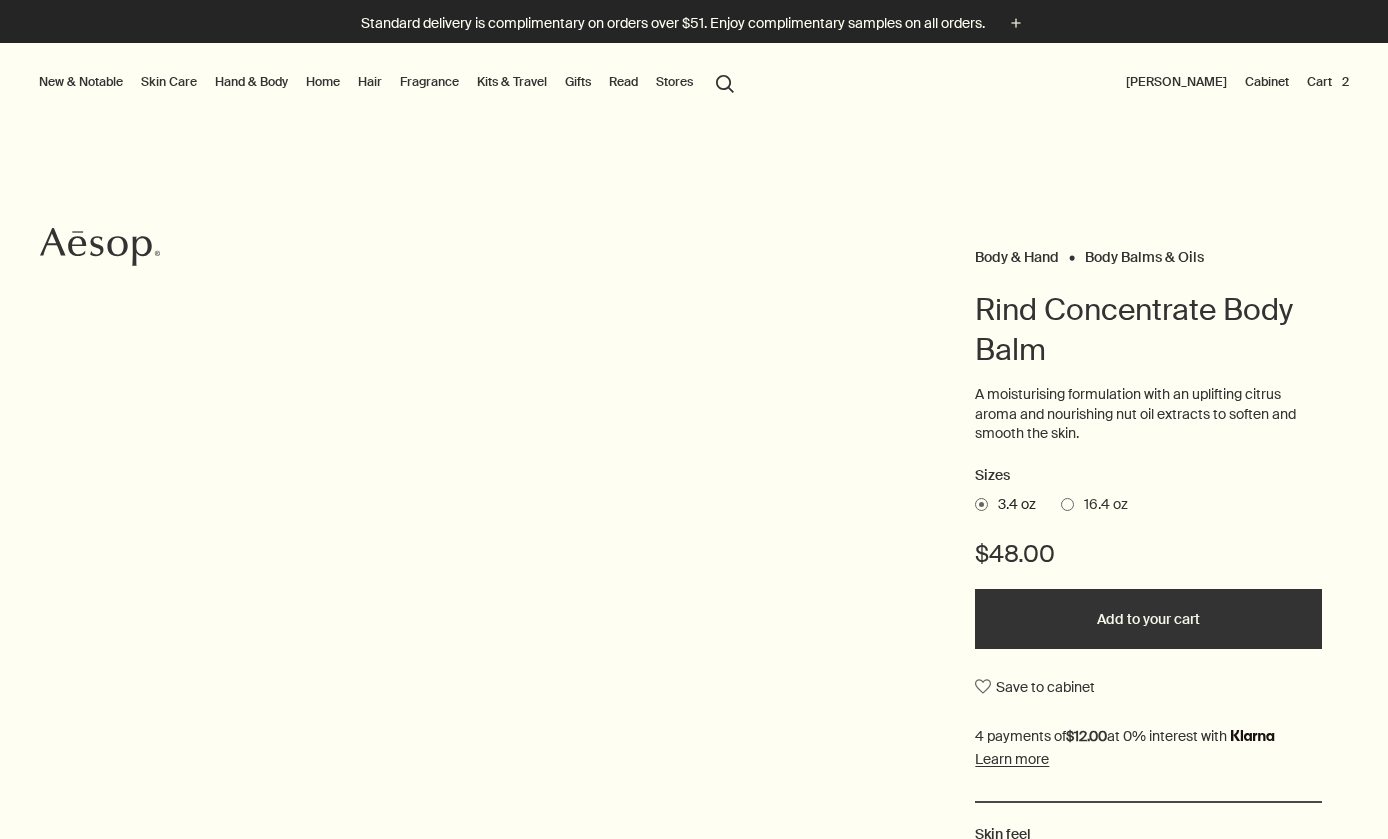scroll, scrollTop: 0, scrollLeft: 0, axis: both 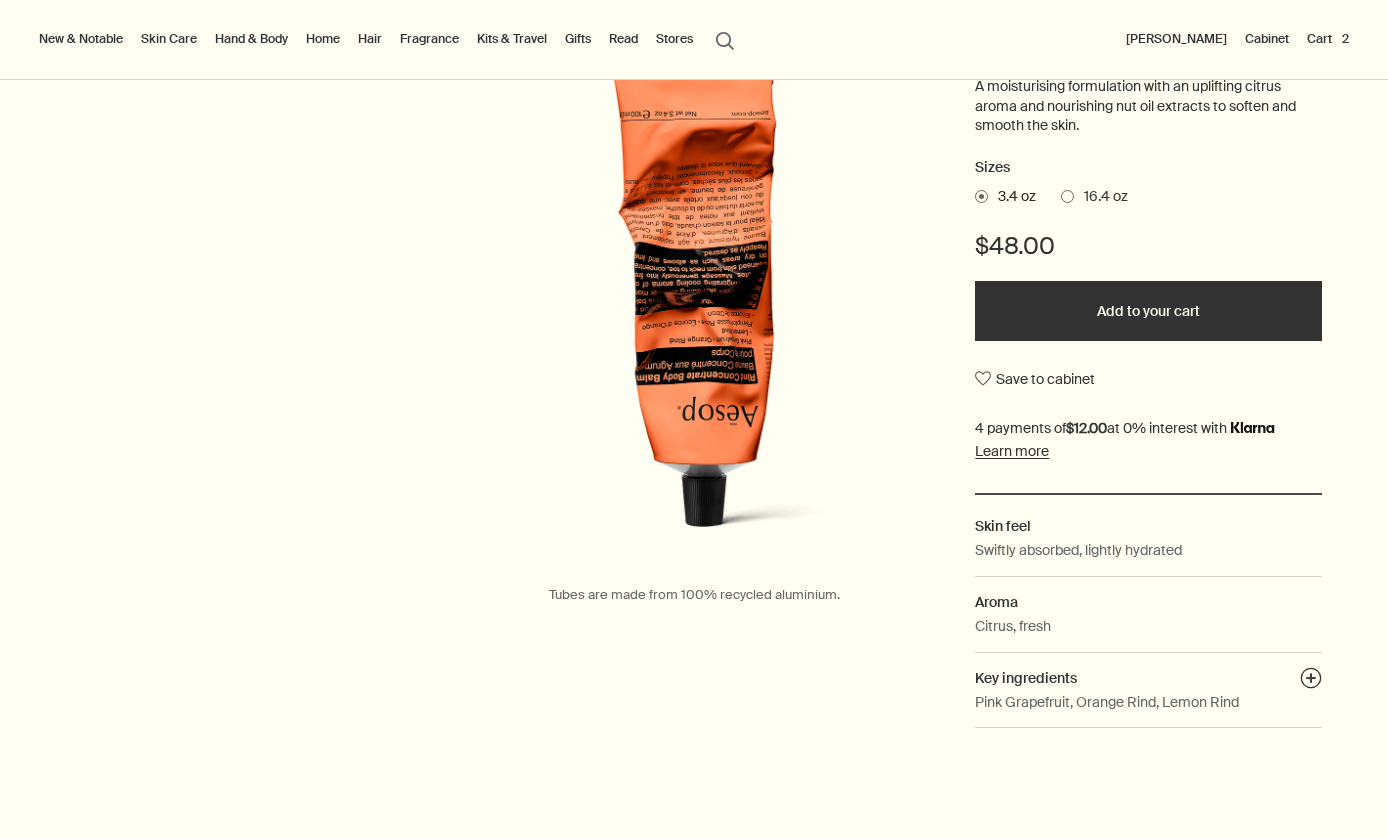 click on "Add to your cart" at bounding box center [1148, 311] 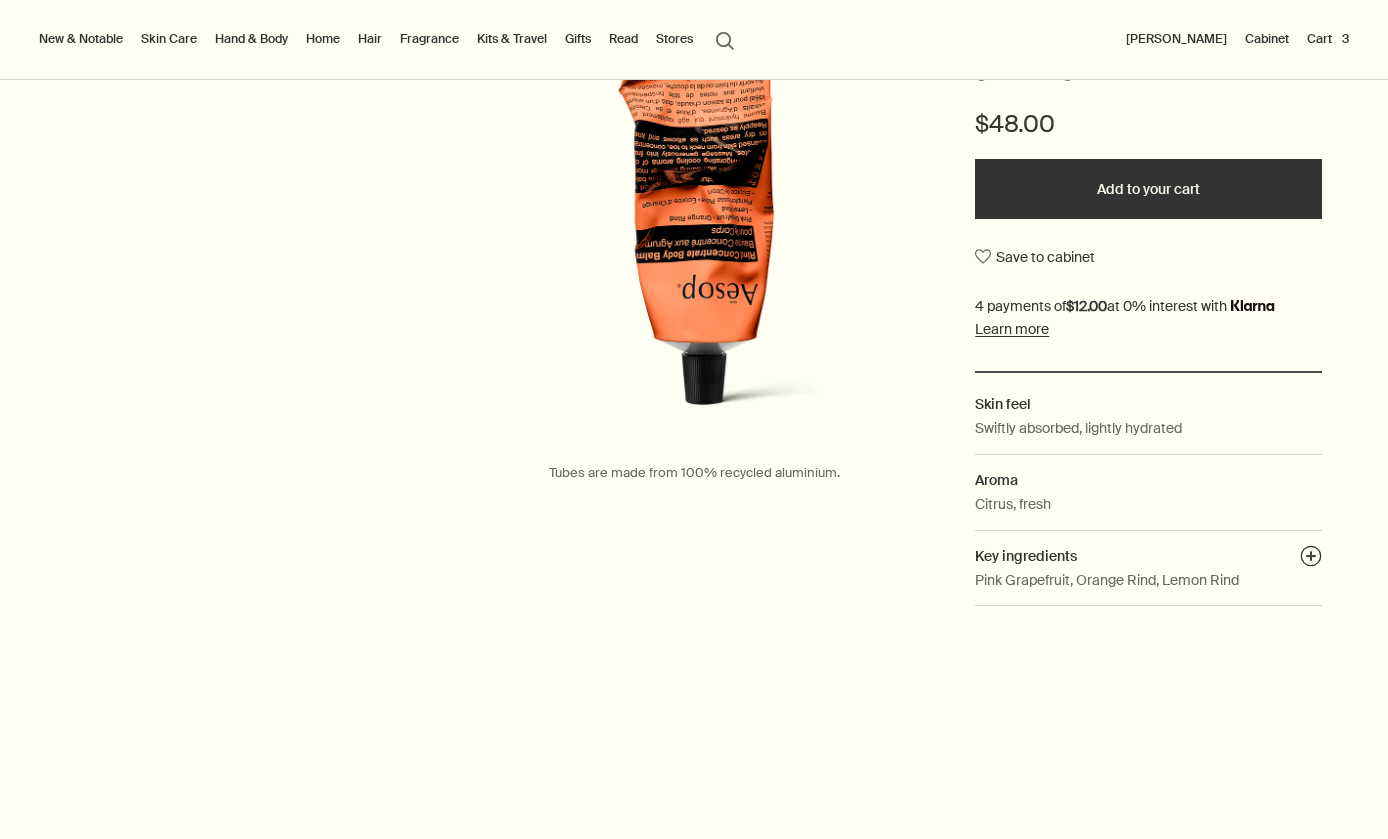 scroll, scrollTop: 471, scrollLeft: 0, axis: vertical 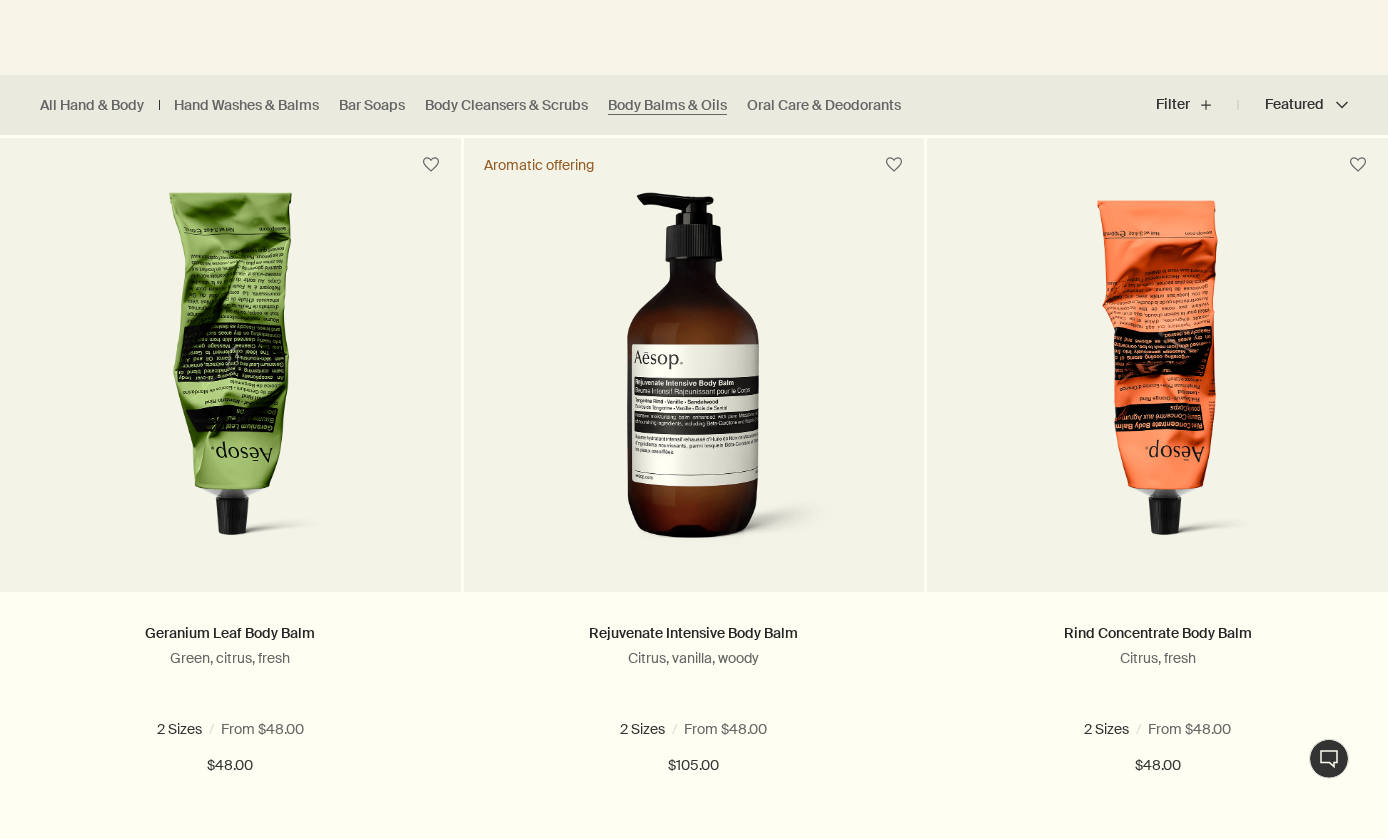 click at bounding box center (230, 377) 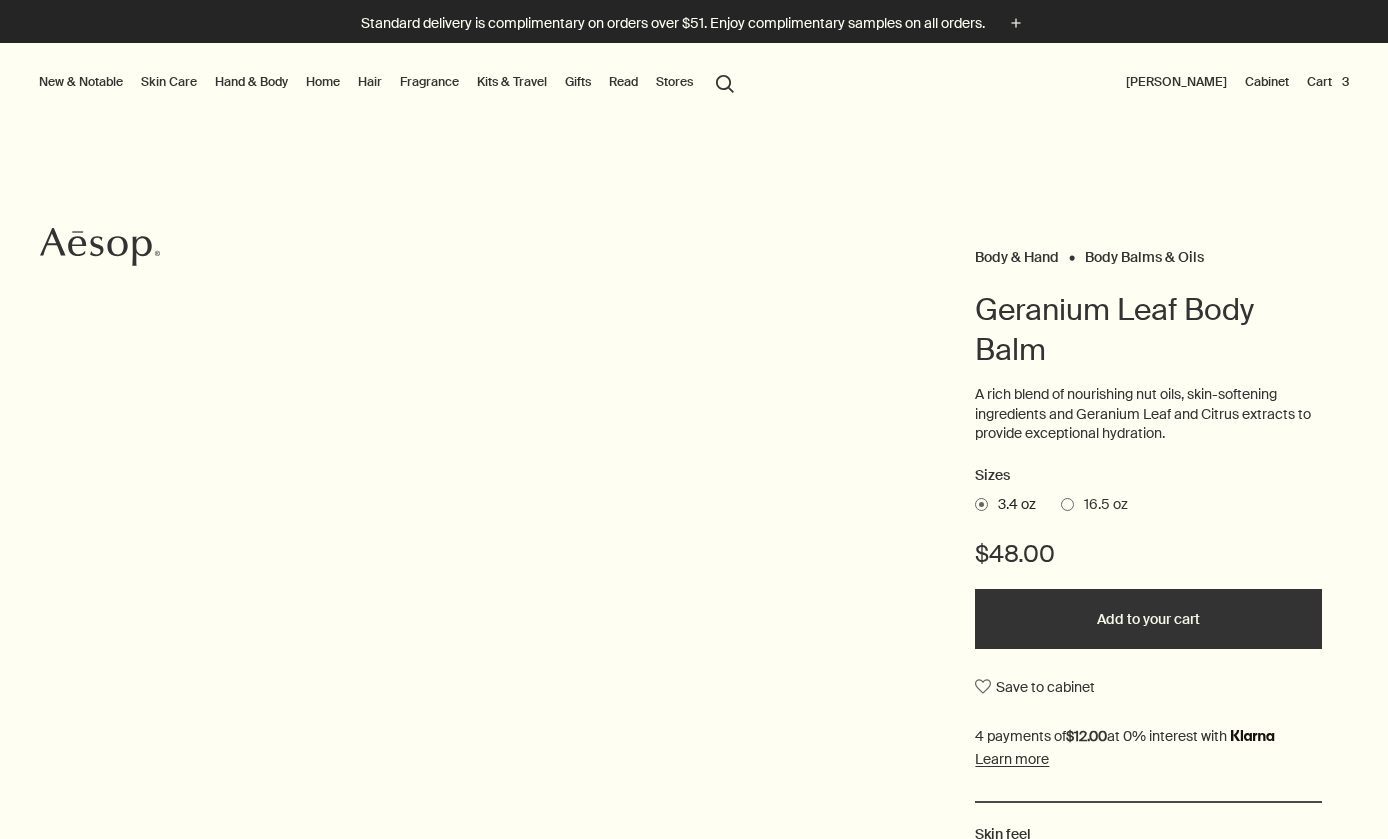 scroll, scrollTop: 0, scrollLeft: 0, axis: both 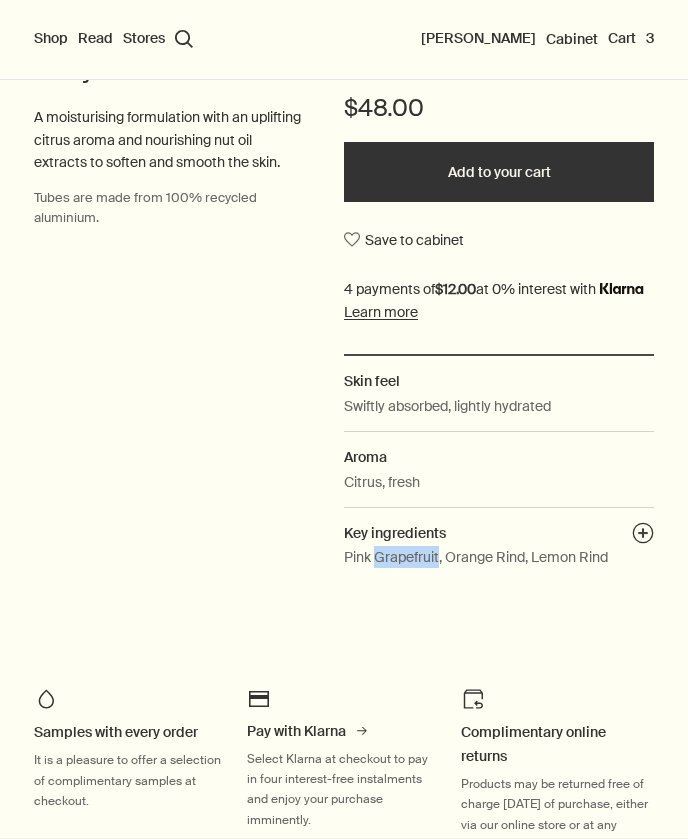 click on "plusAndCloseWithCircle" at bounding box center (643, 536) 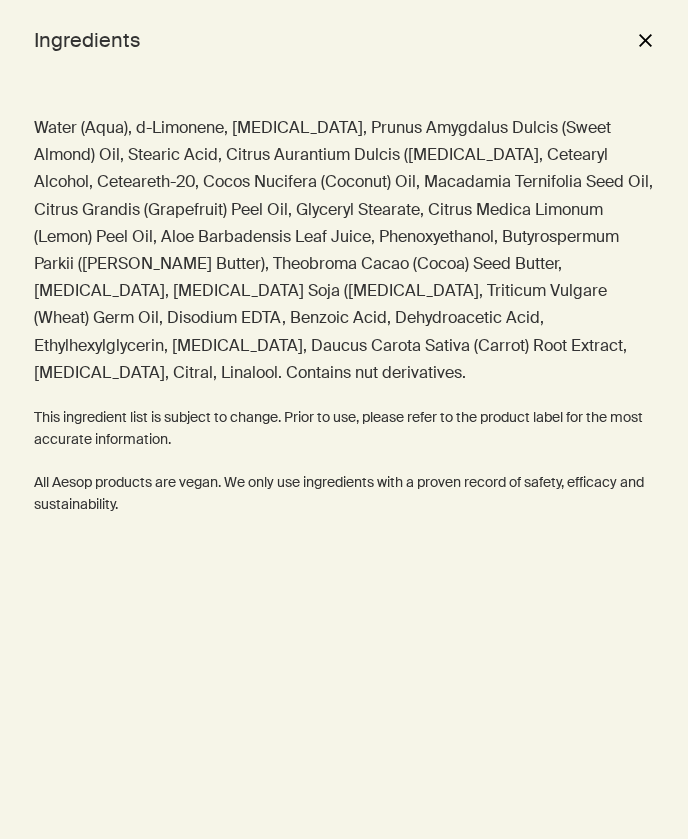 click on "close" at bounding box center [645, 40] 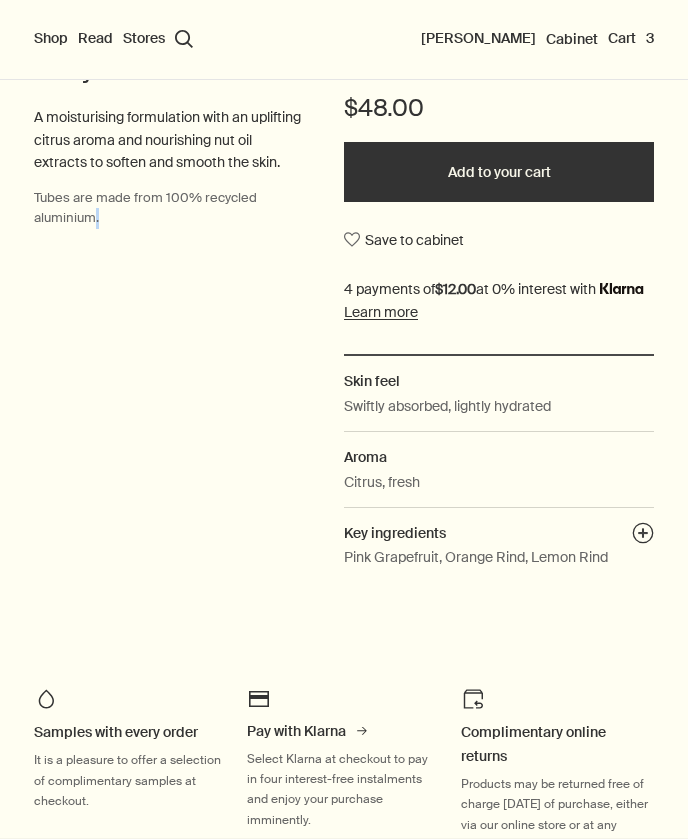 click on "Pink Grapefruit, Orange Rind, Lemon Rind" at bounding box center [476, 557] 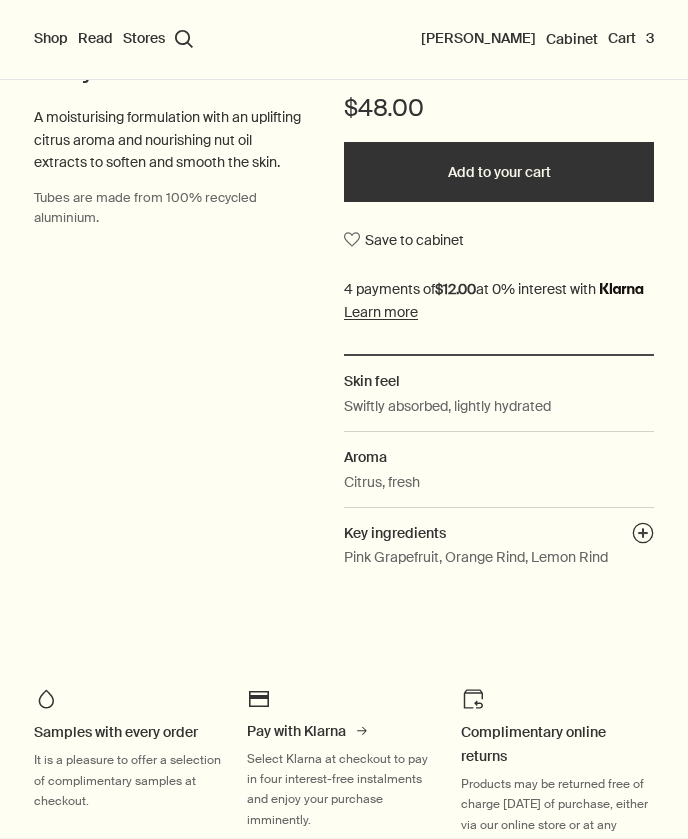click on "Pink Grapefruit, Orange Rind, Lemon Rind" at bounding box center [476, 557] 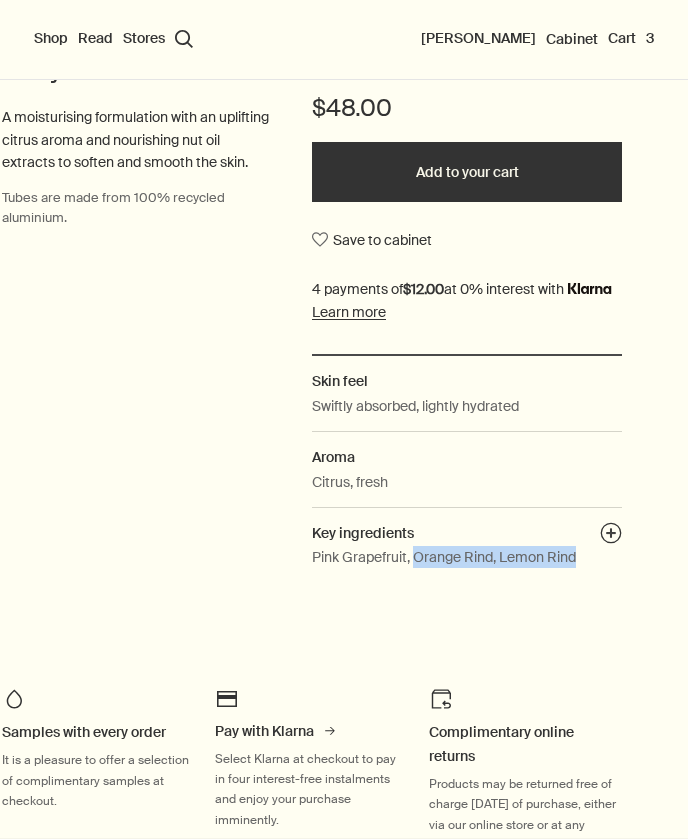 scroll, scrollTop: 629, scrollLeft: 40, axis: both 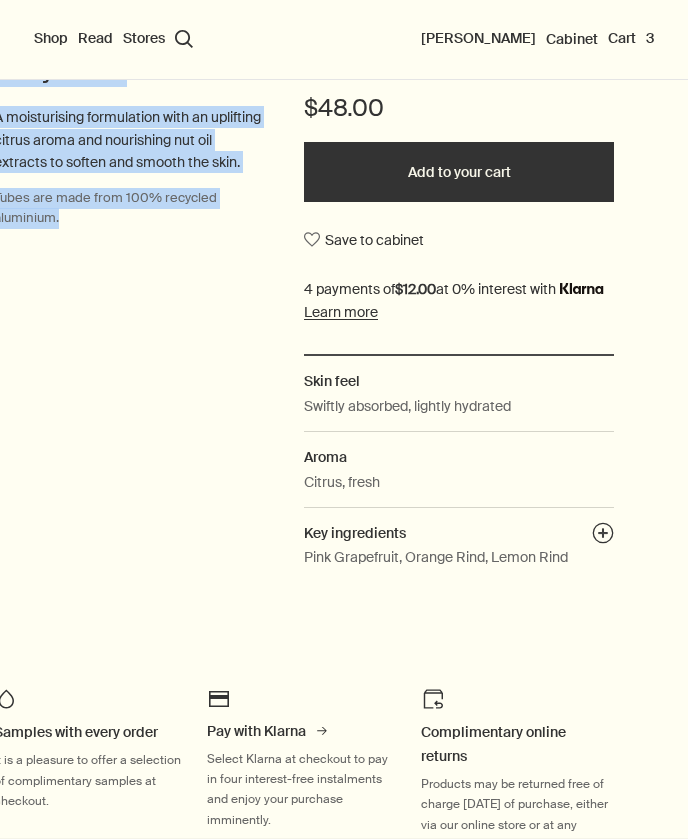 click on "Pink Grapefruit, Orange Rind, Lemon Rind" at bounding box center (436, 557) 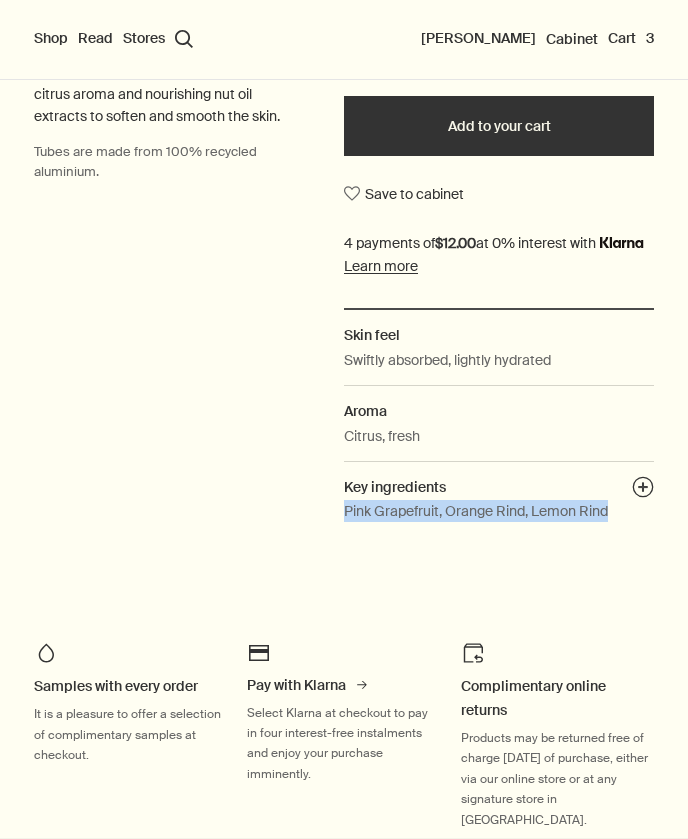 scroll, scrollTop: 679, scrollLeft: 0, axis: vertical 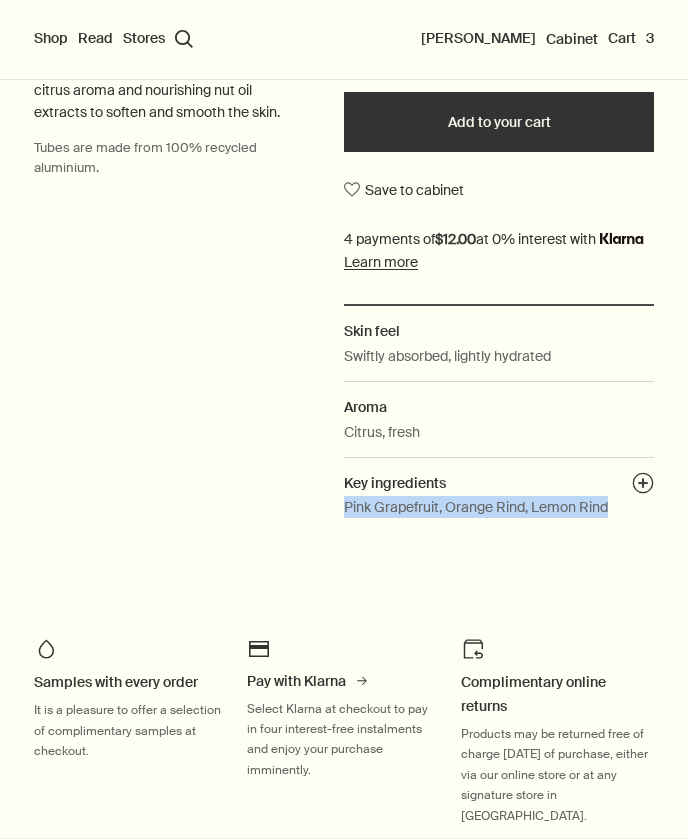 click on "Rind Concentrate Body Balm A moisturising formulation with an uplifting citrus aroma and nourishing nut oil extracts to soften and smooth the skin. Tubes are made from 100% recycled aluminium." at bounding box center [189, 257] 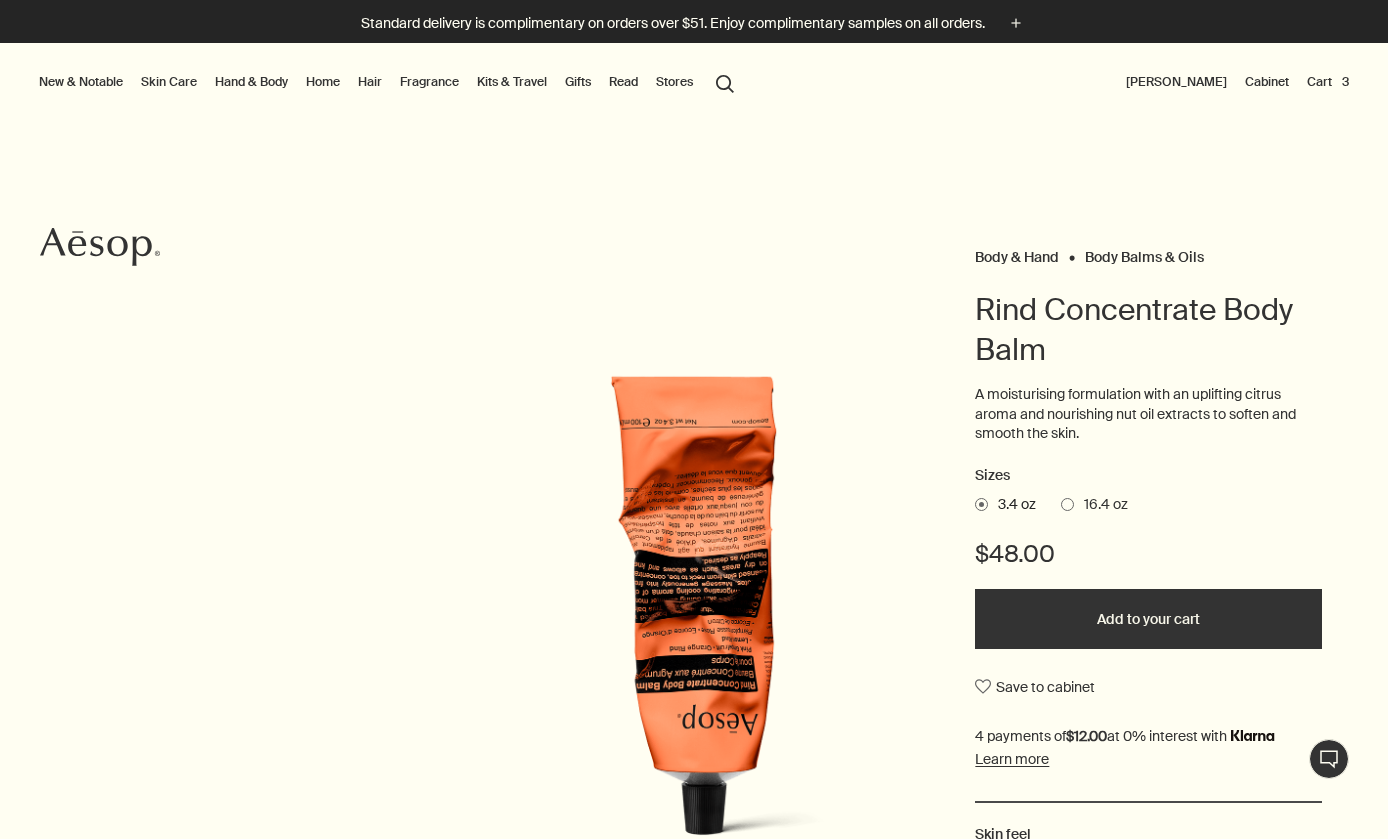scroll, scrollTop: 0, scrollLeft: 0, axis: both 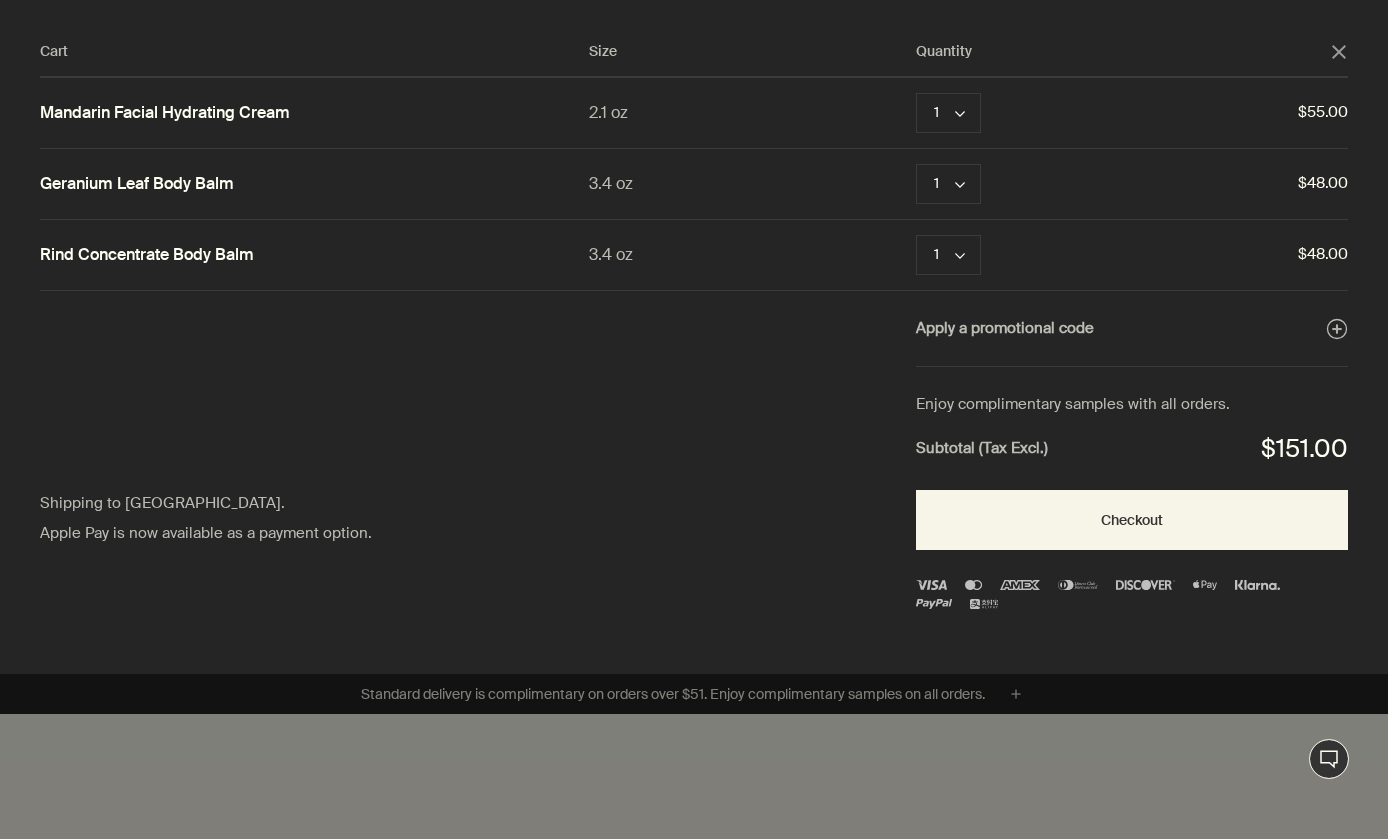 click on "Remove" at bounding box center (1038, 255) 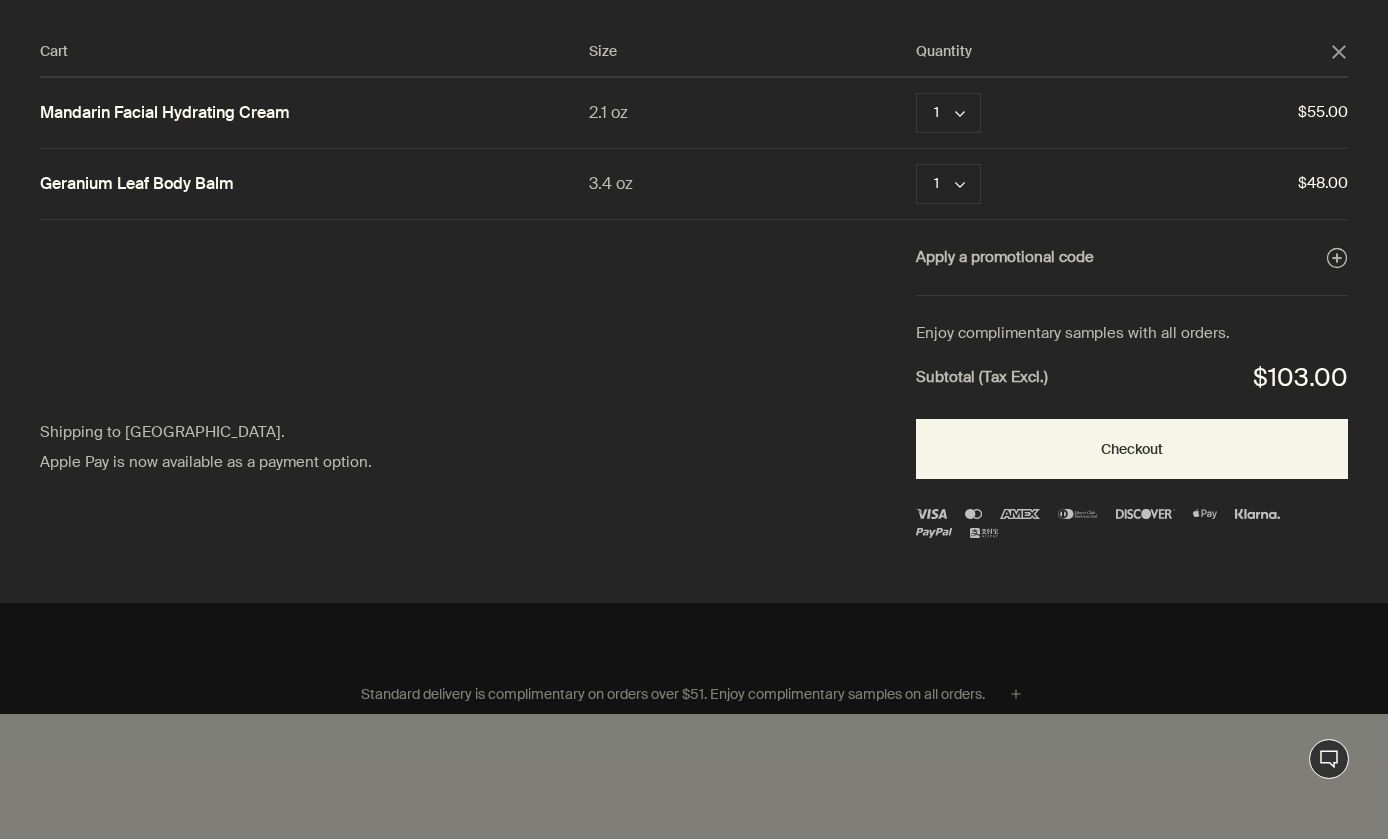 click on "Geranium Leaf Body Balm" at bounding box center [137, 184] 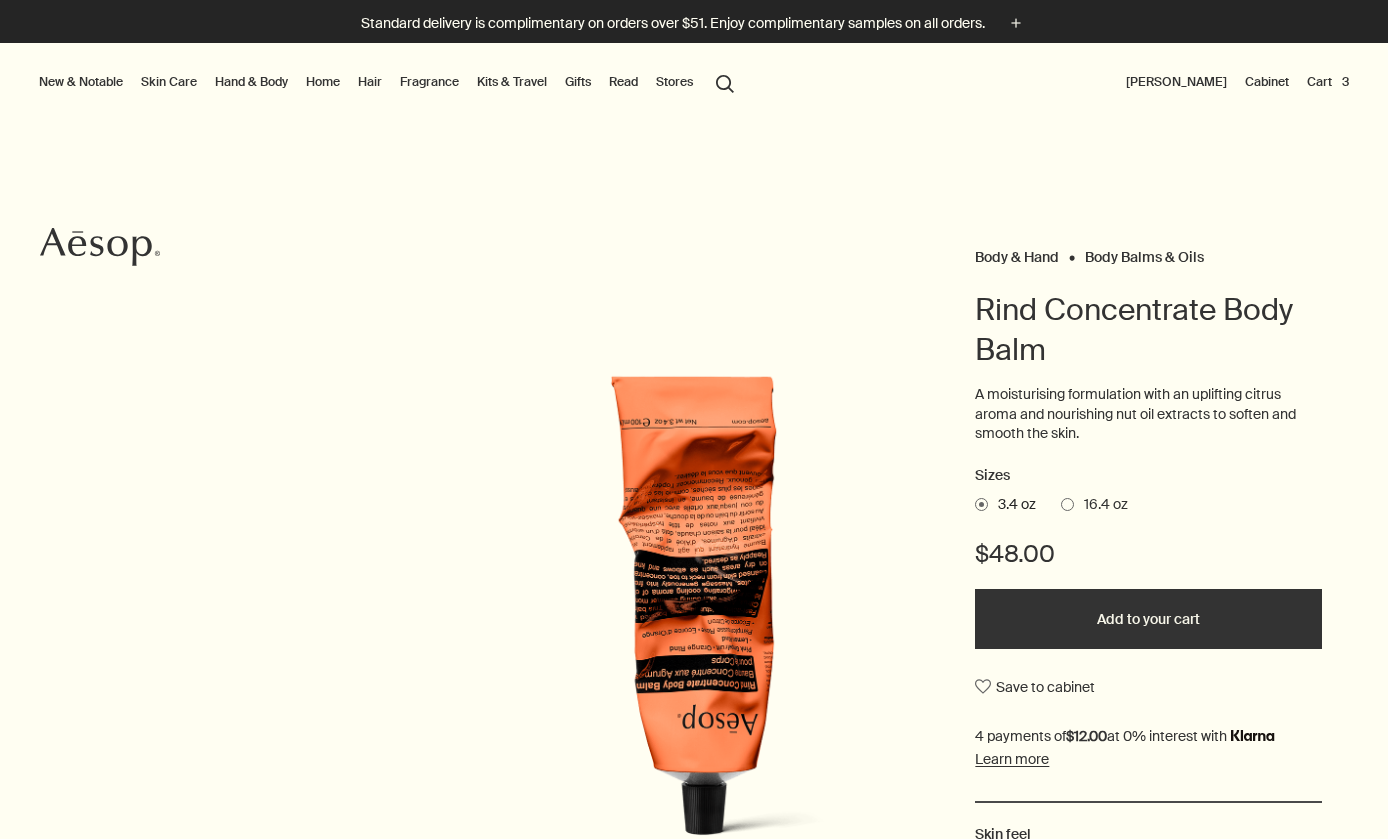 scroll, scrollTop: 0, scrollLeft: 0, axis: both 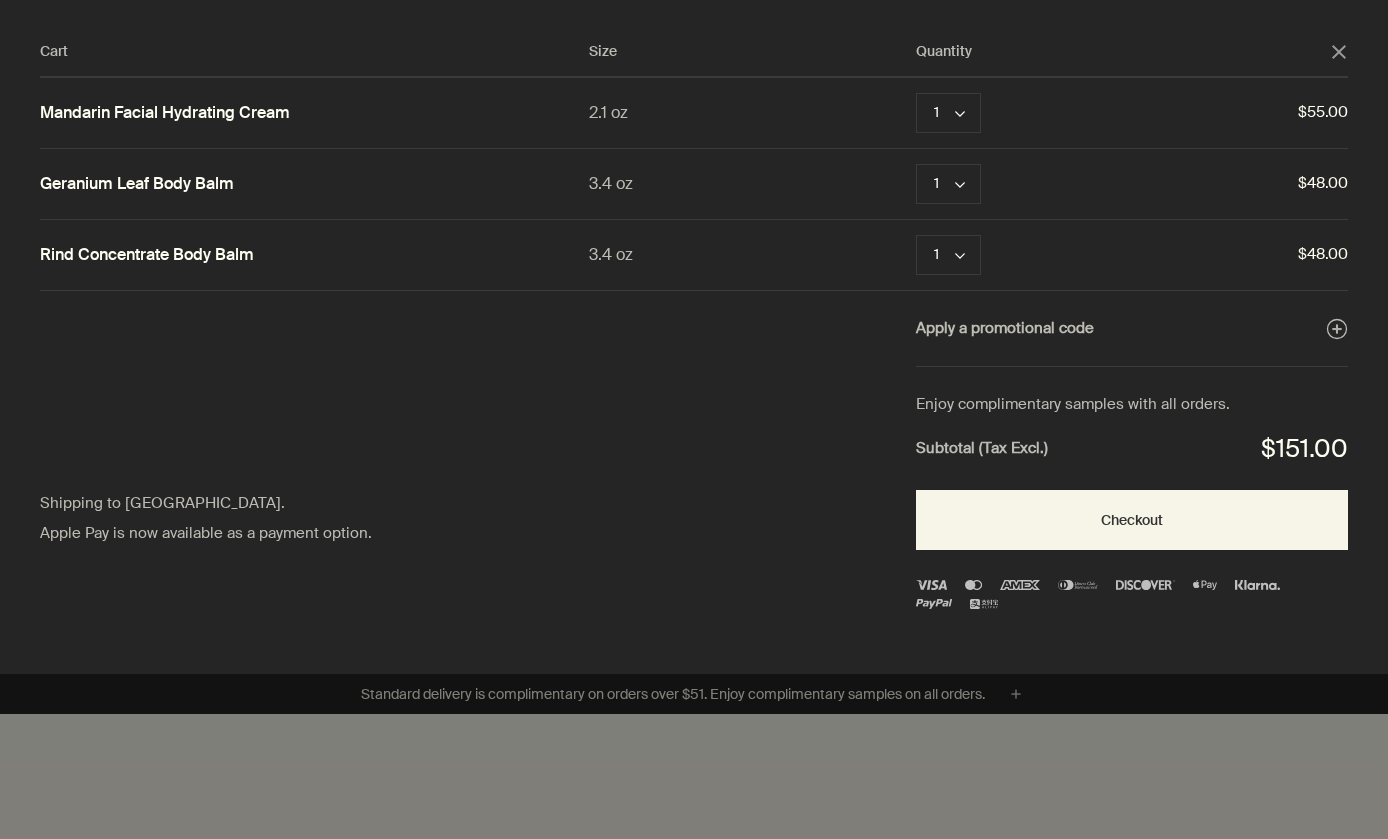 click on "Geranium Leaf Body Balm  3.4 oz 1 chevron Remove $48.00" at bounding box center (694, 184) 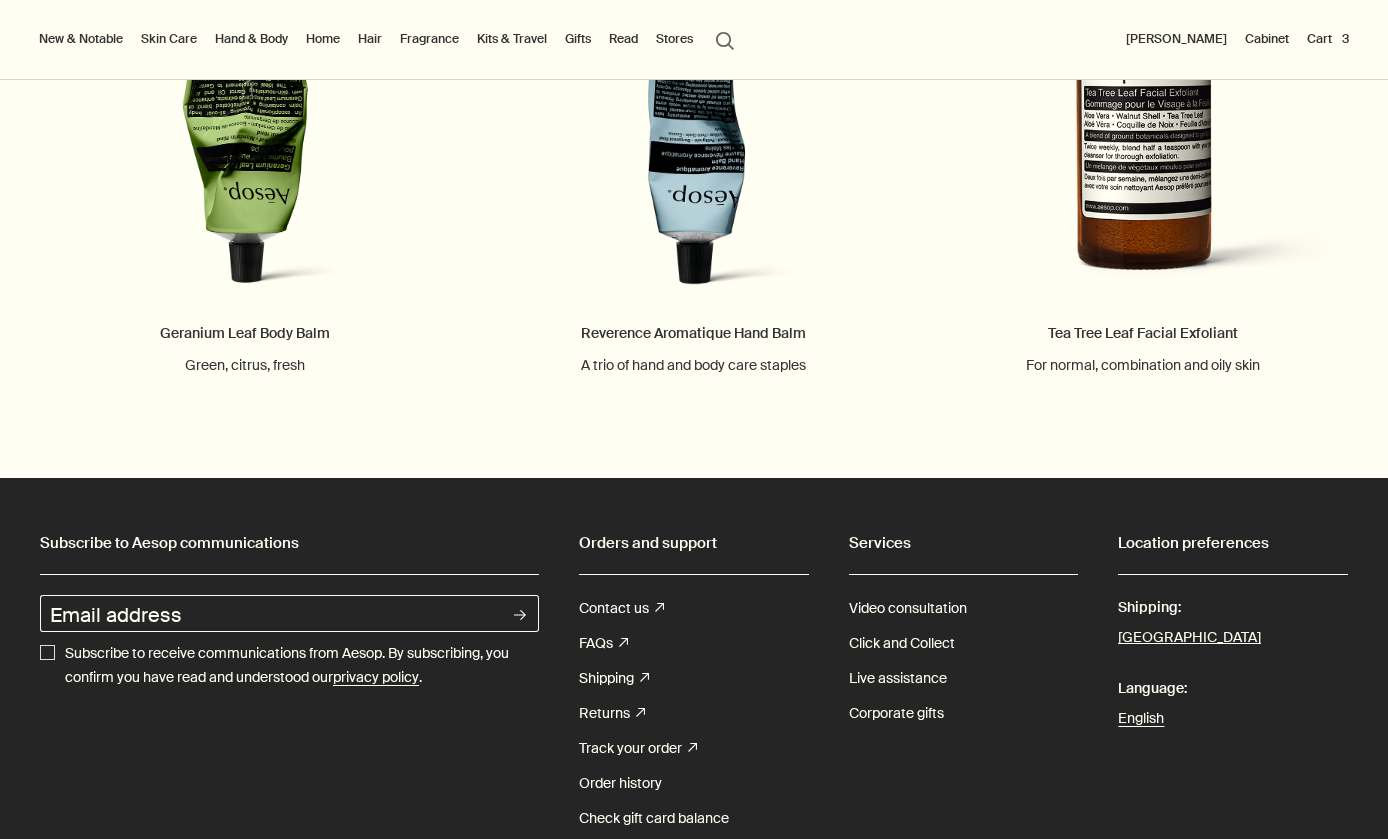 scroll, scrollTop: 2379, scrollLeft: 0, axis: vertical 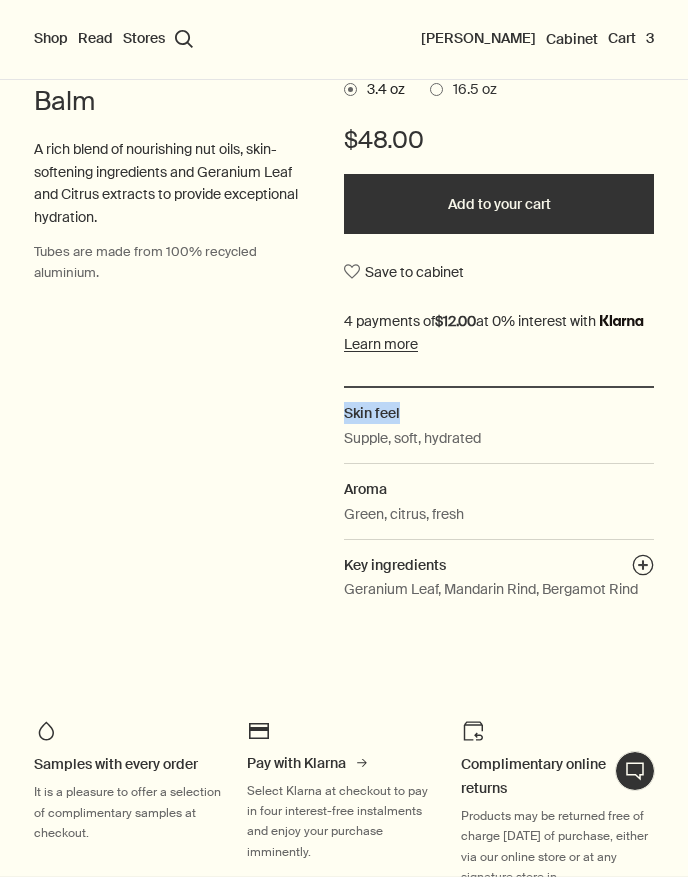 click on "Geranium Leaf, Mandarin Rind, Bergamot Rind" at bounding box center (491, 589) 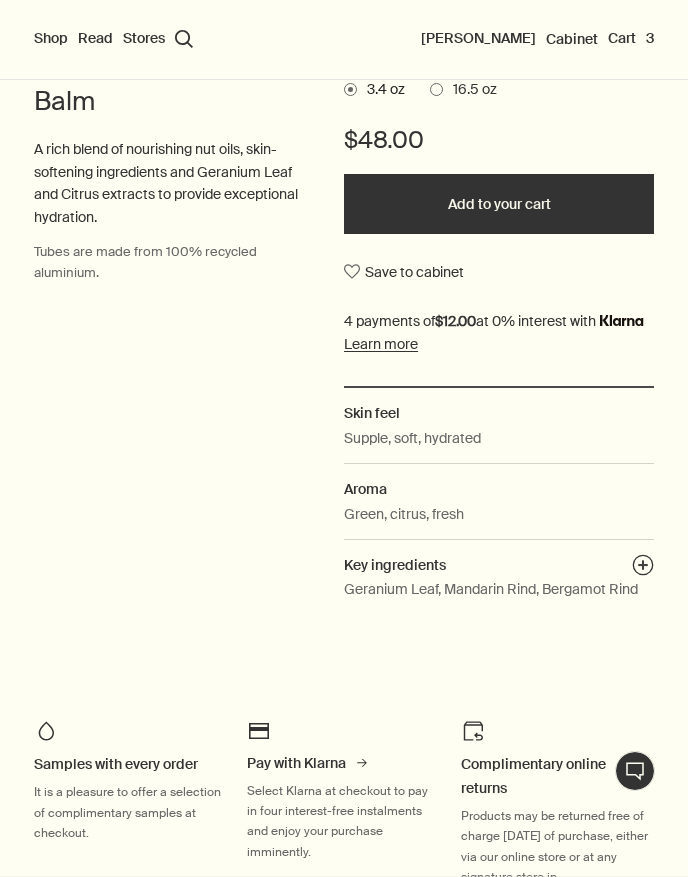 click on "Geranium Leaf, Mandarin Rind, Bergamot Rind" at bounding box center [491, 589] 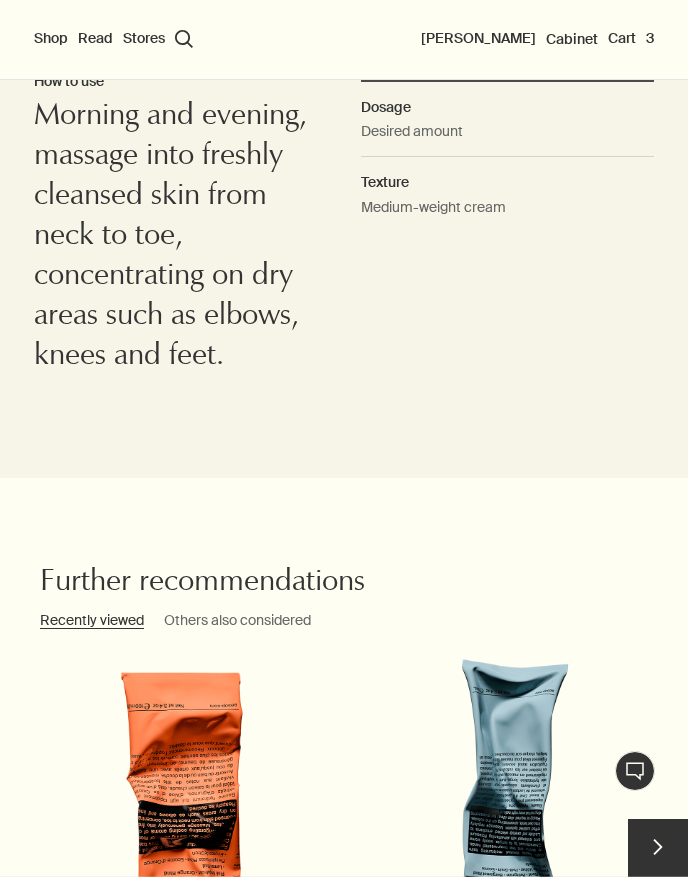 scroll, scrollTop: 1964, scrollLeft: 0, axis: vertical 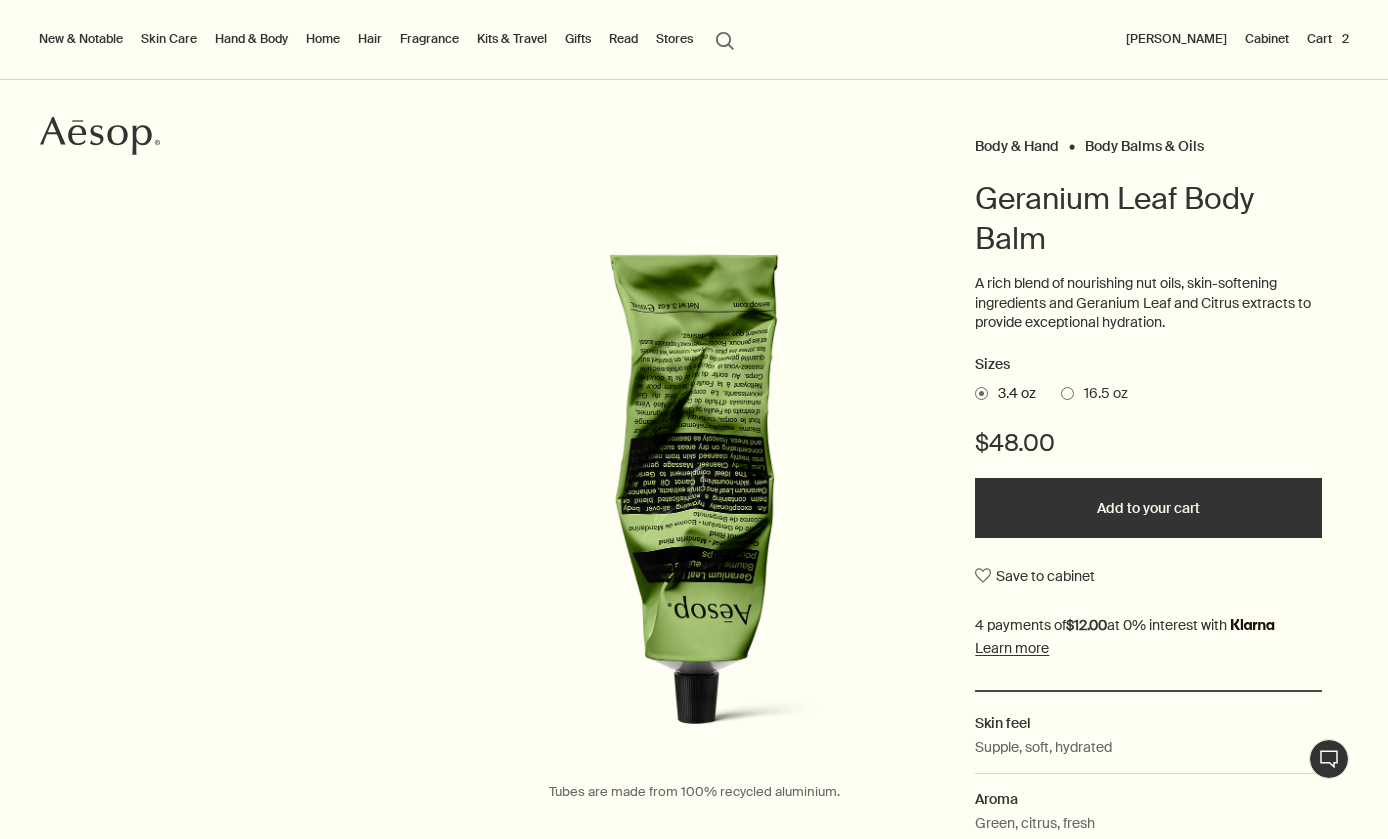 click on "Cart 2" at bounding box center [1328, 39] 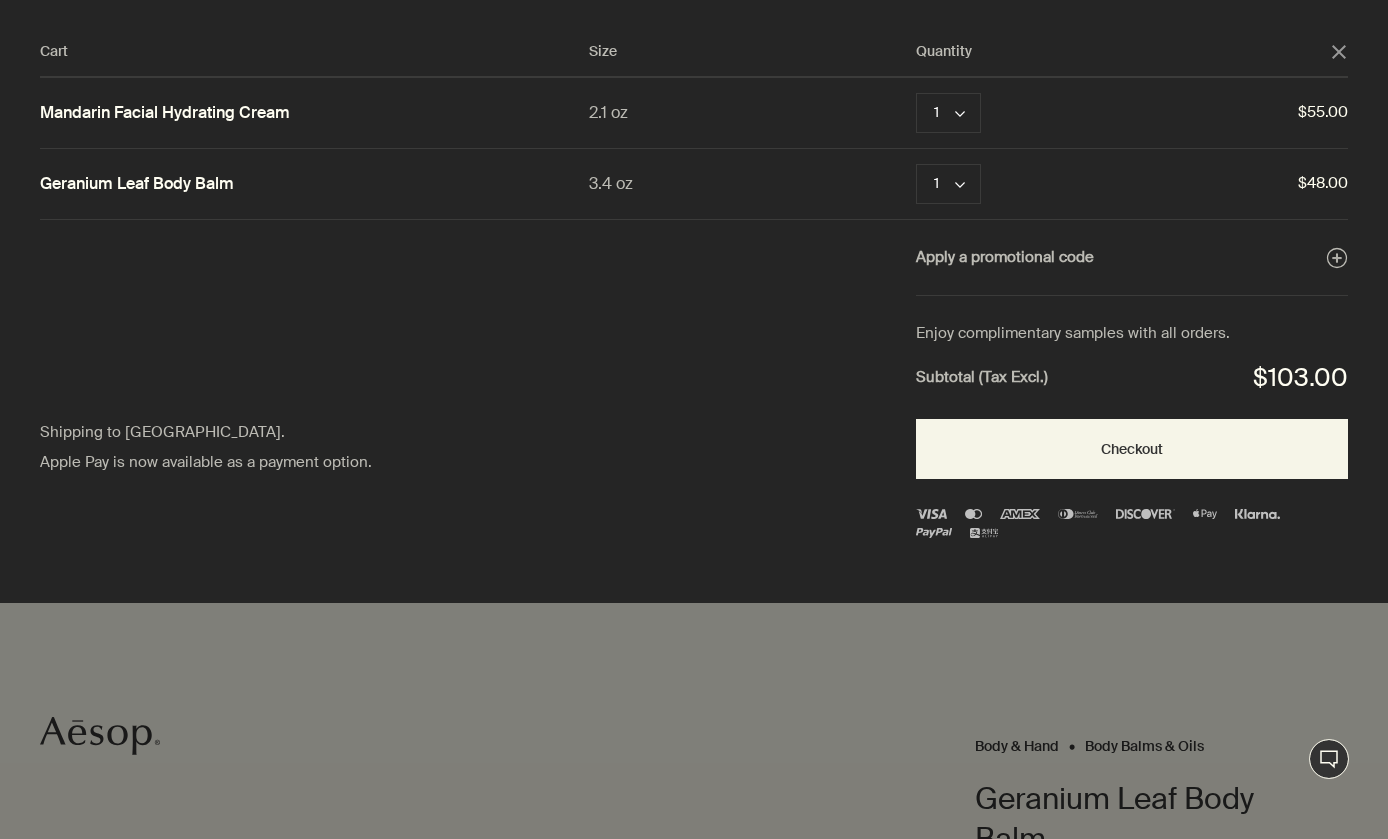 click on "Mandarin Facial Hydrating Cream" at bounding box center (165, 113) 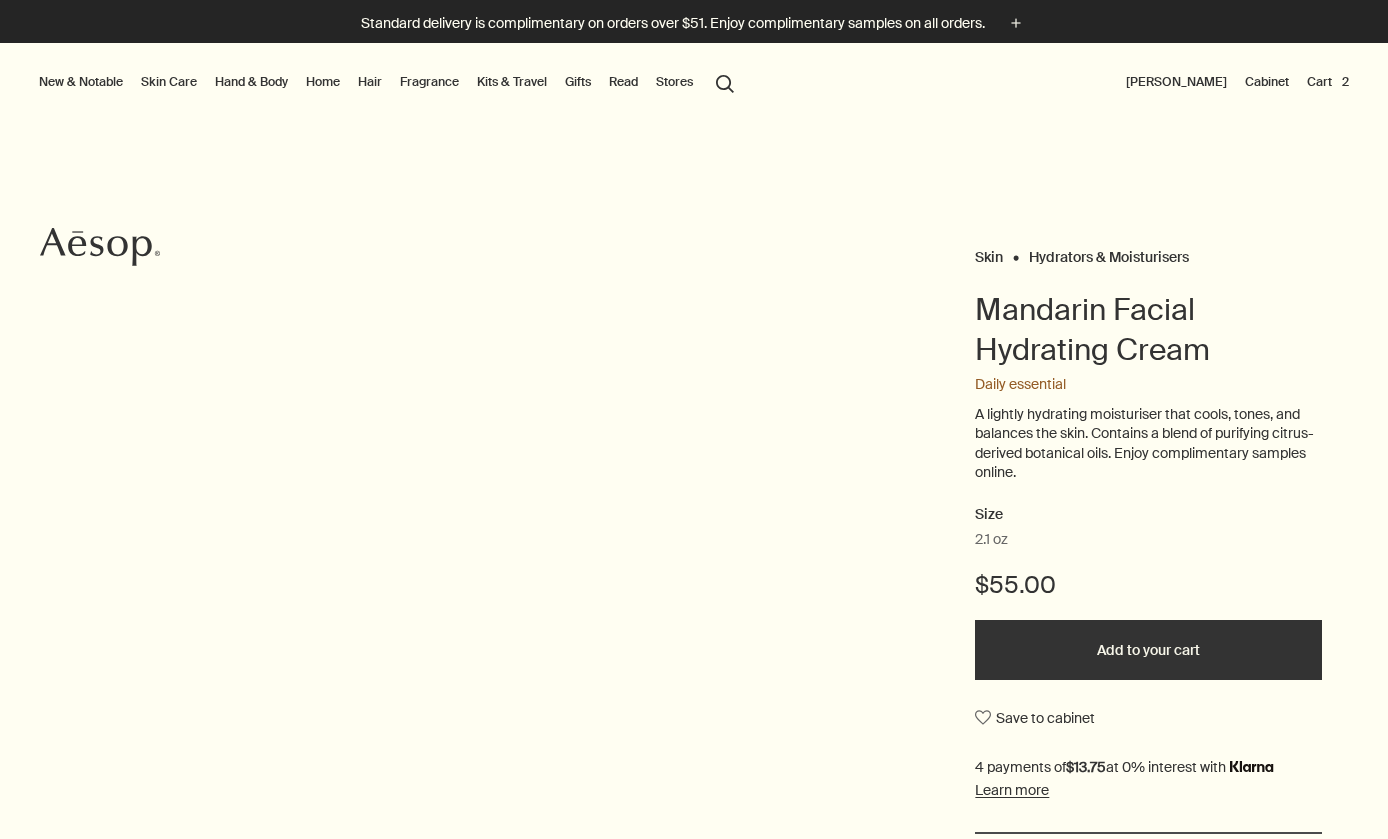 scroll, scrollTop: 0, scrollLeft: 0, axis: both 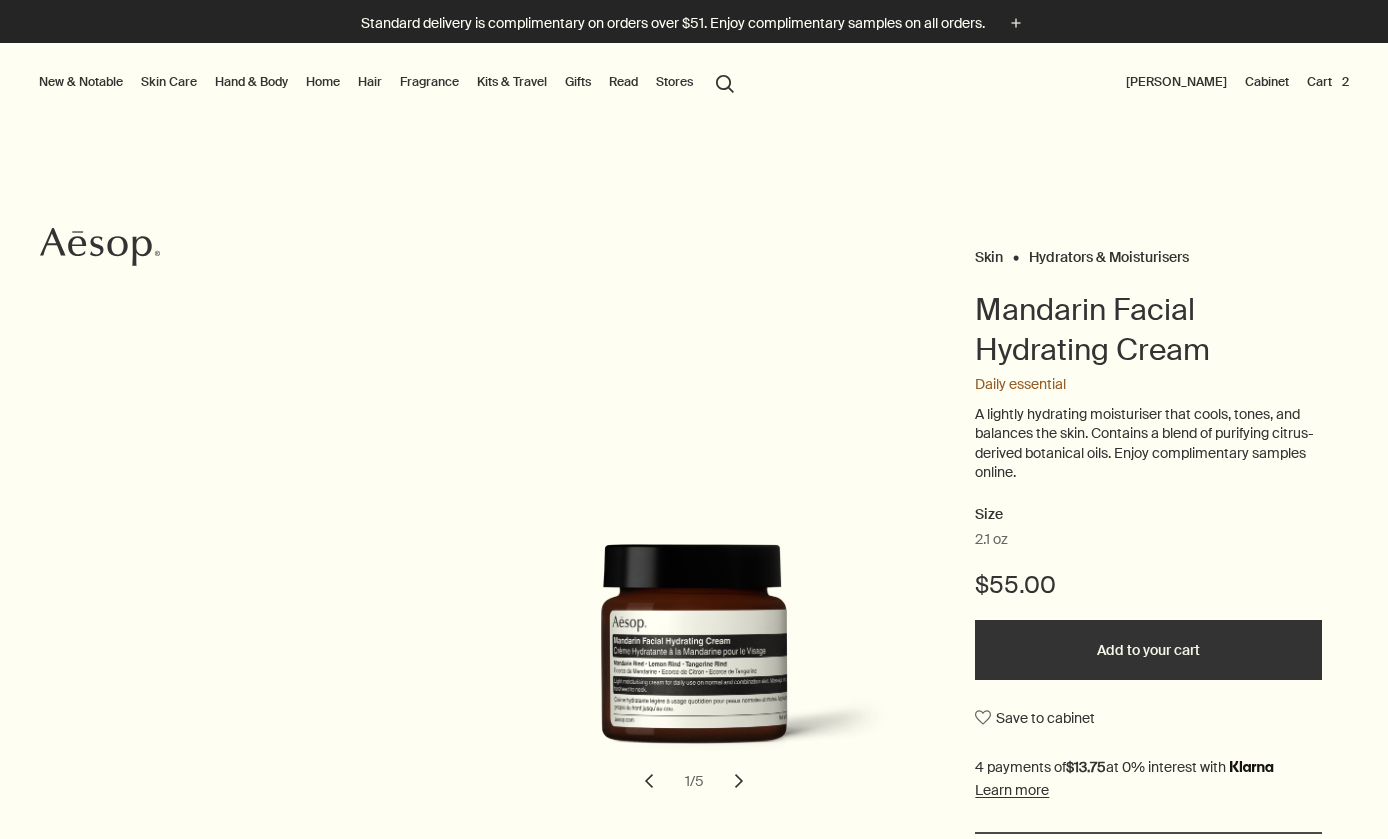 click on "Skin Care" at bounding box center (169, 82) 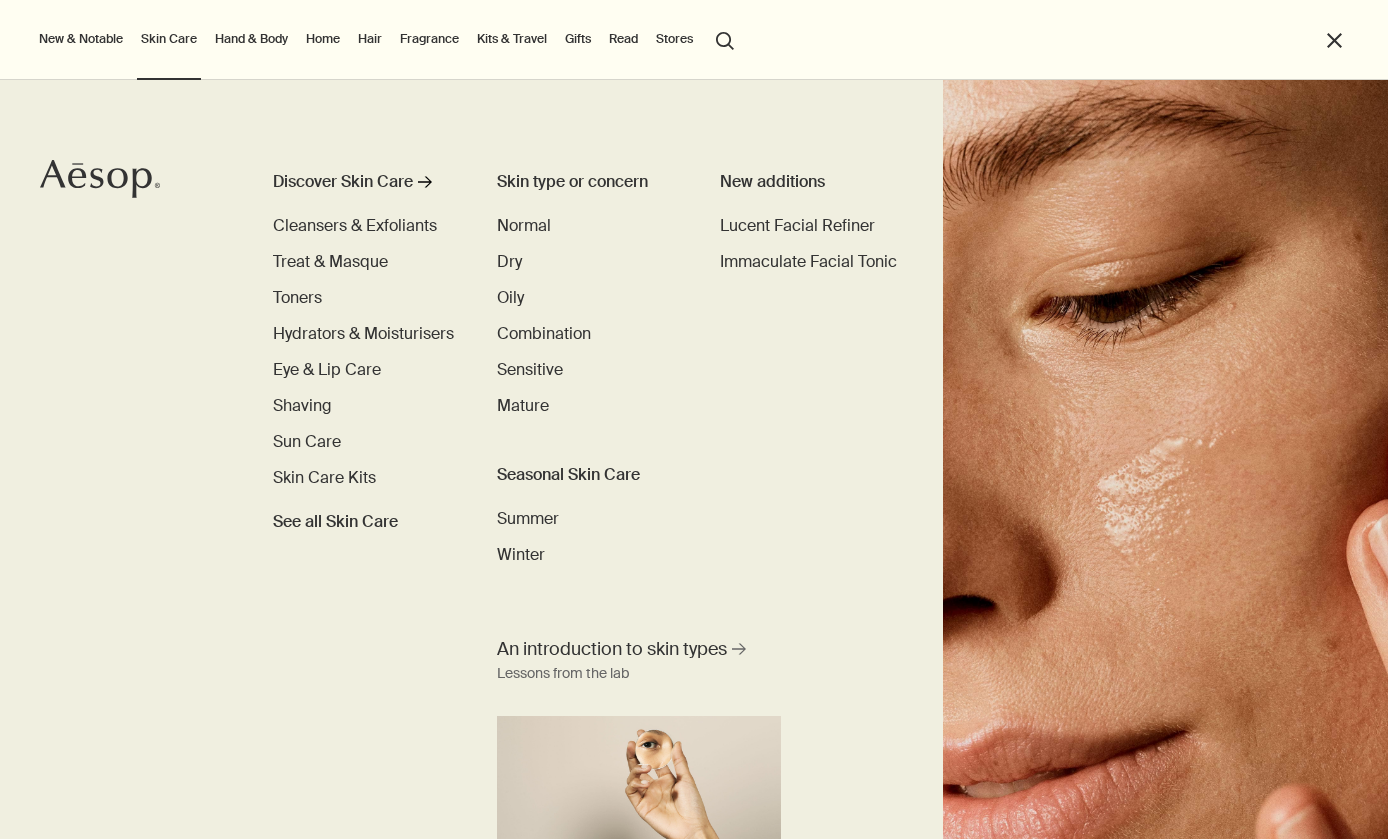 click on "Hand & Body" at bounding box center (251, 39) 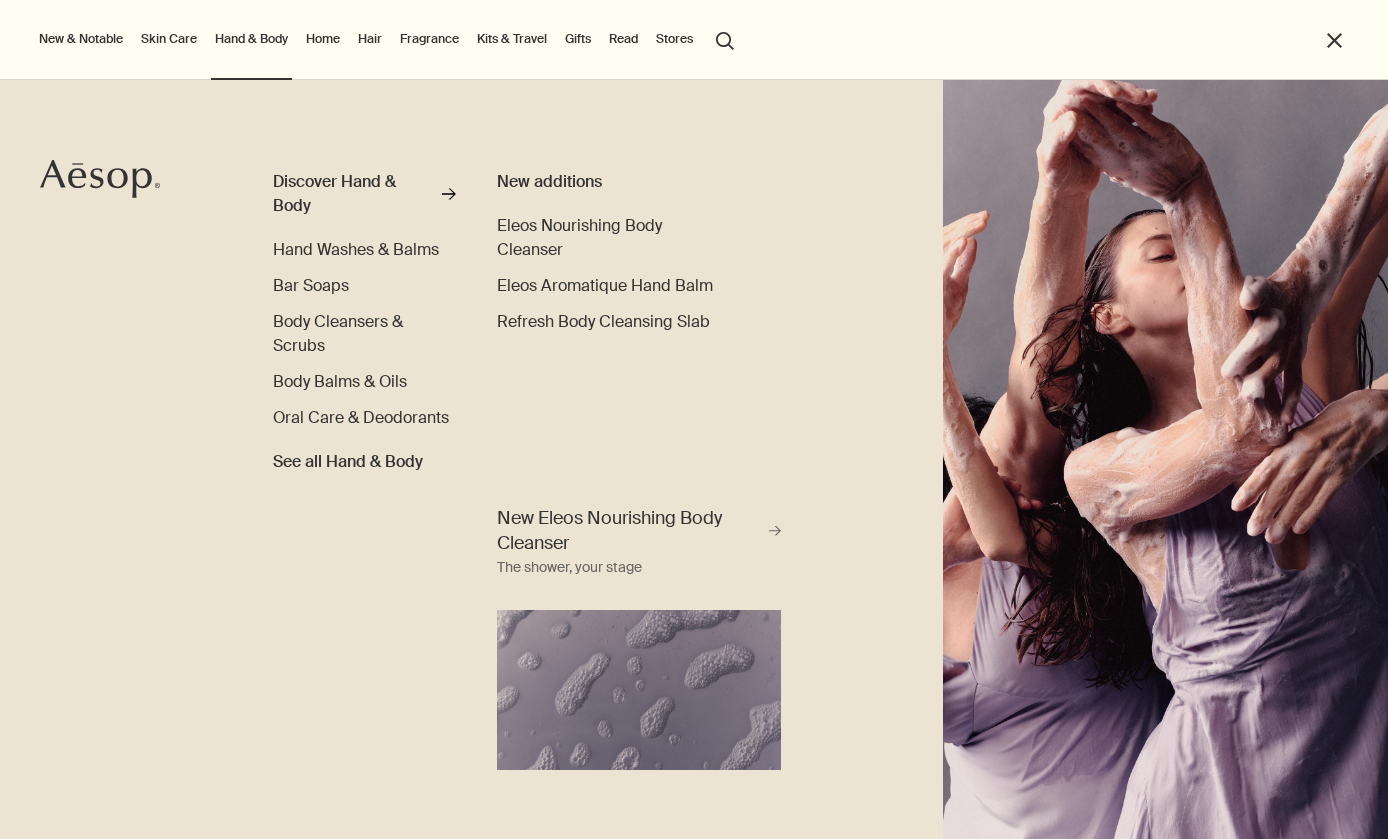 click on "Home" at bounding box center [323, 39] 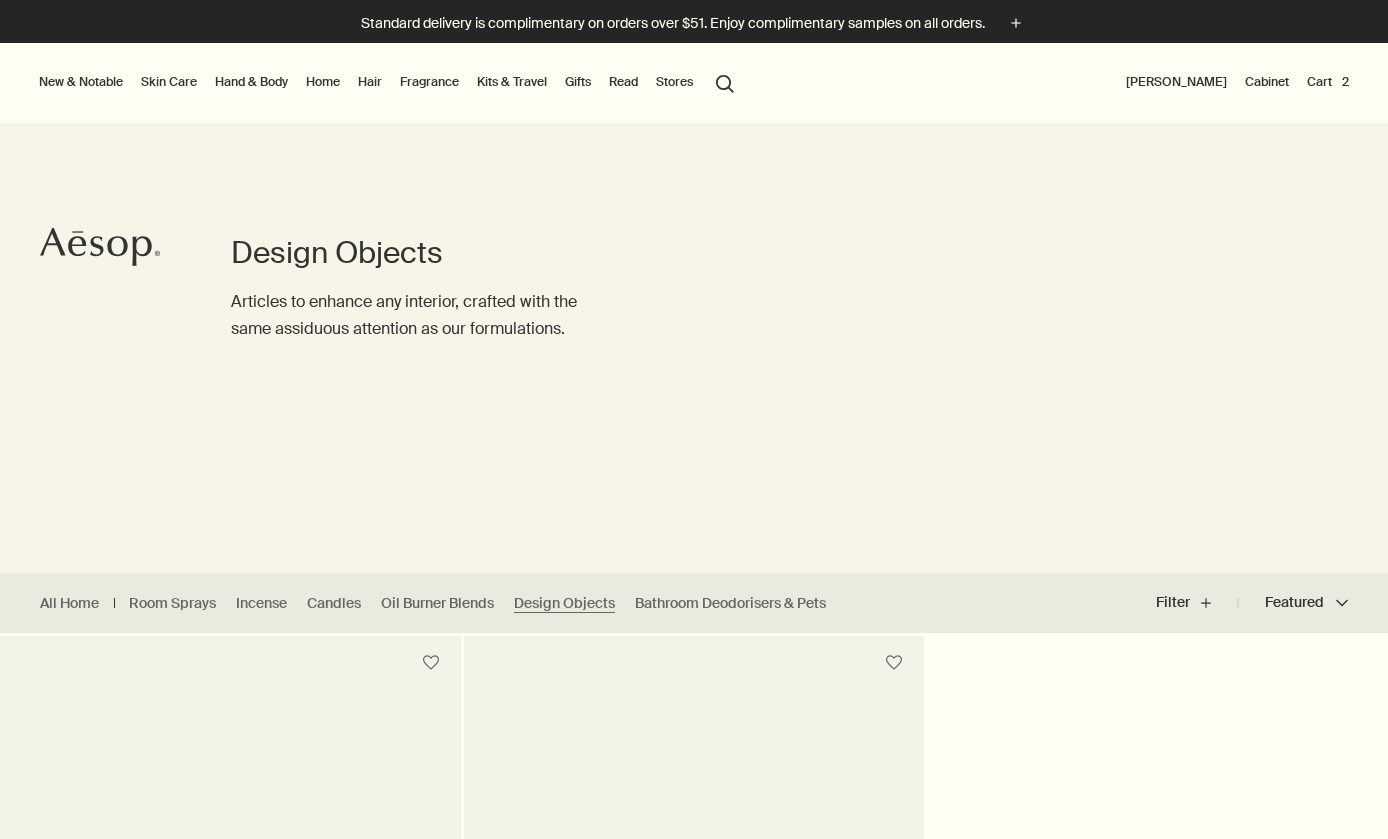 scroll, scrollTop: 0, scrollLeft: 0, axis: both 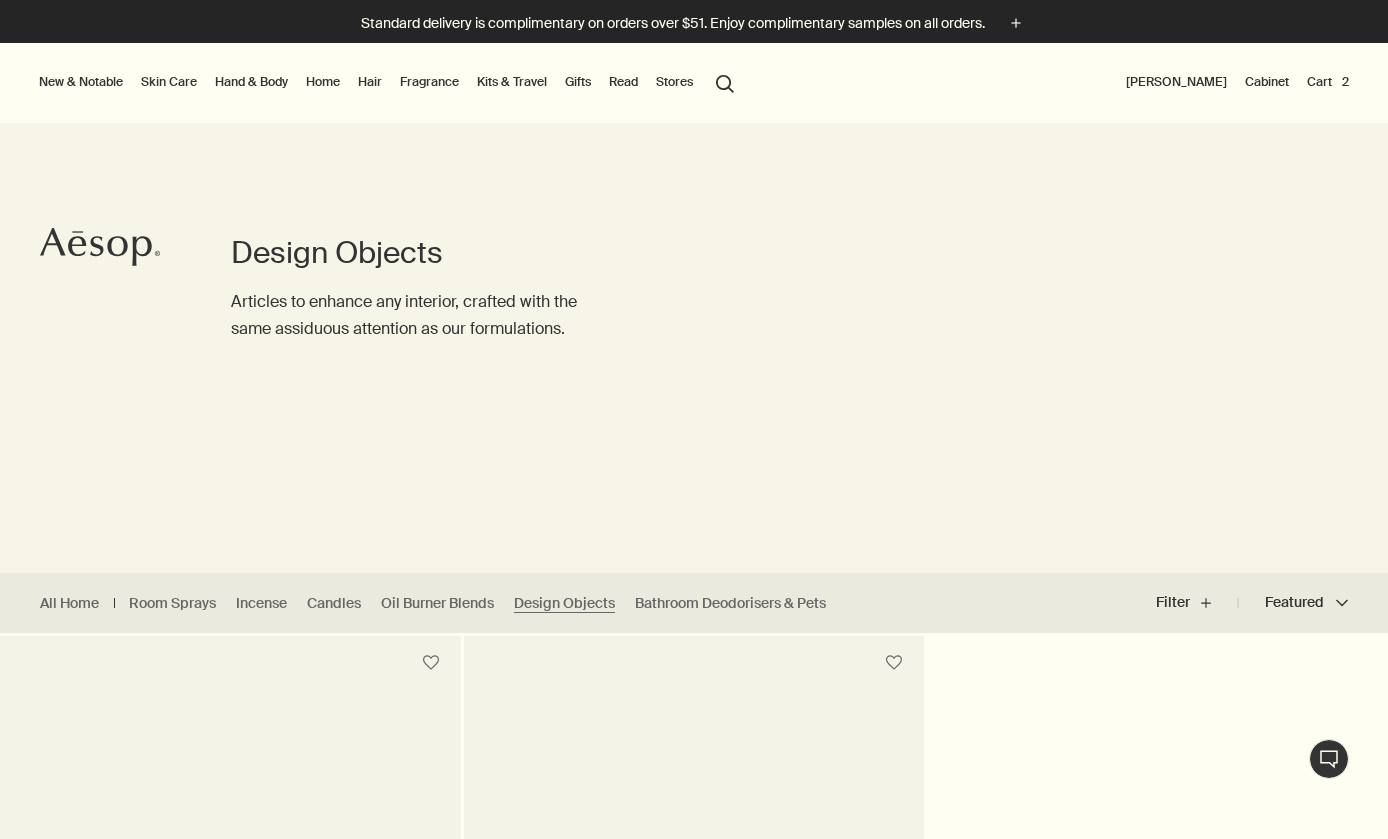 click on "Hair" at bounding box center (370, 82) 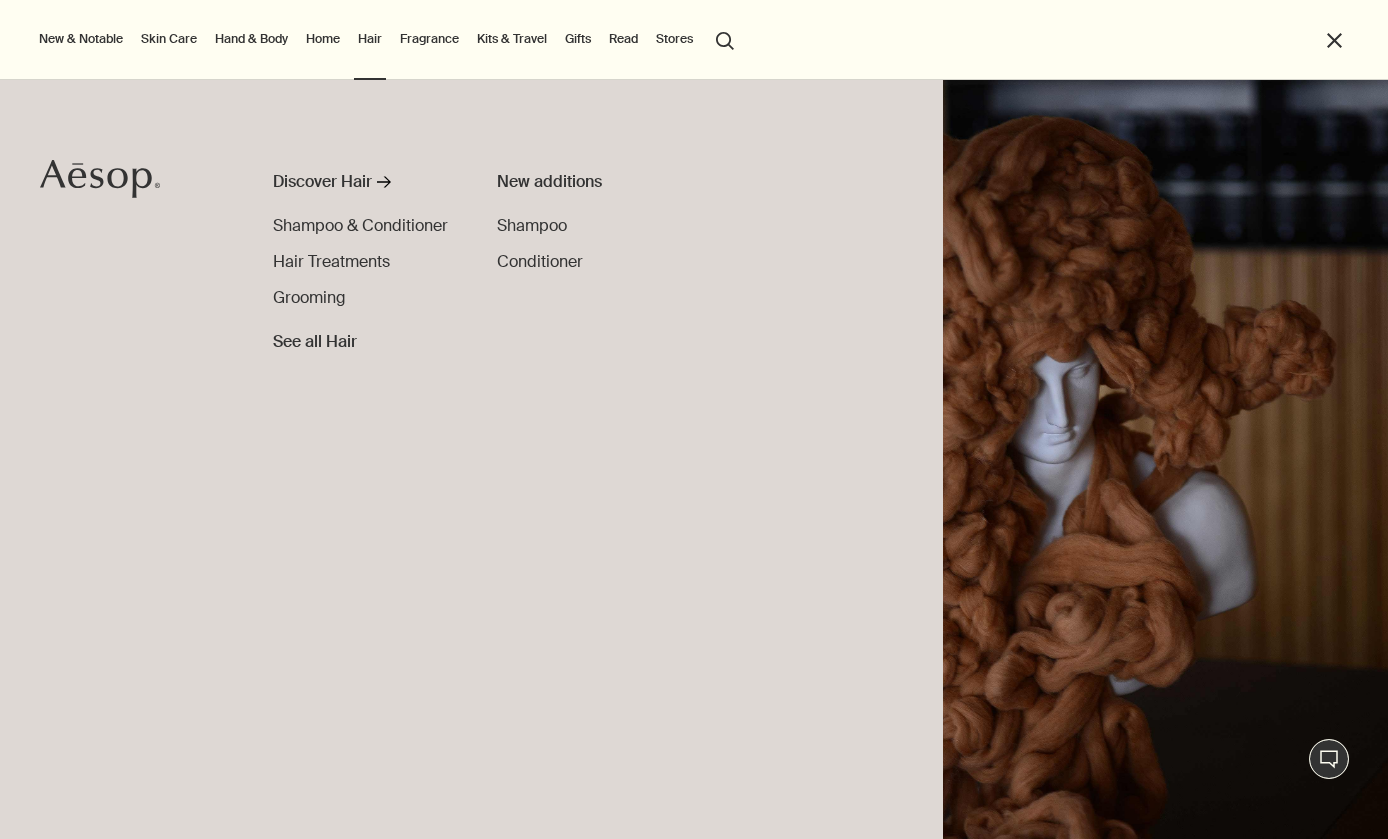 click on "Fragrance" at bounding box center [429, 39] 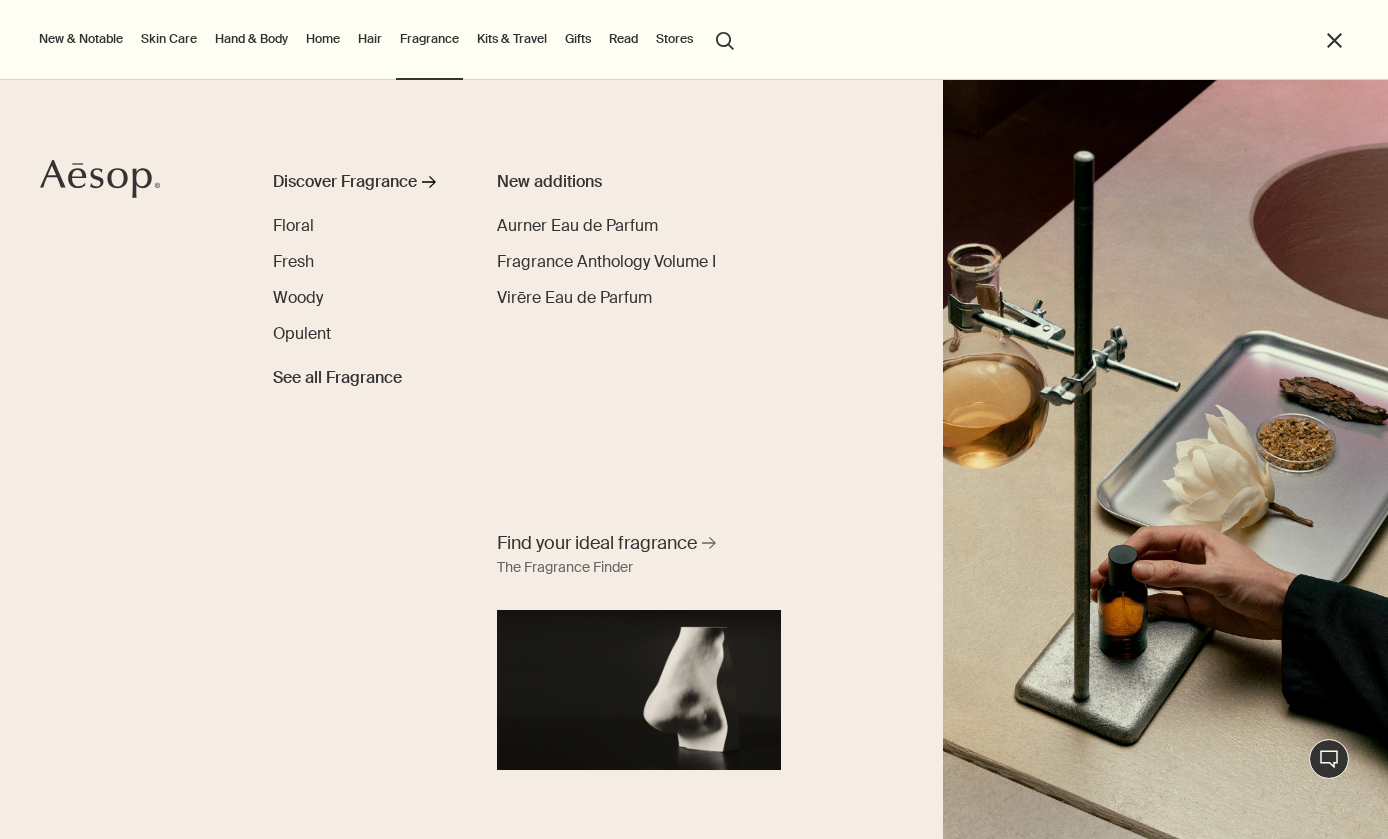click on "See all Fragrance" at bounding box center (337, 378) 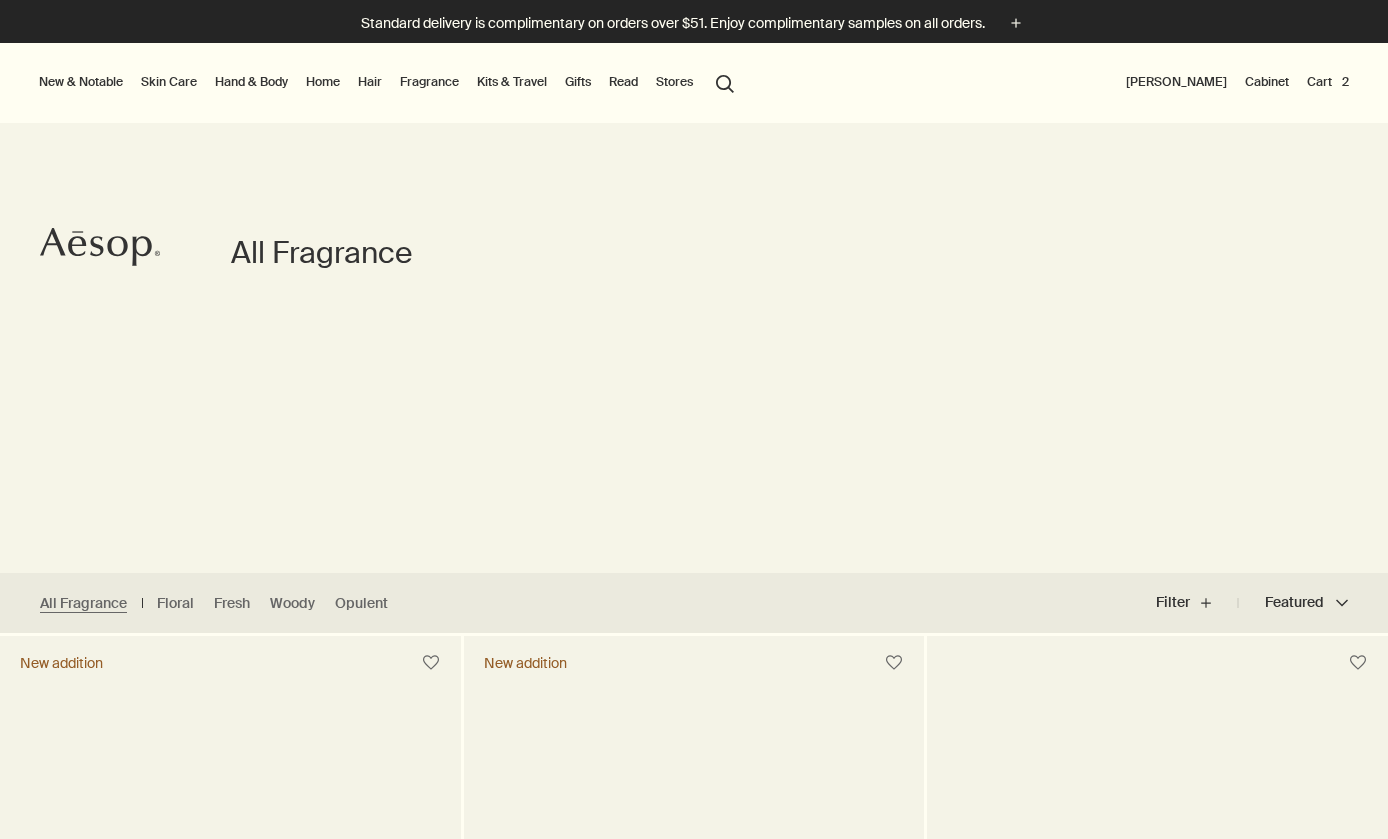 scroll, scrollTop: 0, scrollLeft: 0, axis: both 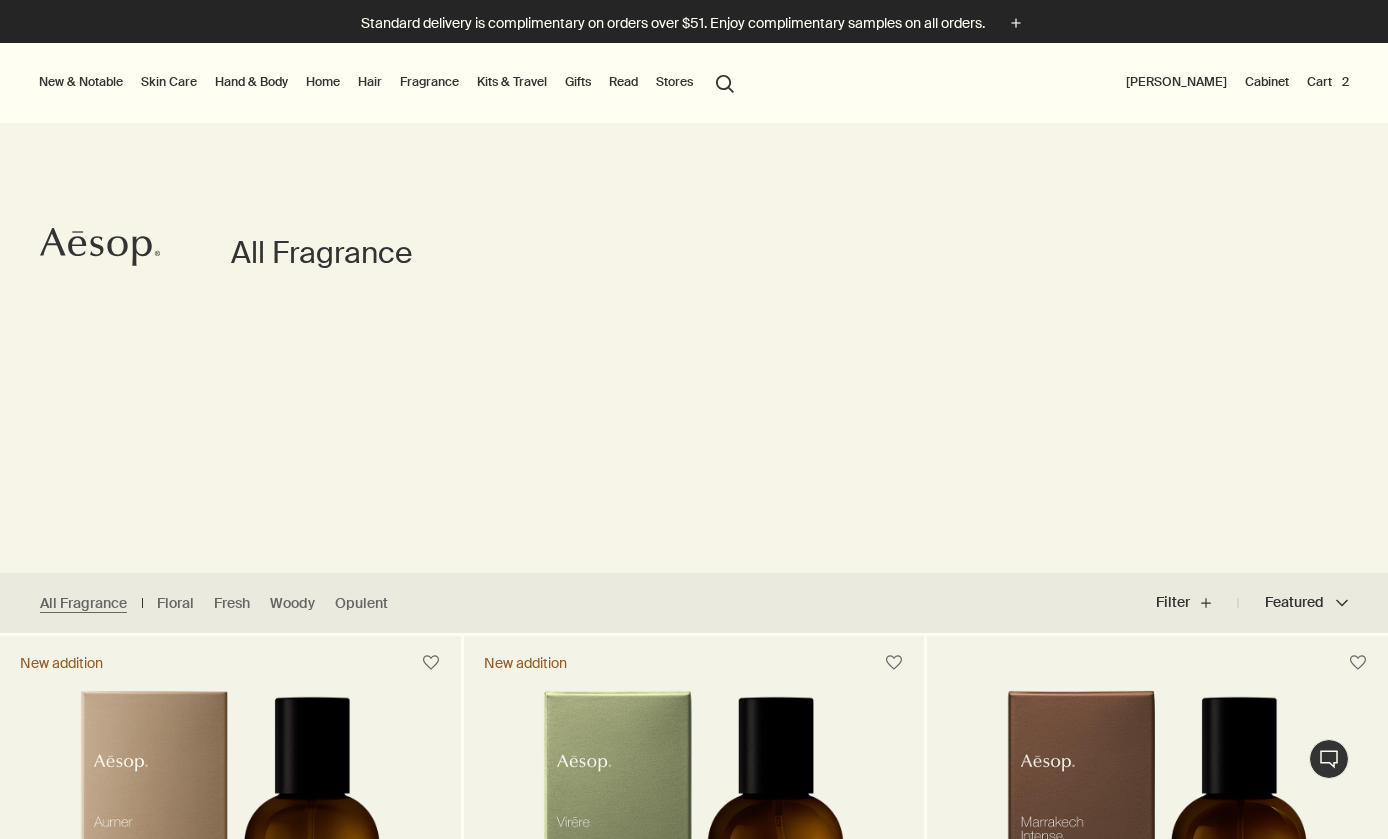 click on "Fragrance" at bounding box center (429, 82) 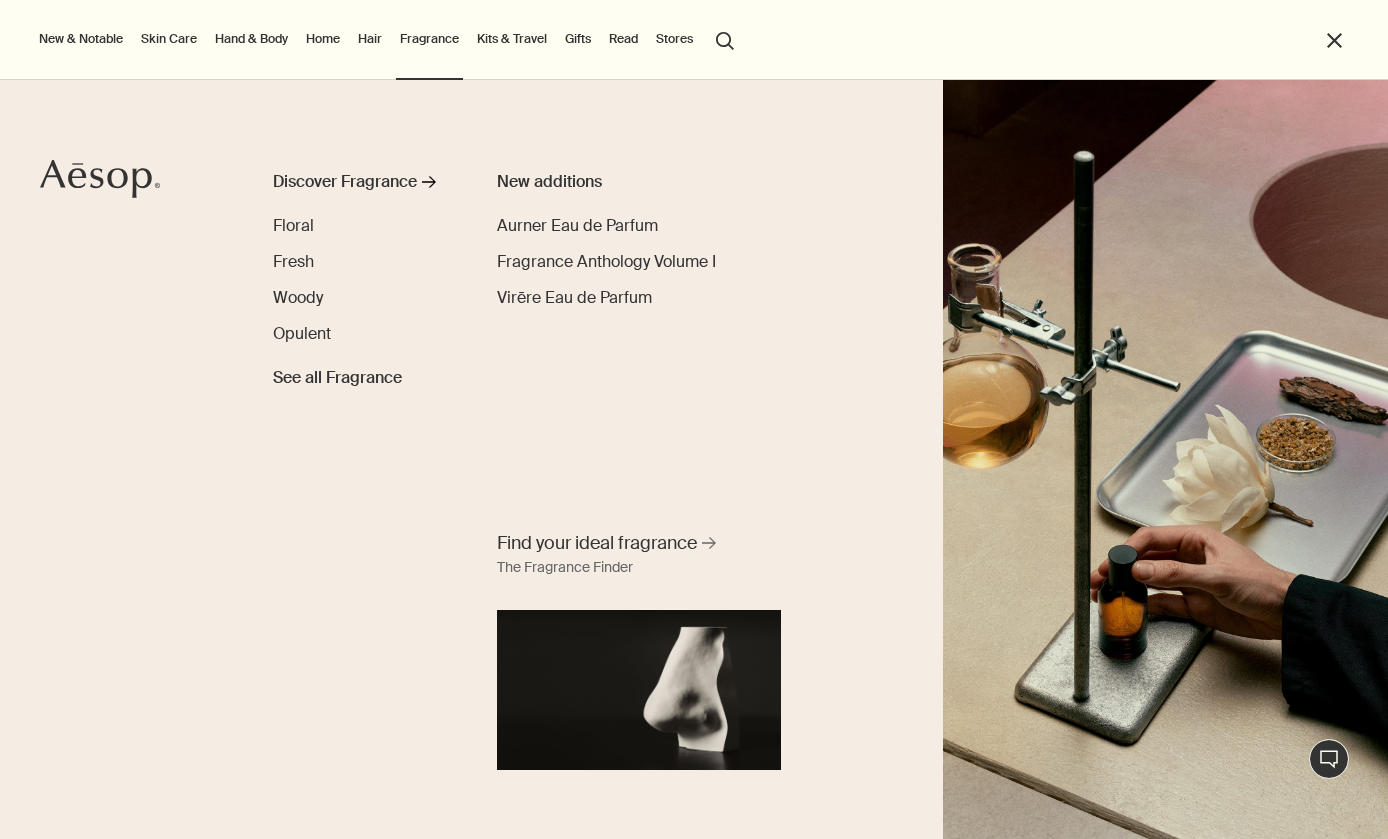 click on "Read" at bounding box center [623, 39] 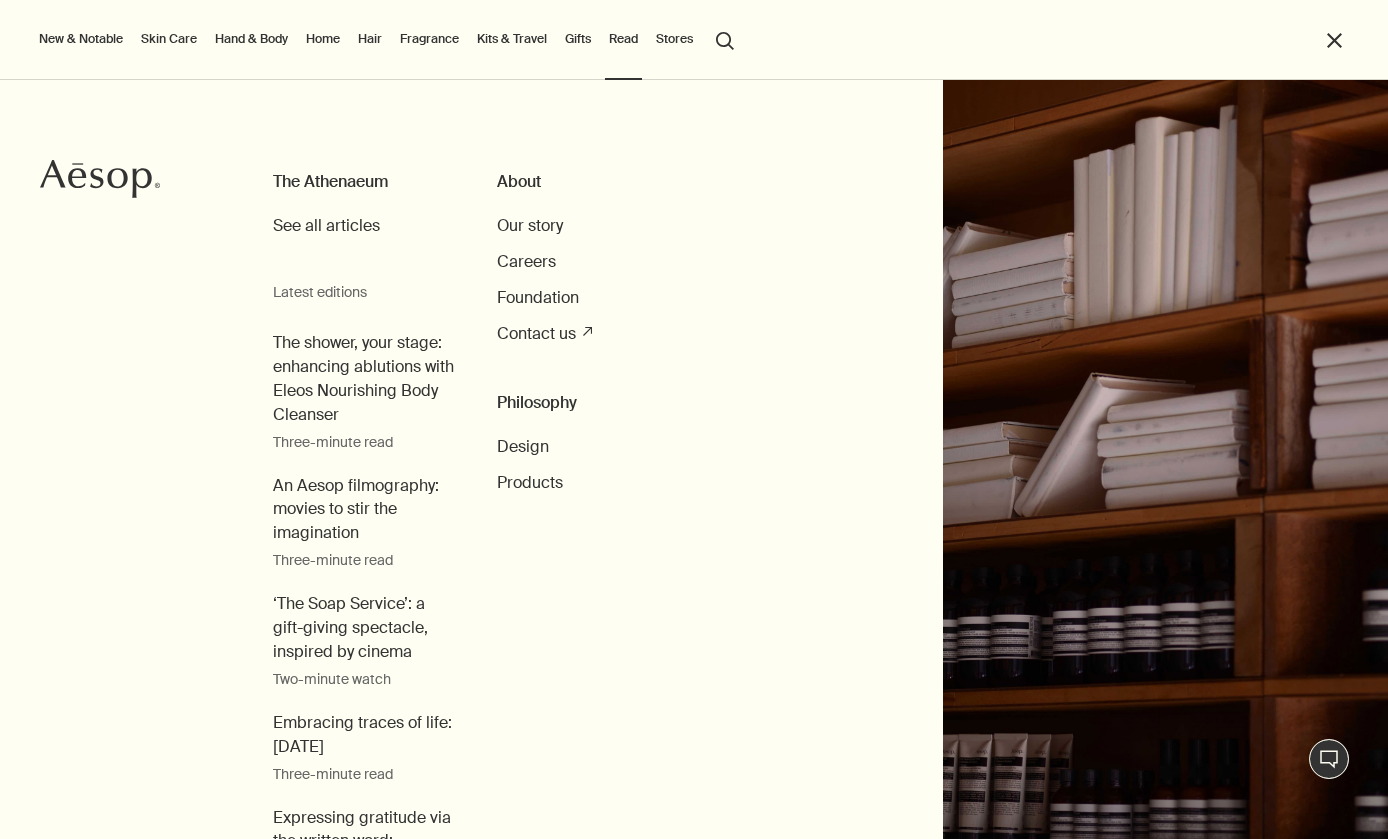 click on "New & Notable" at bounding box center (81, 39) 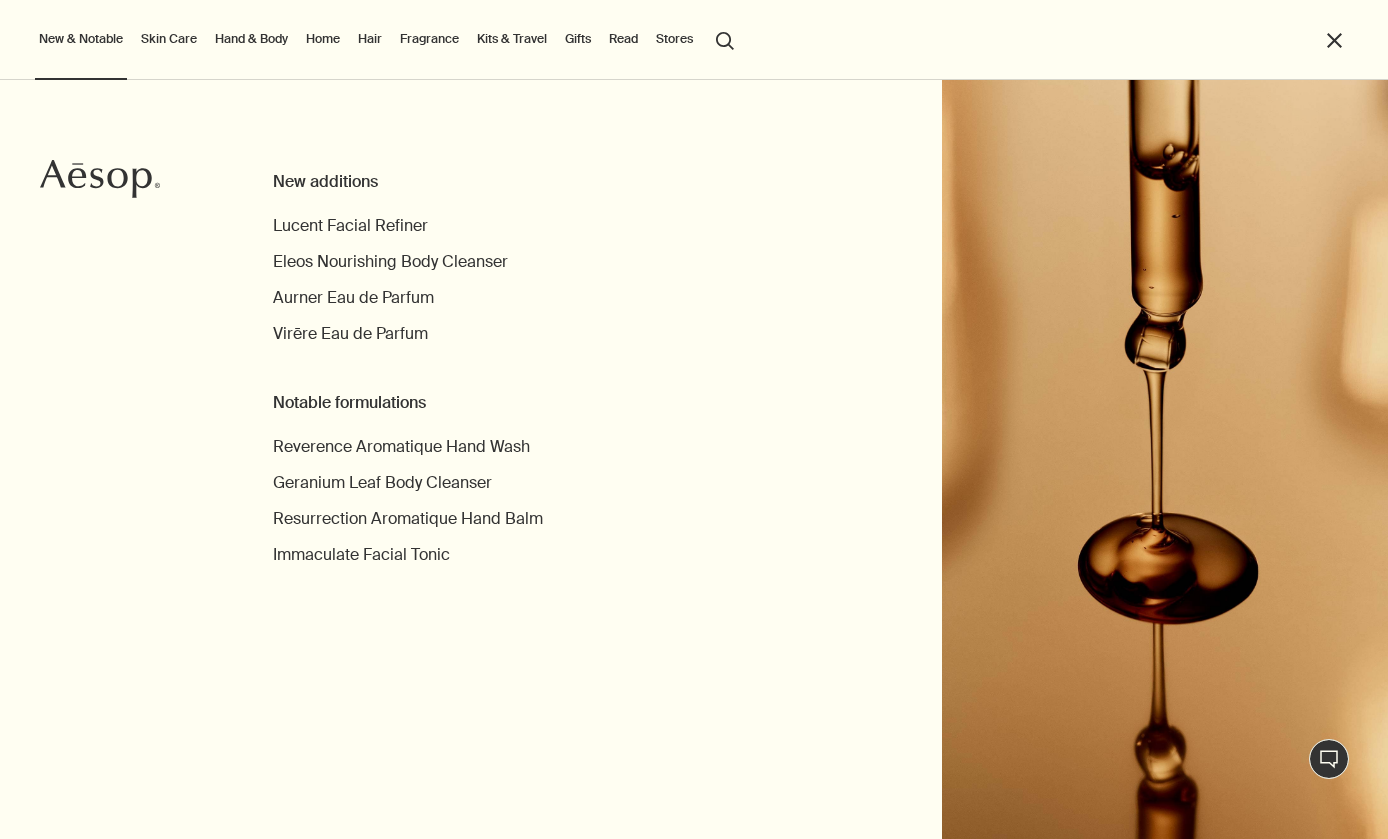 click on "Skin Care" at bounding box center (169, 39) 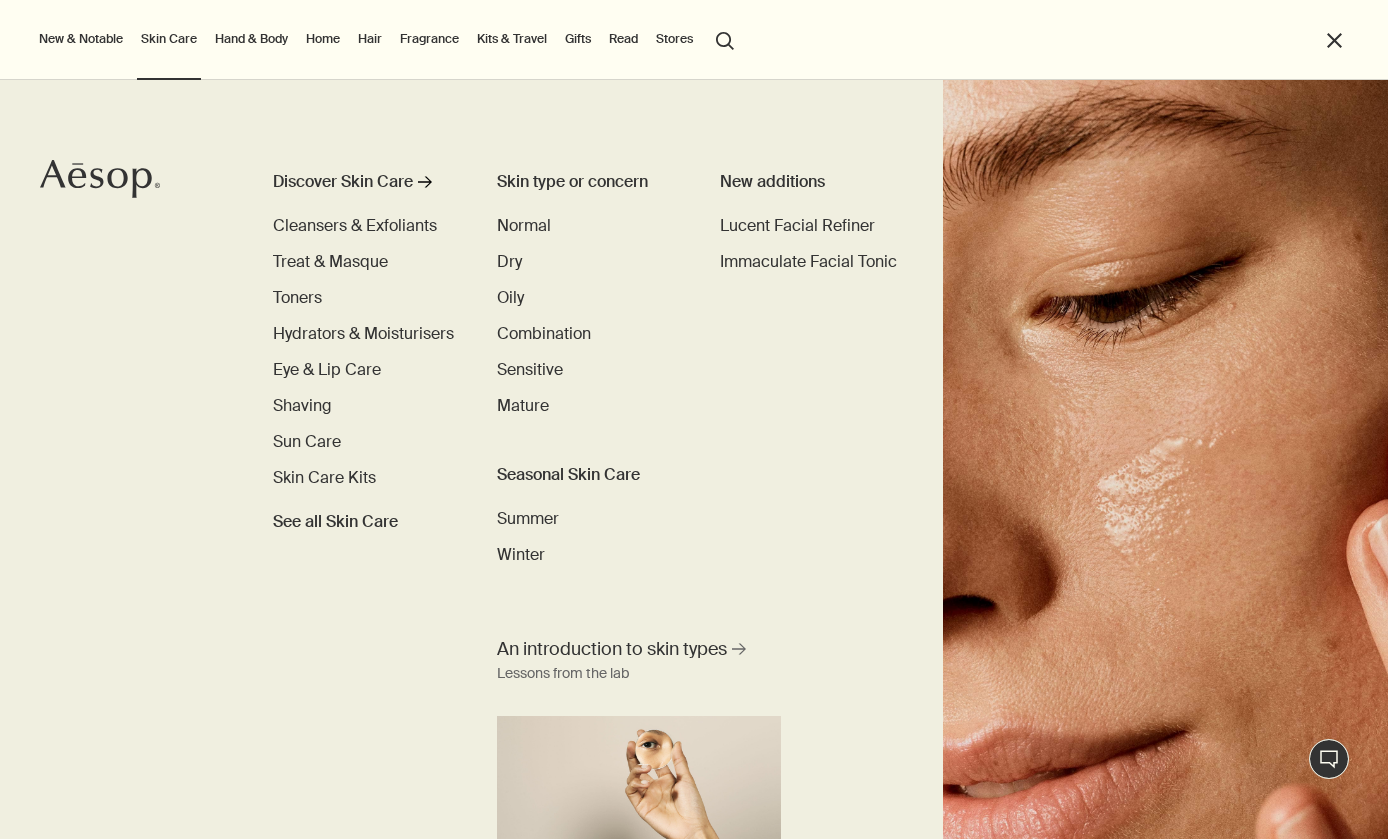 click on "Oily" at bounding box center [510, 297] 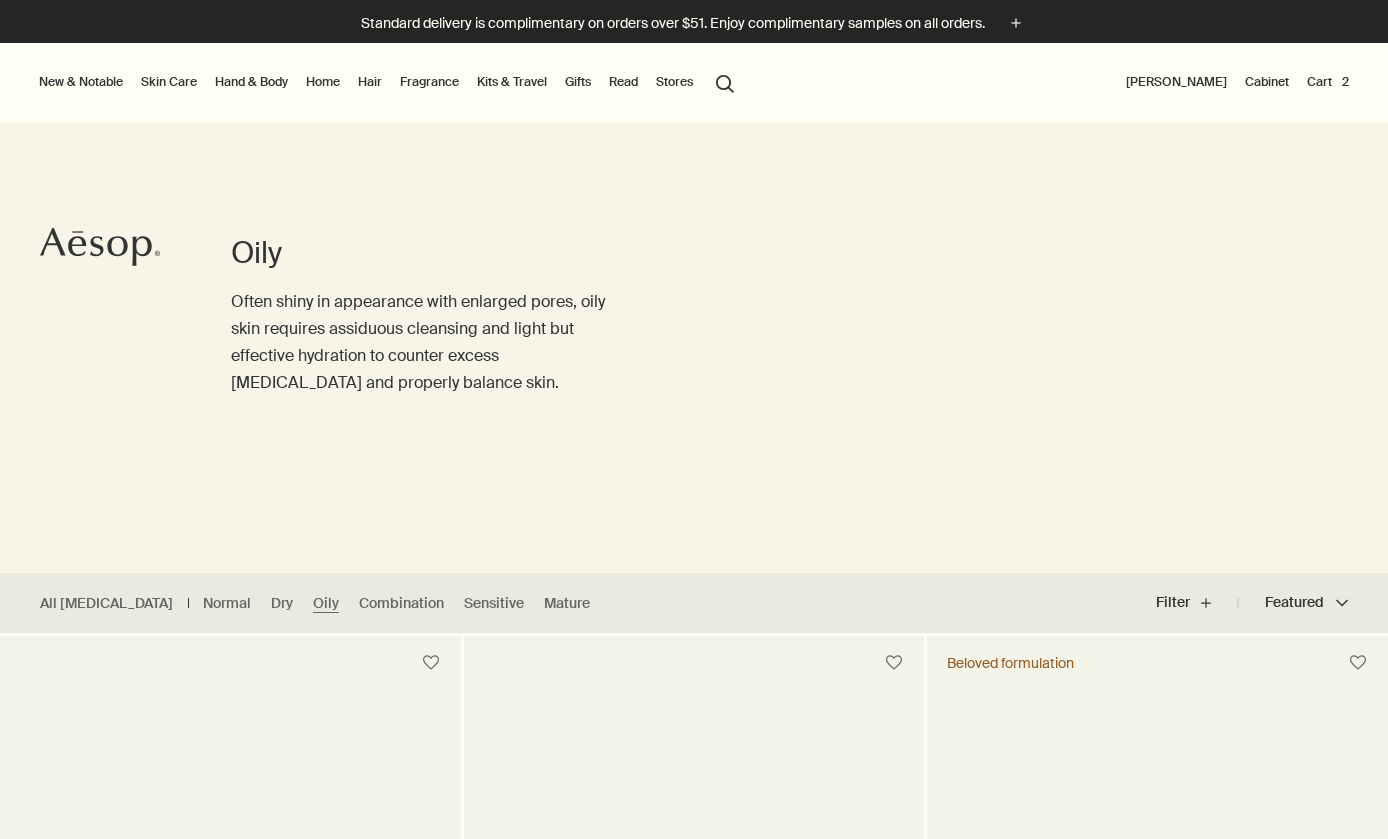 scroll, scrollTop: 0, scrollLeft: 0, axis: both 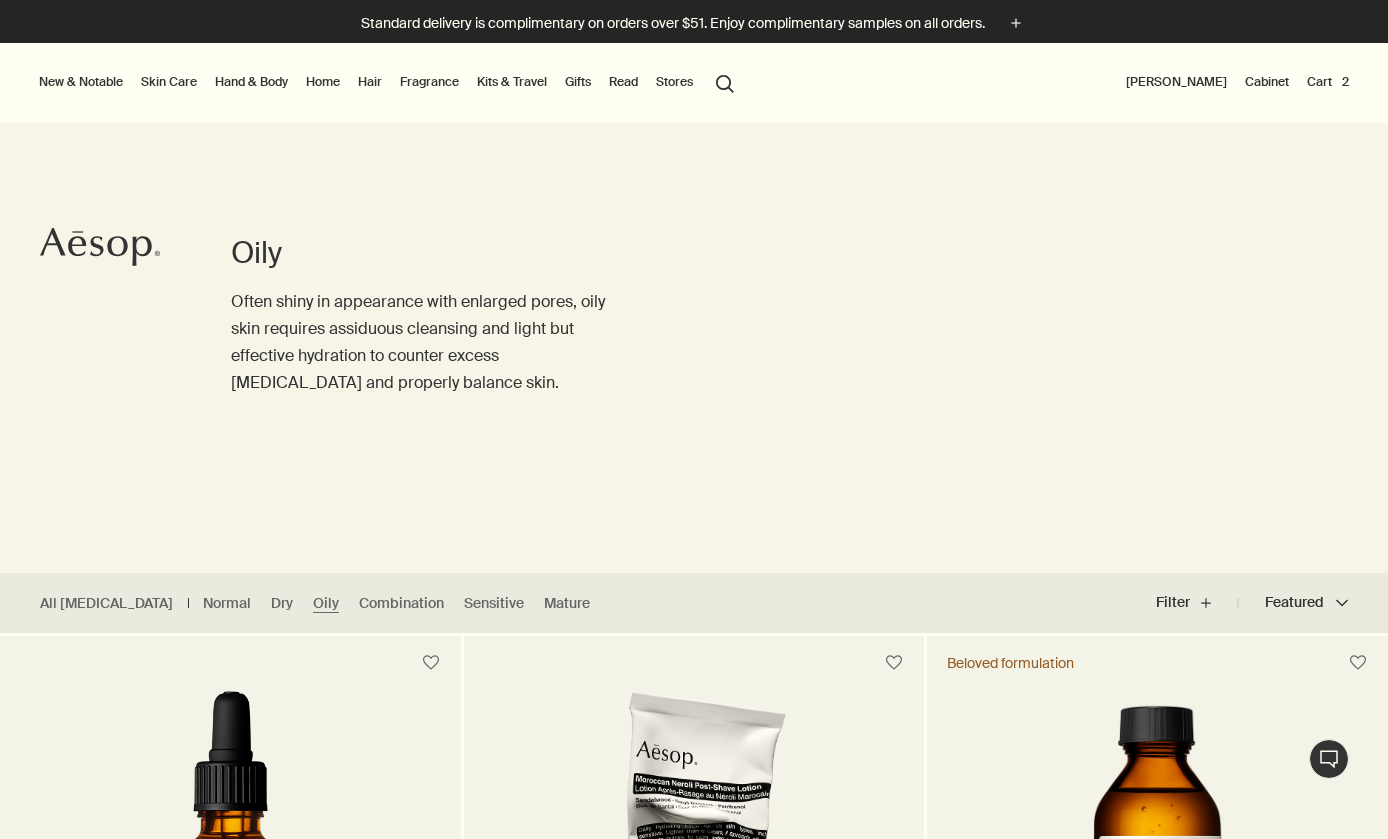 click on "Featured Featured chevron" at bounding box center [1293, 603] 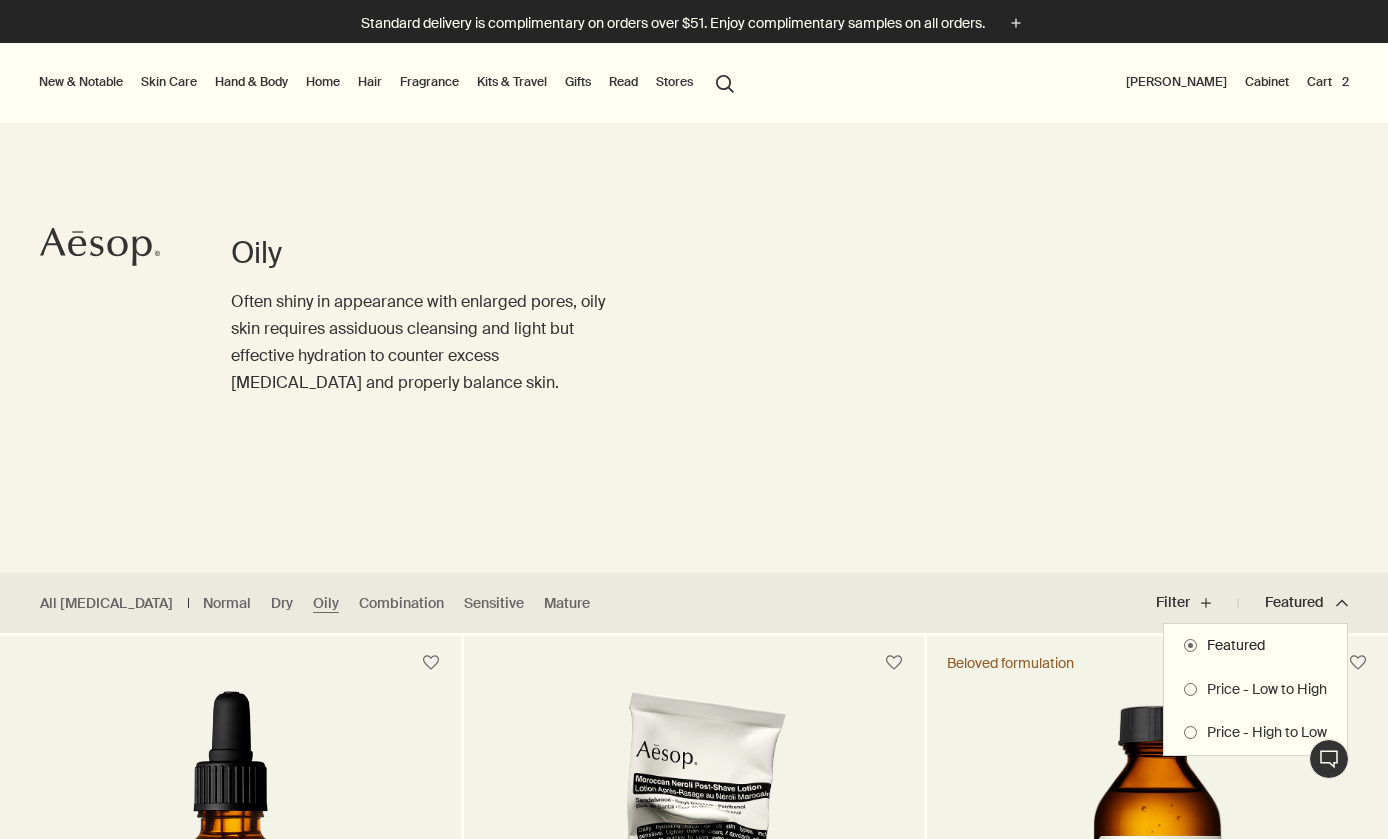 click on "Price - Low to High" at bounding box center (1262, 690) 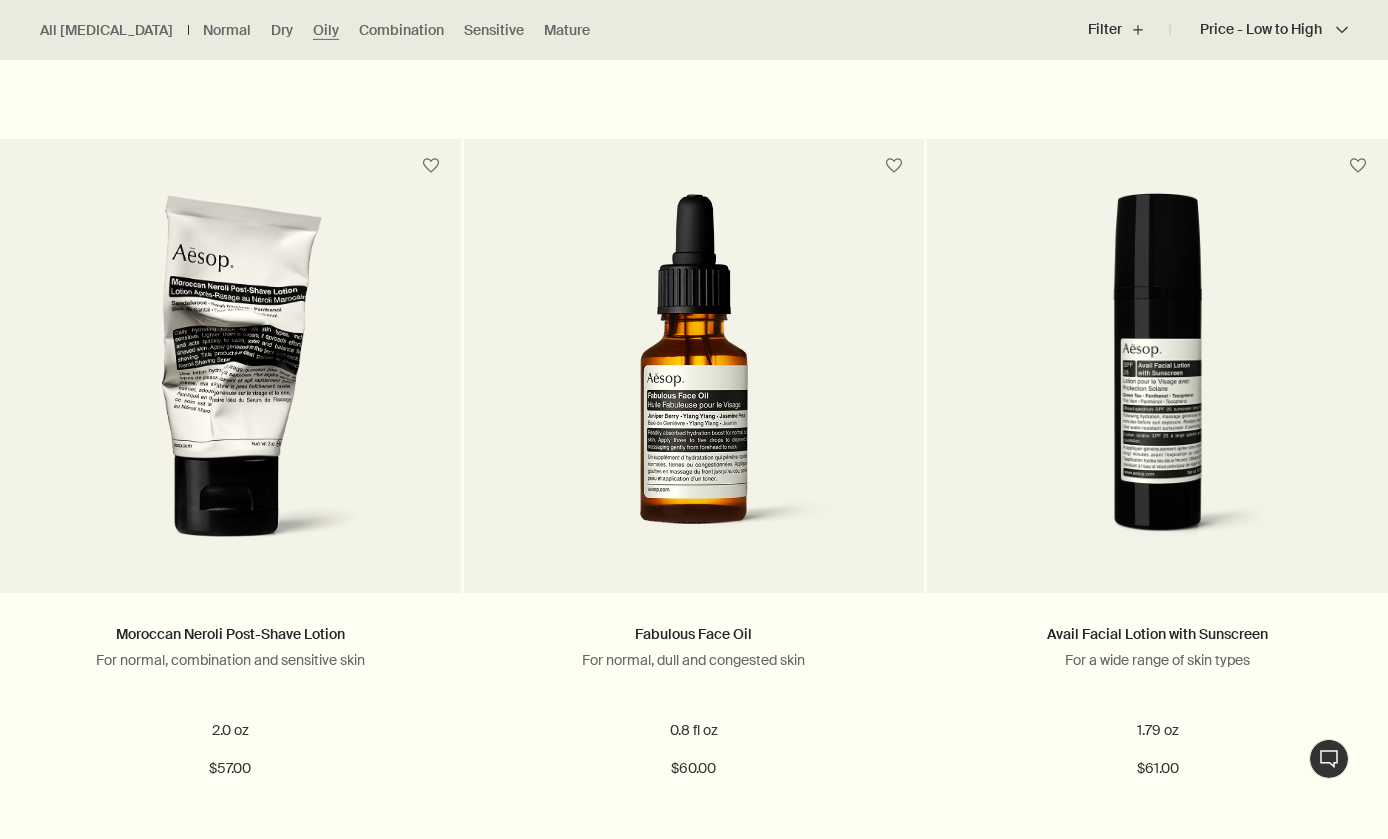 scroll, scrollTop: 1968, scrollLeft: 0, axis: vertical 